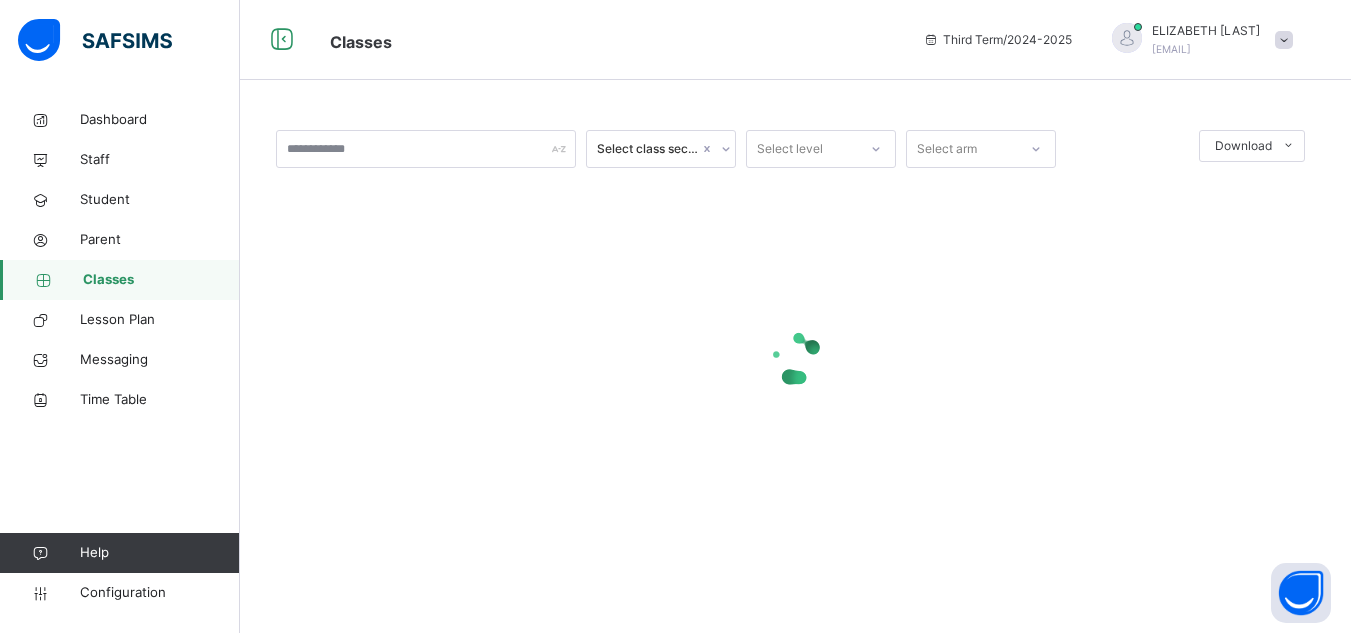 scroll, scrollTop: 0, scrollLeft: 0, axis: both 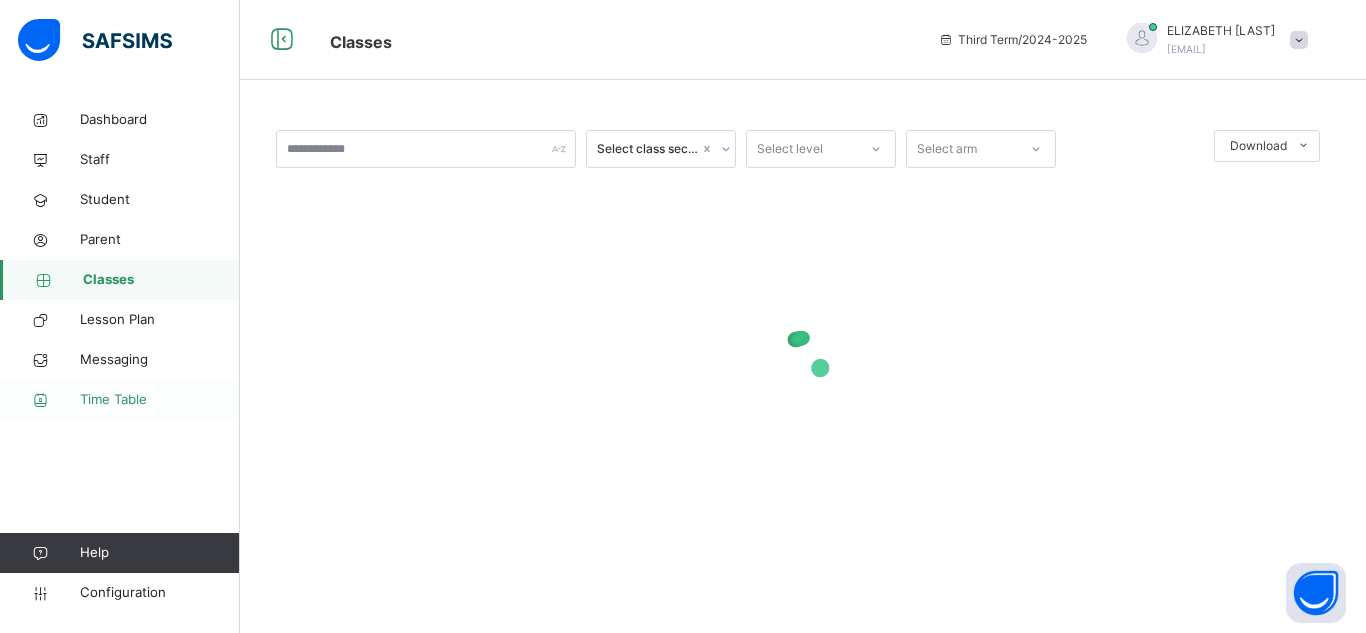 click on "Time Table" at bounding box center (120, 400) 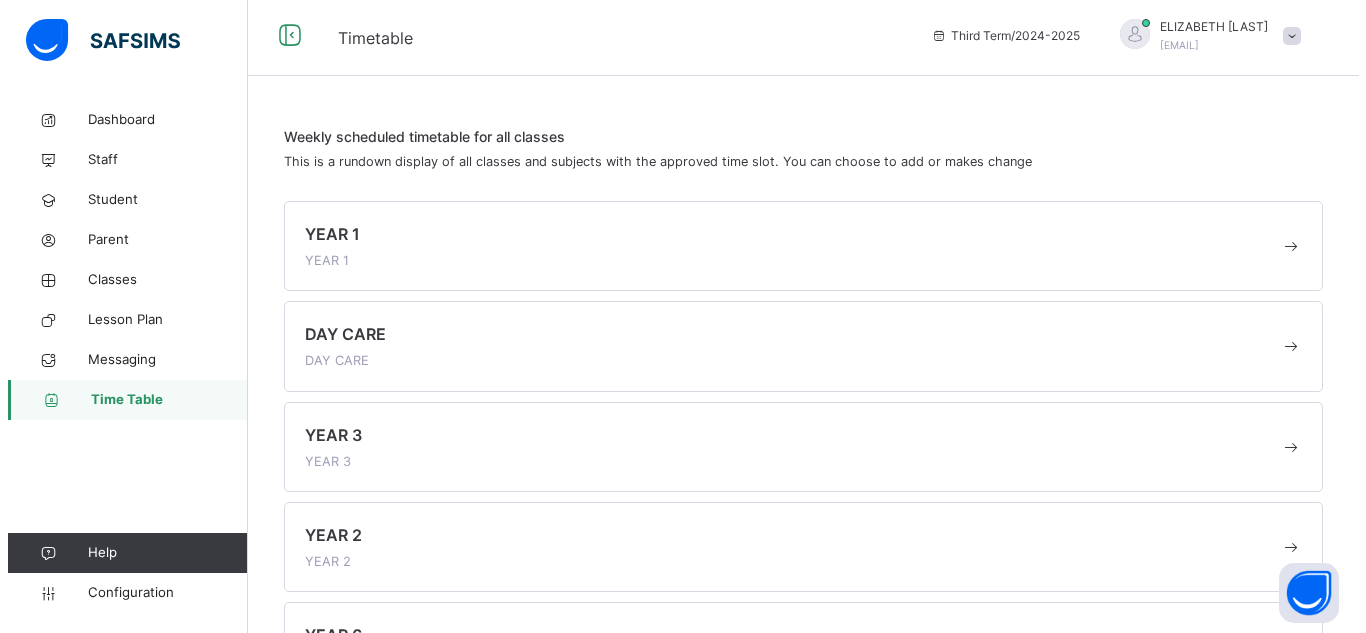 scroll, scrollTop: 0, scrollLeft: 0, axis: both 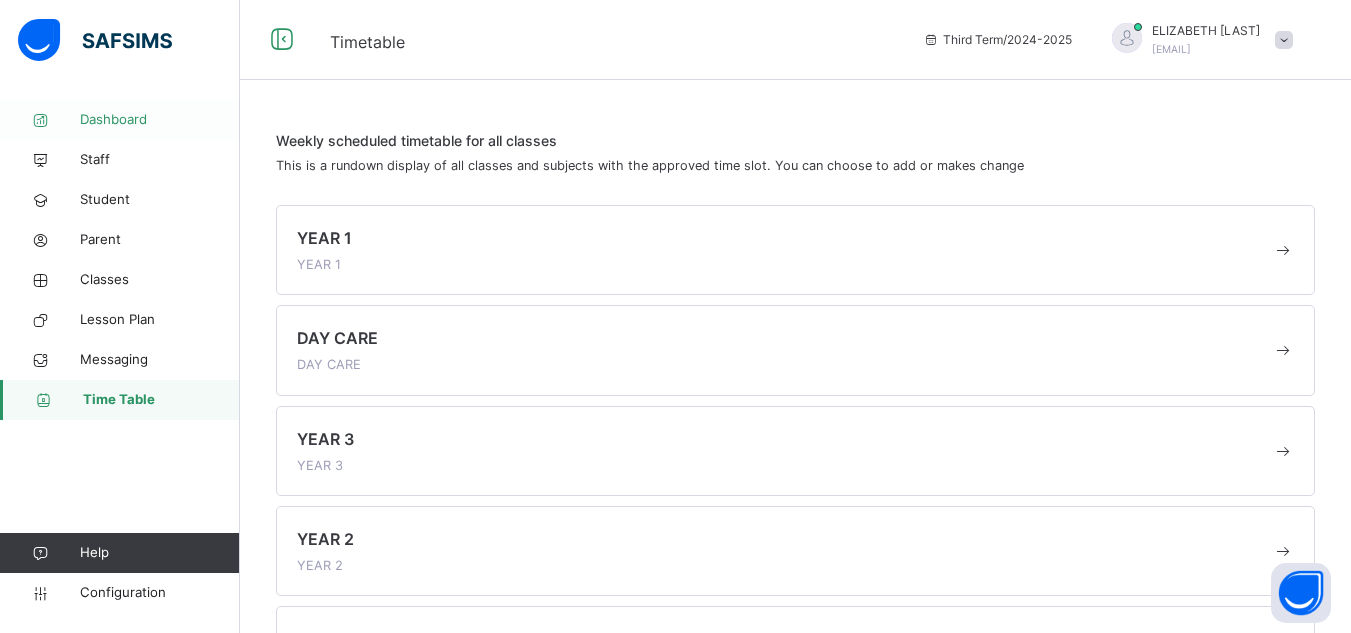 click on "Dashboard" at bounding box center (160, 120) 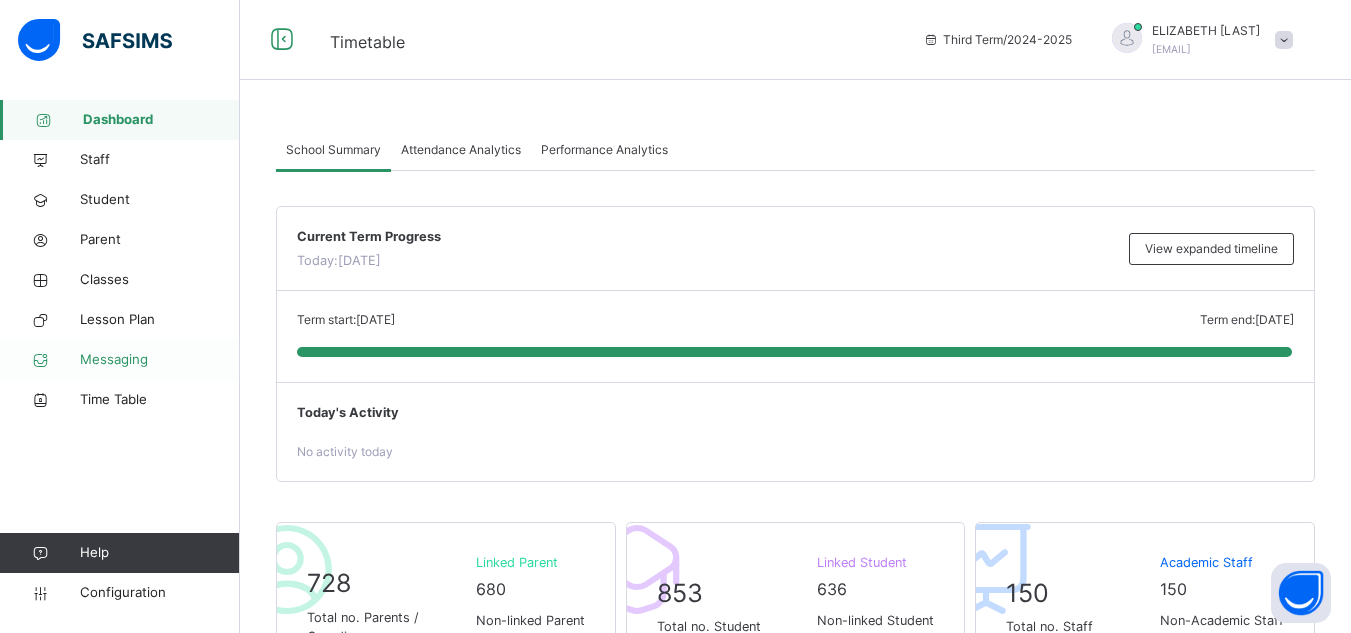 click on "Messaging" at bounding box center (120, 360) 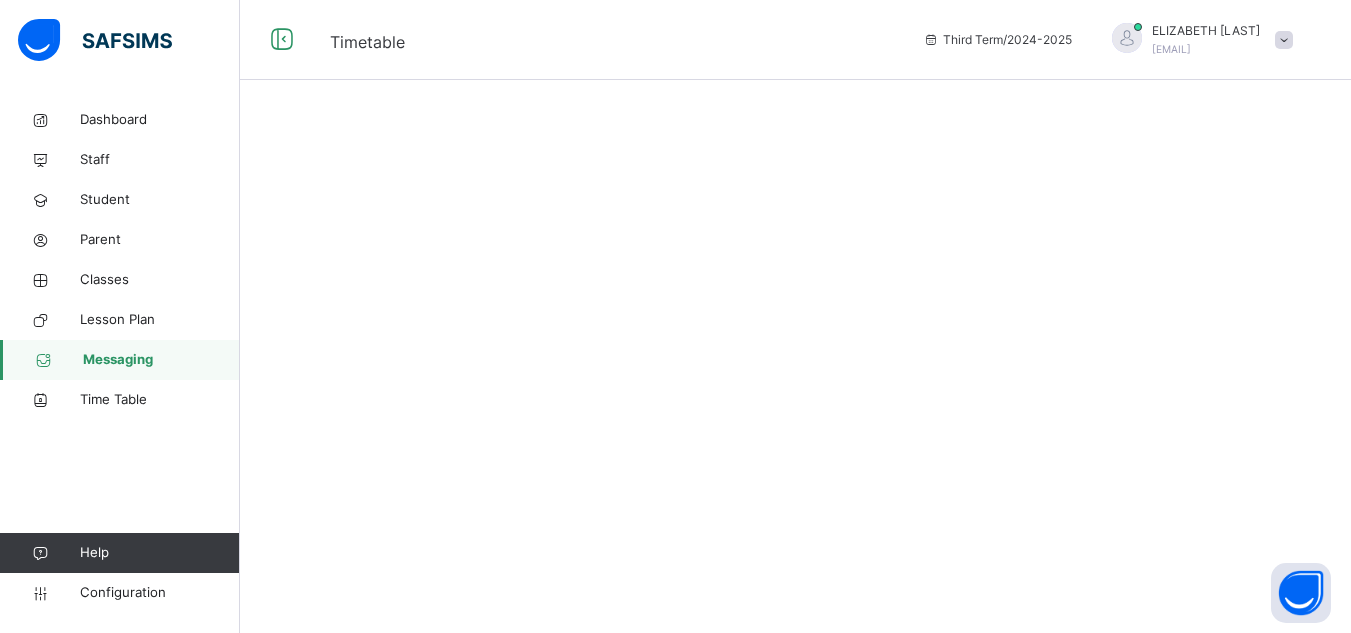 click on "Messaging" at bounding box center [120, 360] 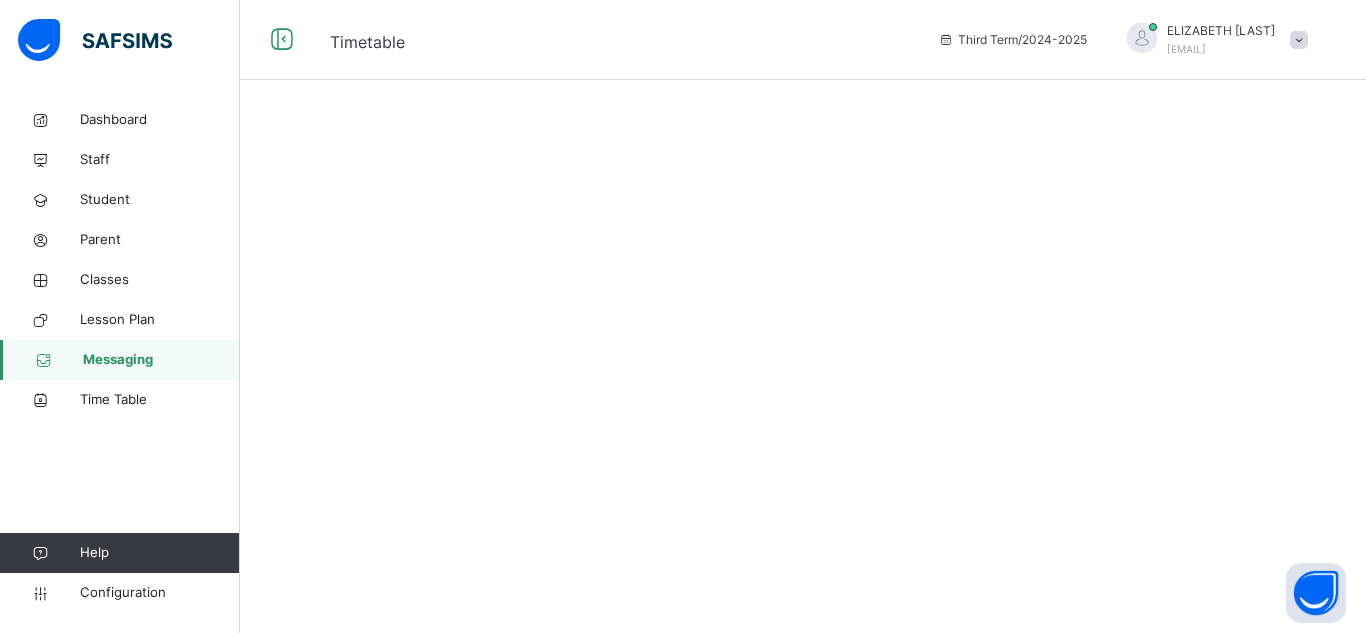 click on "Messaging" at bounding box center [120, 360] 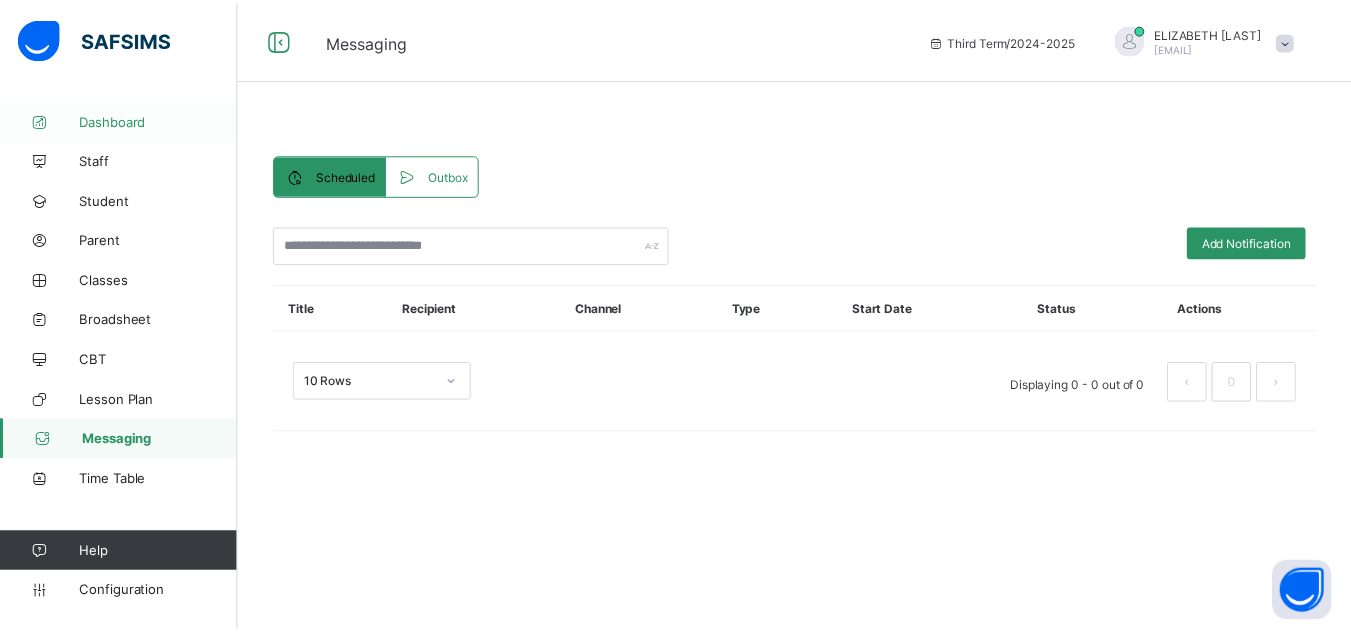 scroll, scrollTop: 0, scrollLeft: 0, axis: both 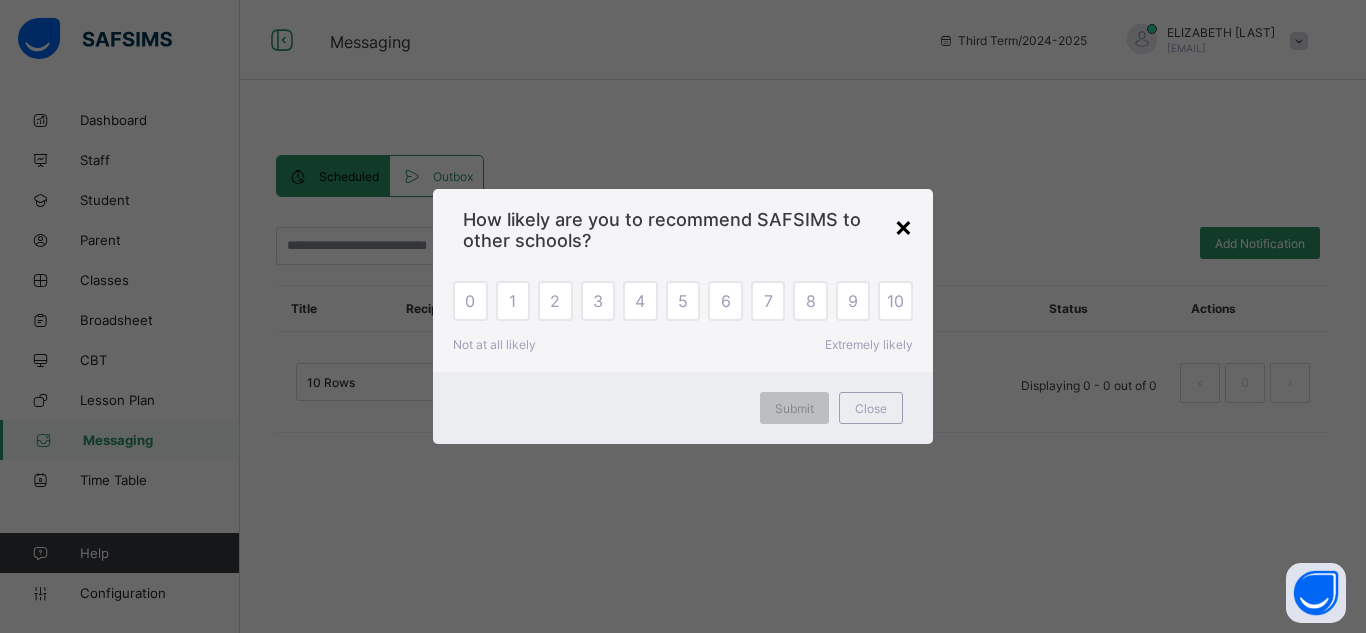 click on "×" at bounding box center [903, 226] 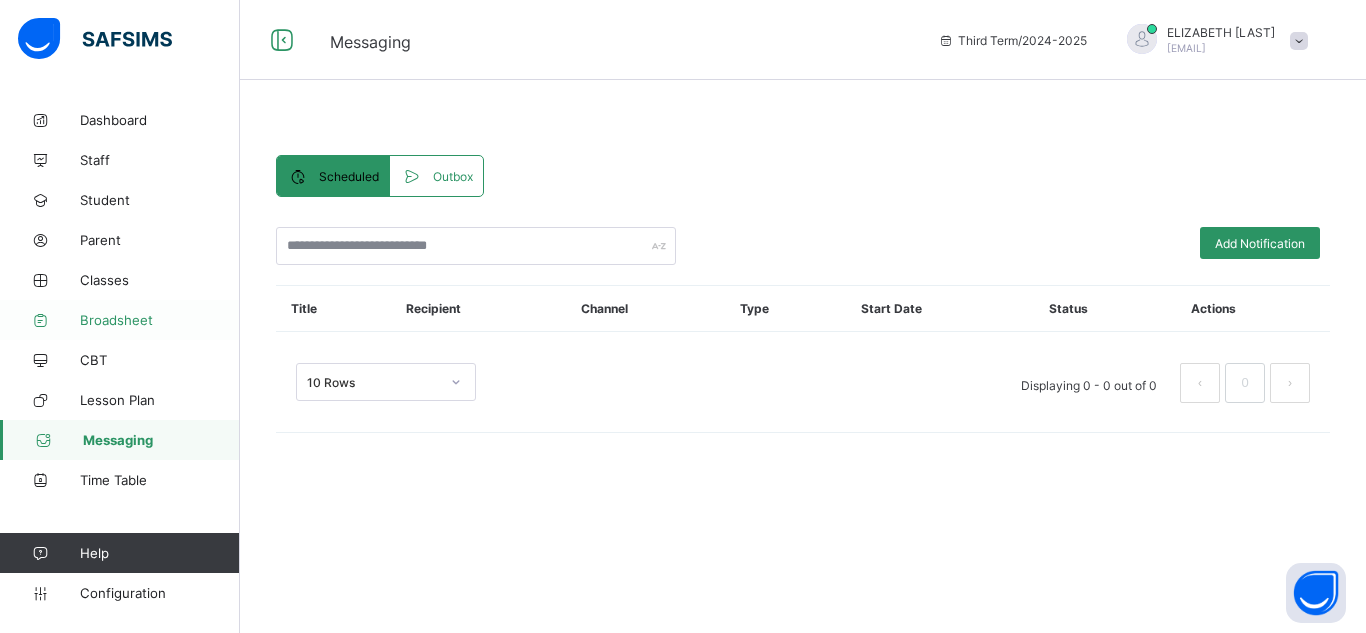 click on "Broadsheet" at bounding box center [160, 320] 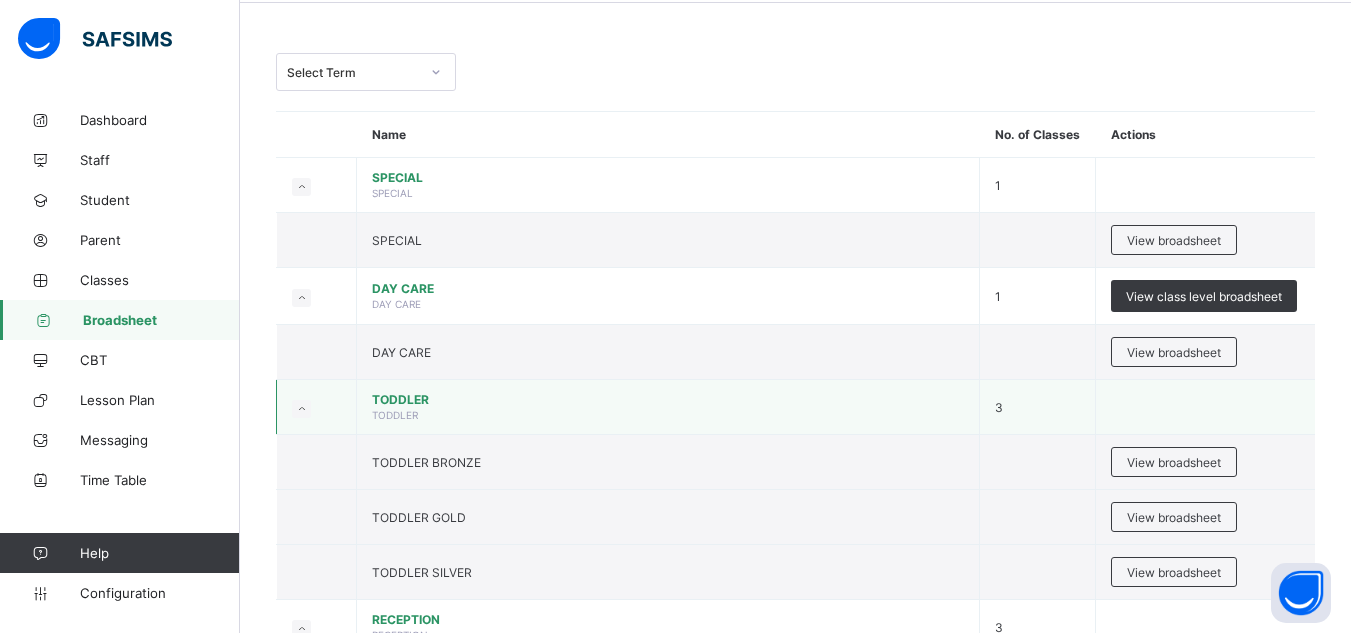scroll, scrollTop: 80, scrollLeft: 0, axis: vertical 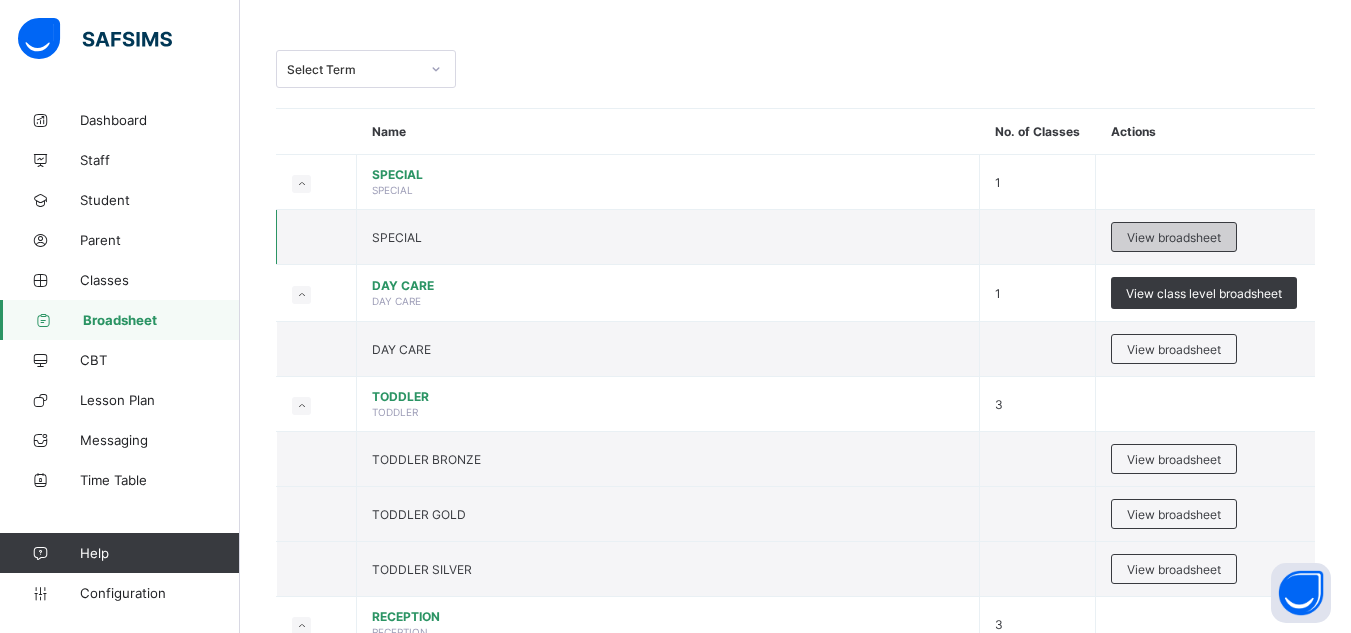 click on "View broadsheet" at bounding box center [1174, 237] 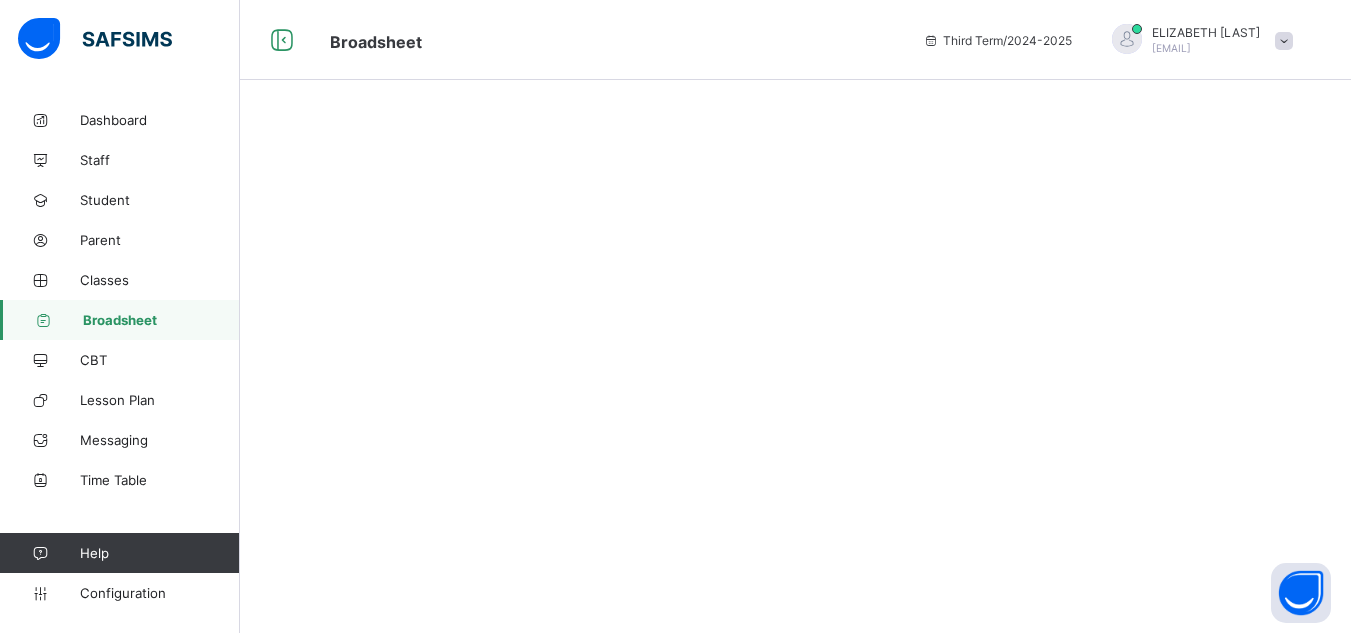 scroll, scrollTop: 0, scrollLeft: 0, axis: both 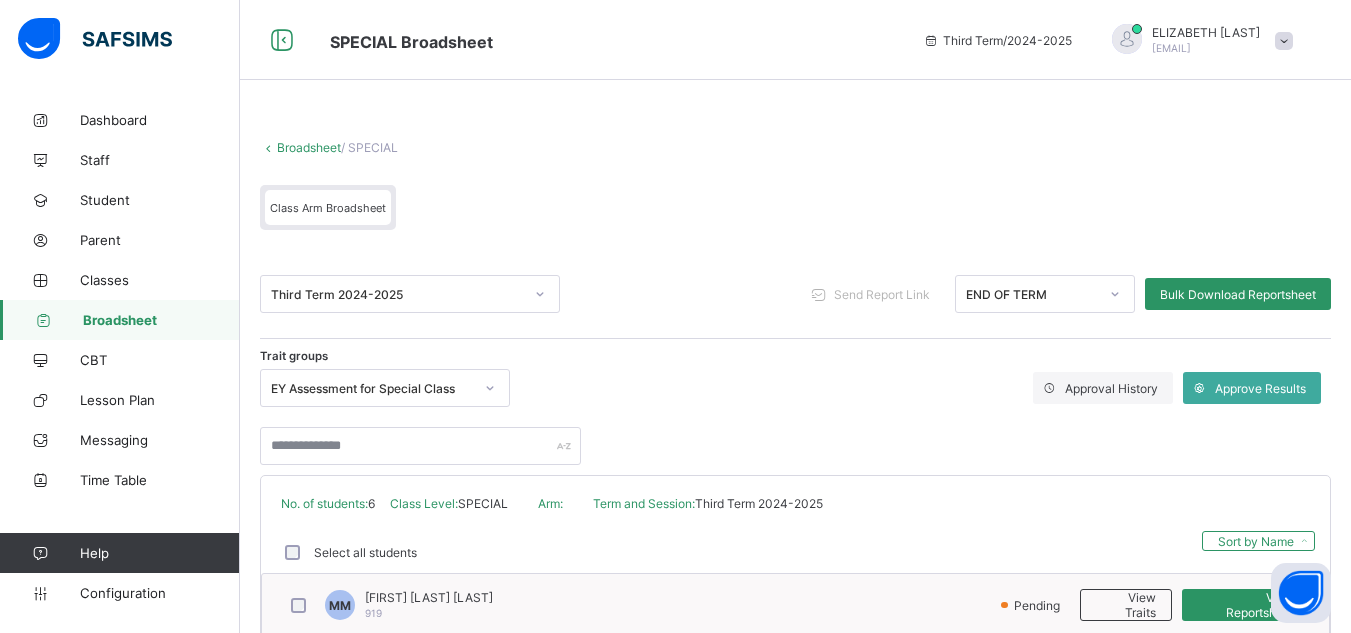 click on "Class Arm Broadsheet" at bounding box center (795, 212) 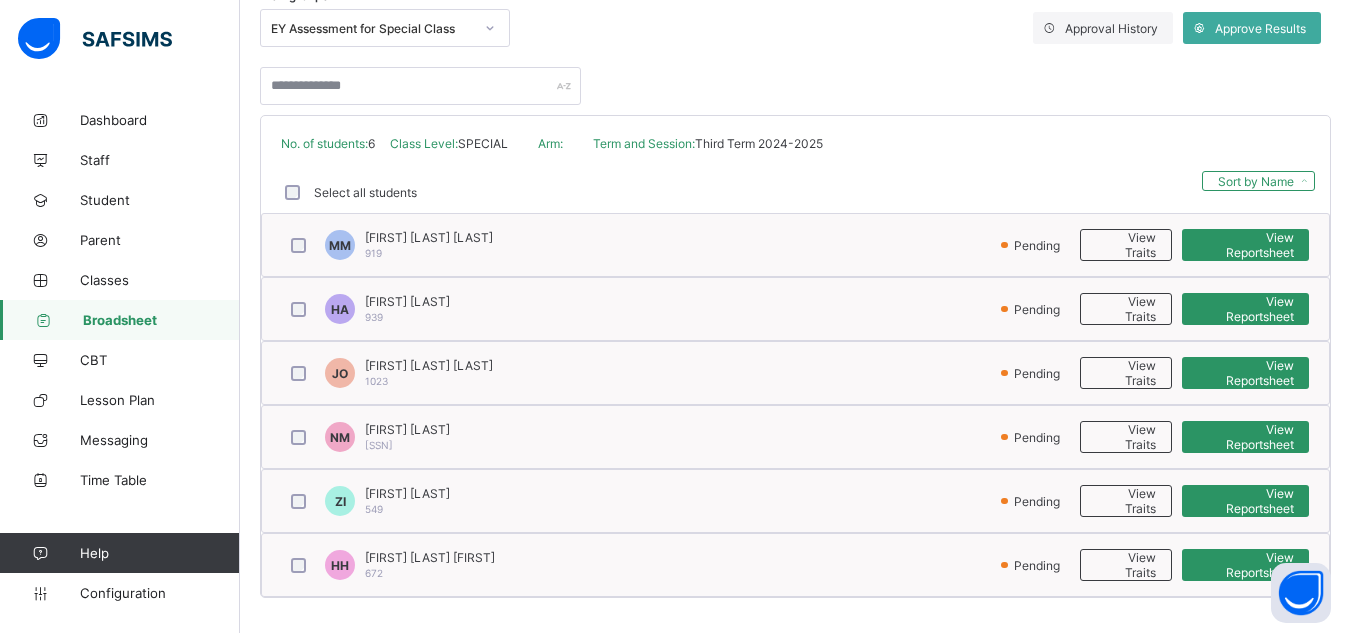 scroll, scrollTop: 365, scrollLeft: 0, axis: vertical 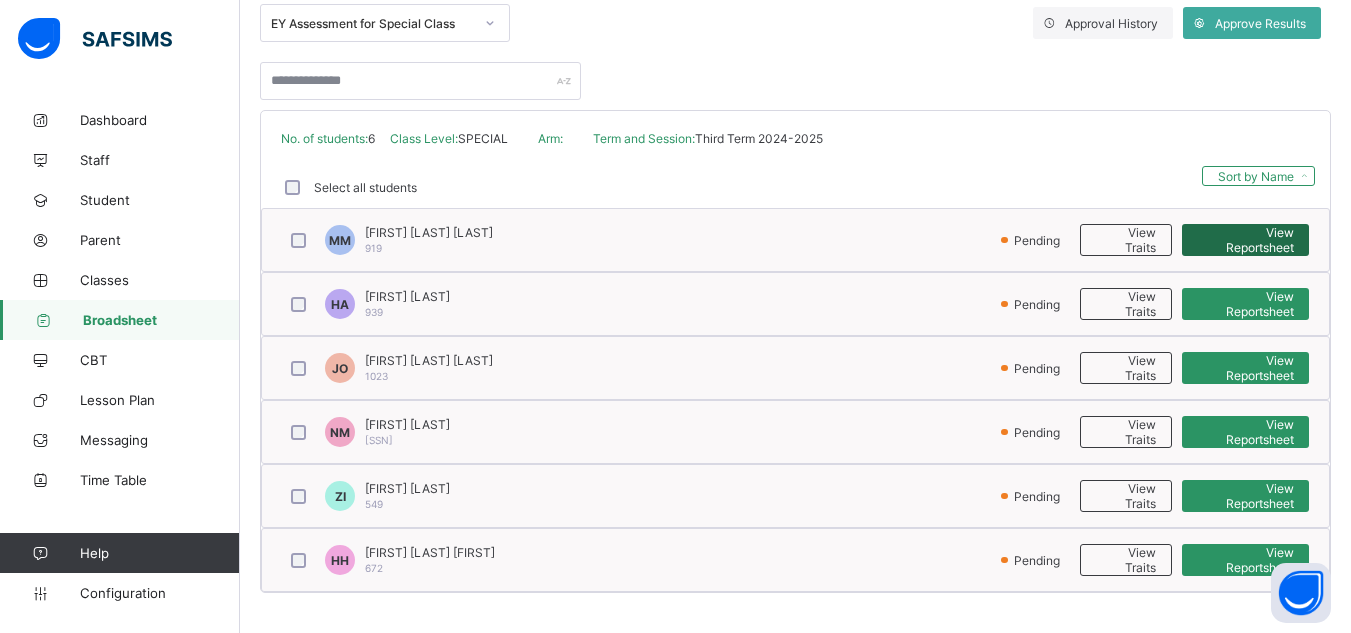 click on "View Reportsheet" at bounding box center (1245, 240) 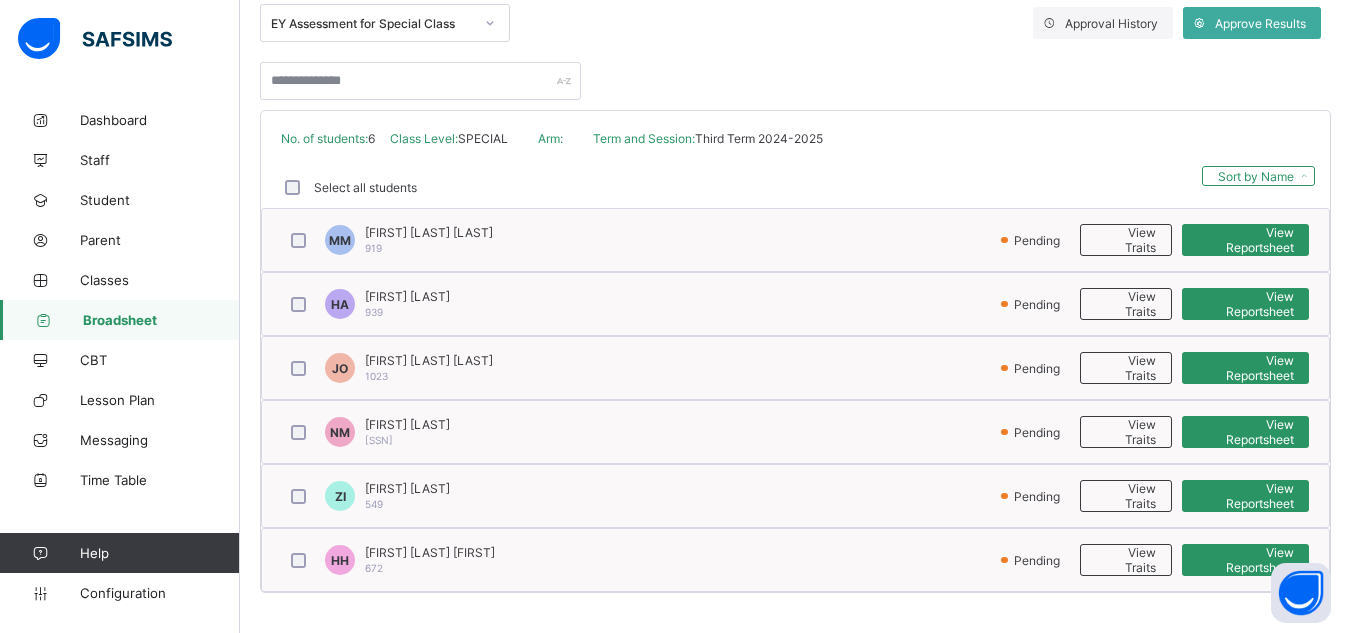 click on "Select all students" at bounding box center [349, 187] 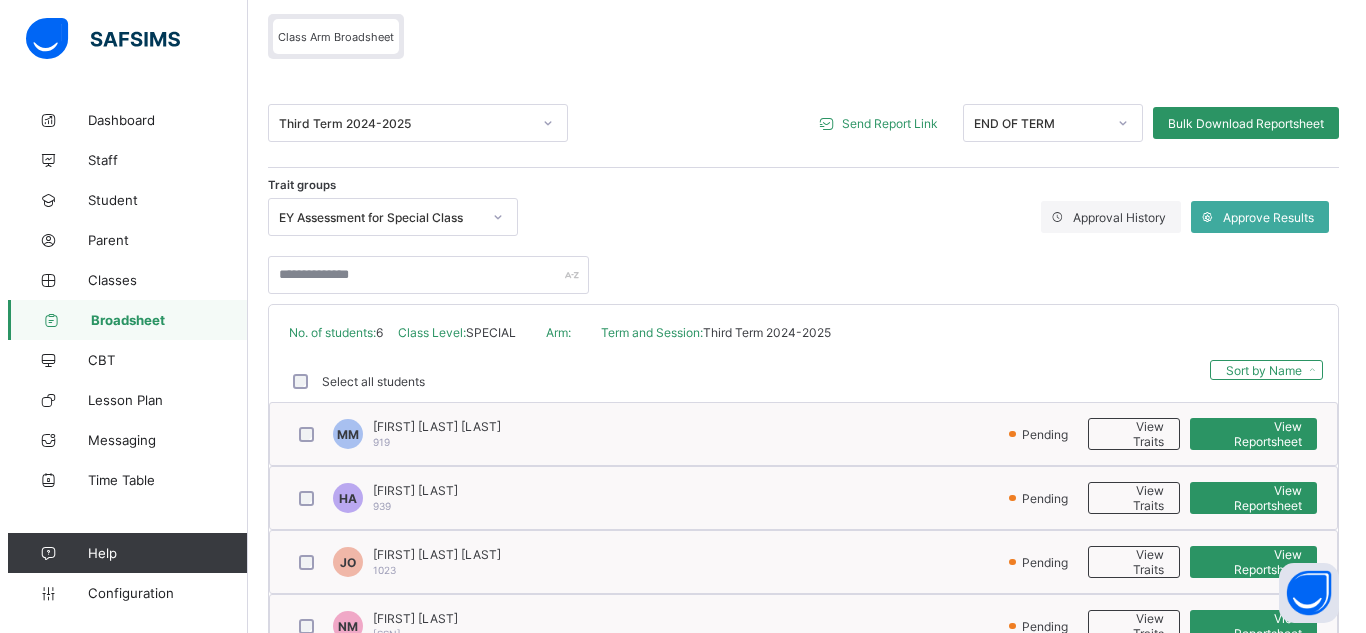 scroll, scrollTop: 165, scrollLeft: 0, axis: vertical 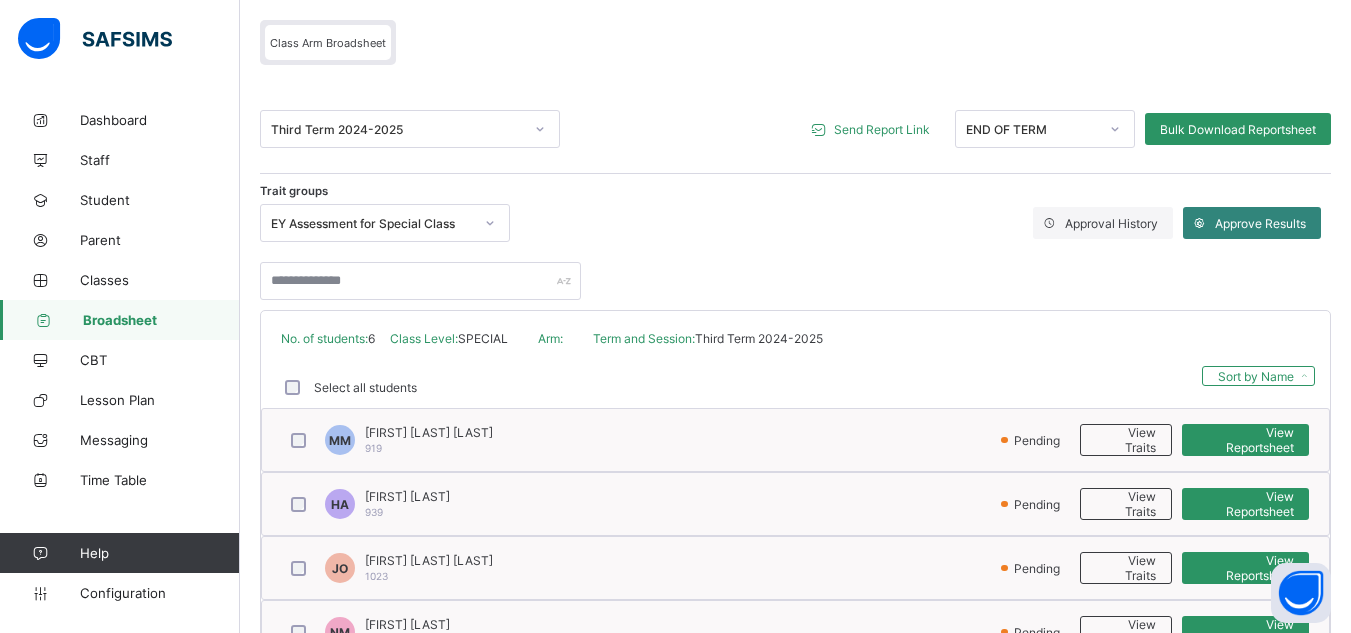 click on "Approve Results" at bounding box center [1252, 223] 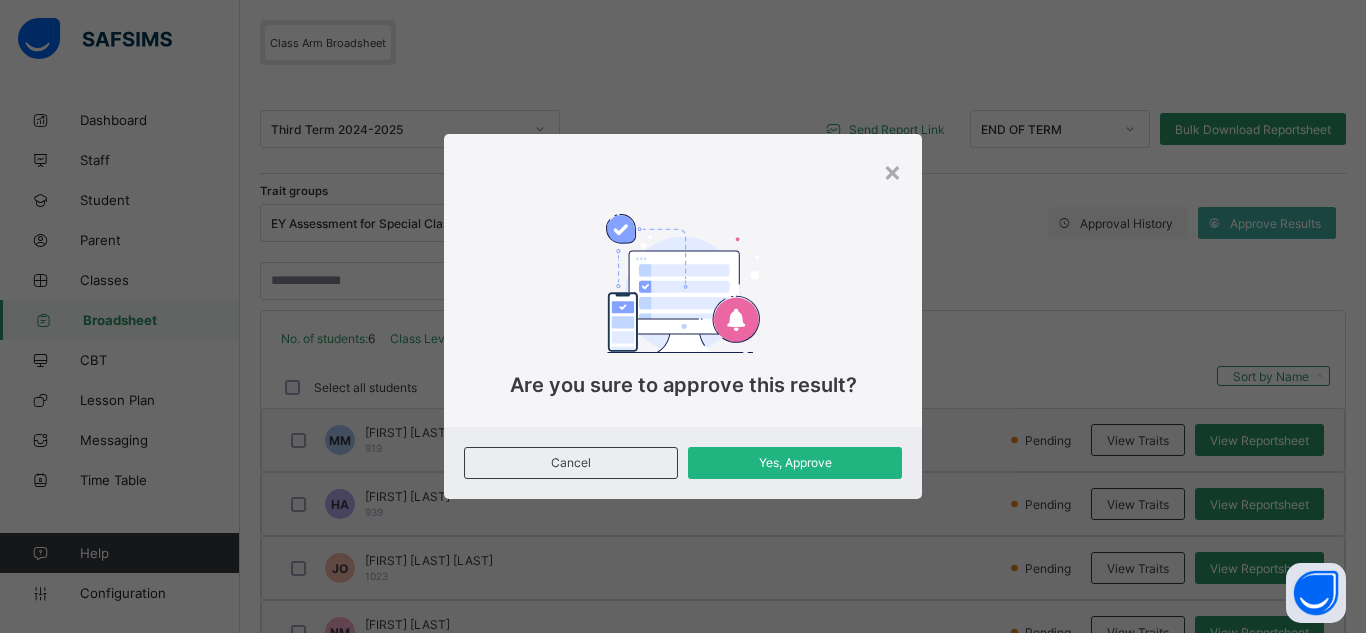 click on "Yes, Approve" at bounding box center (795, 462) 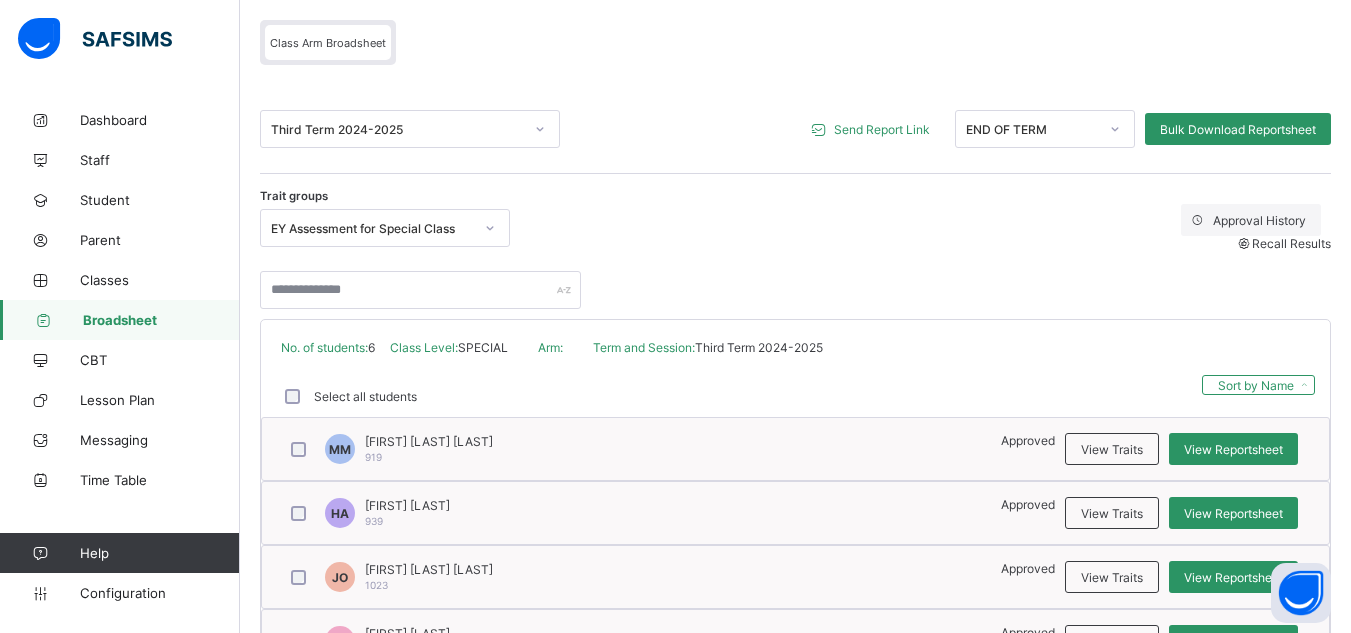 click on "Send Report Link" at bounding box center [873, 129] 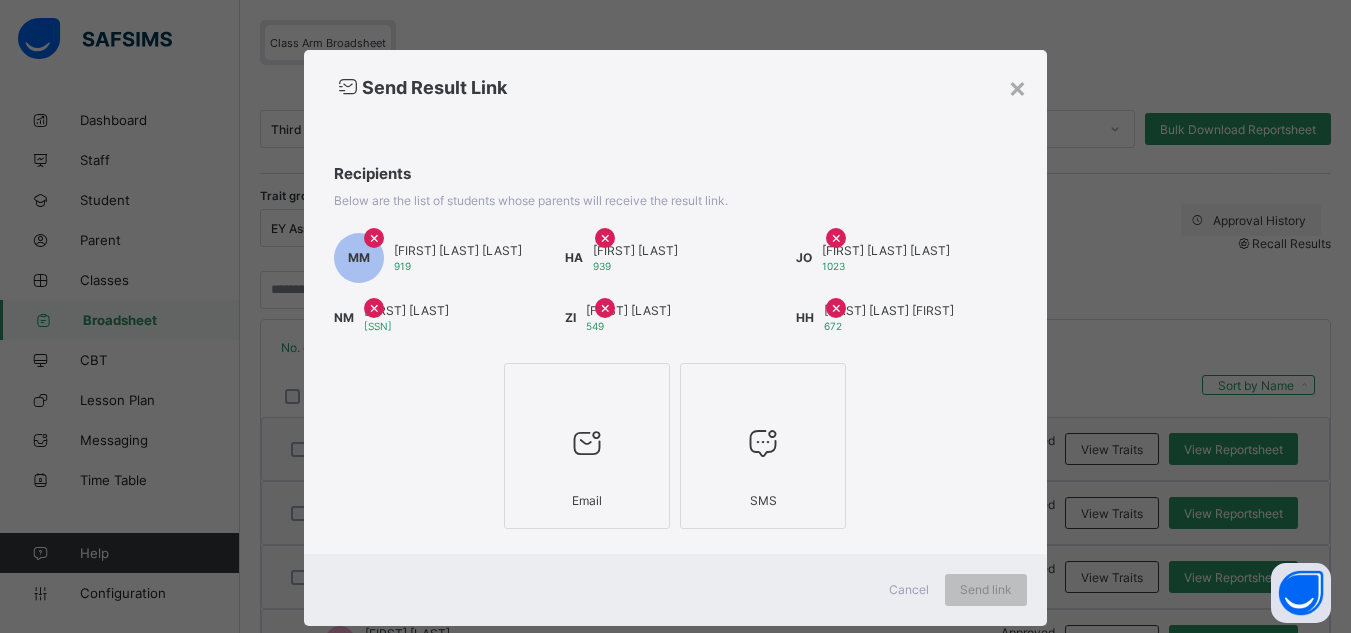 click at bounding box center [587, 443] 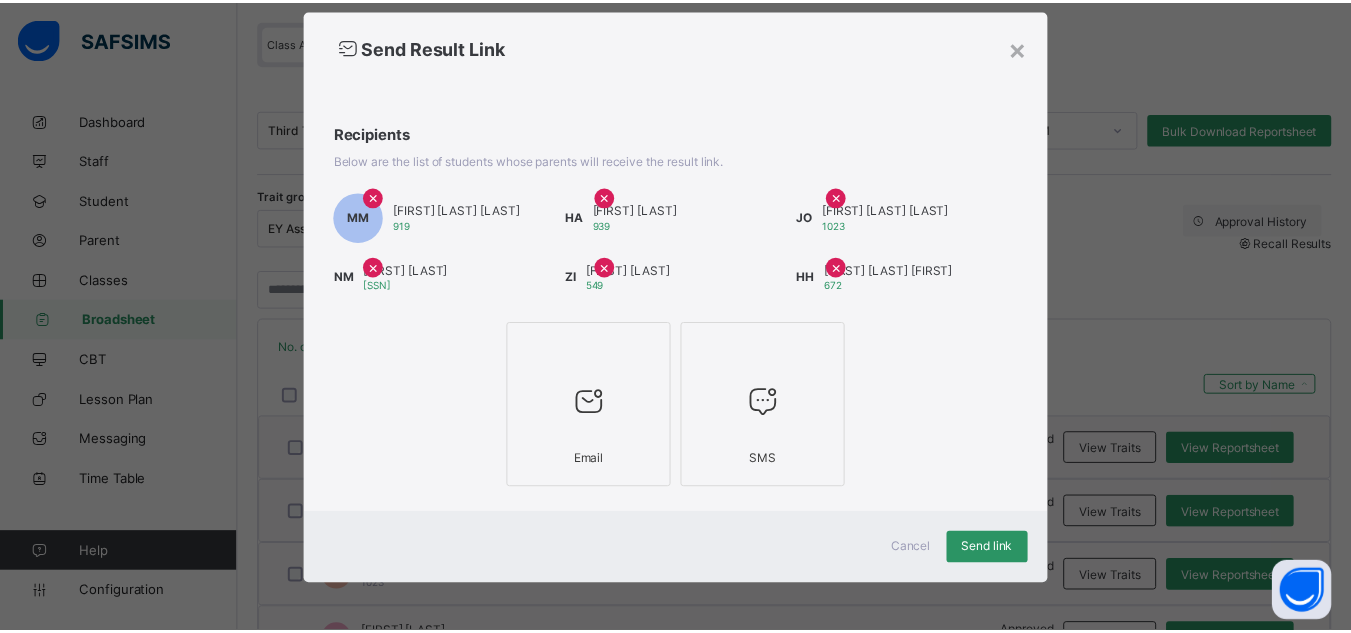scroll, scrollTop: 63, scrollLeft: 0, axis: vertical 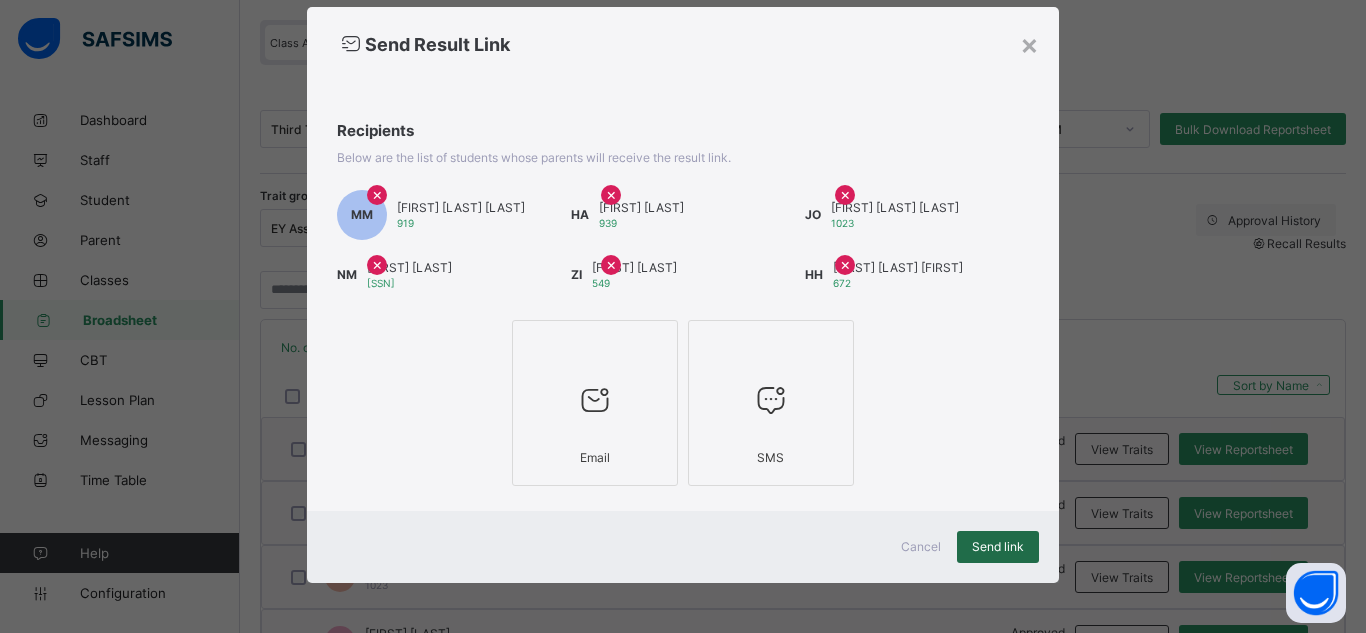 click on "Send link" at bounding box center (998, 547) 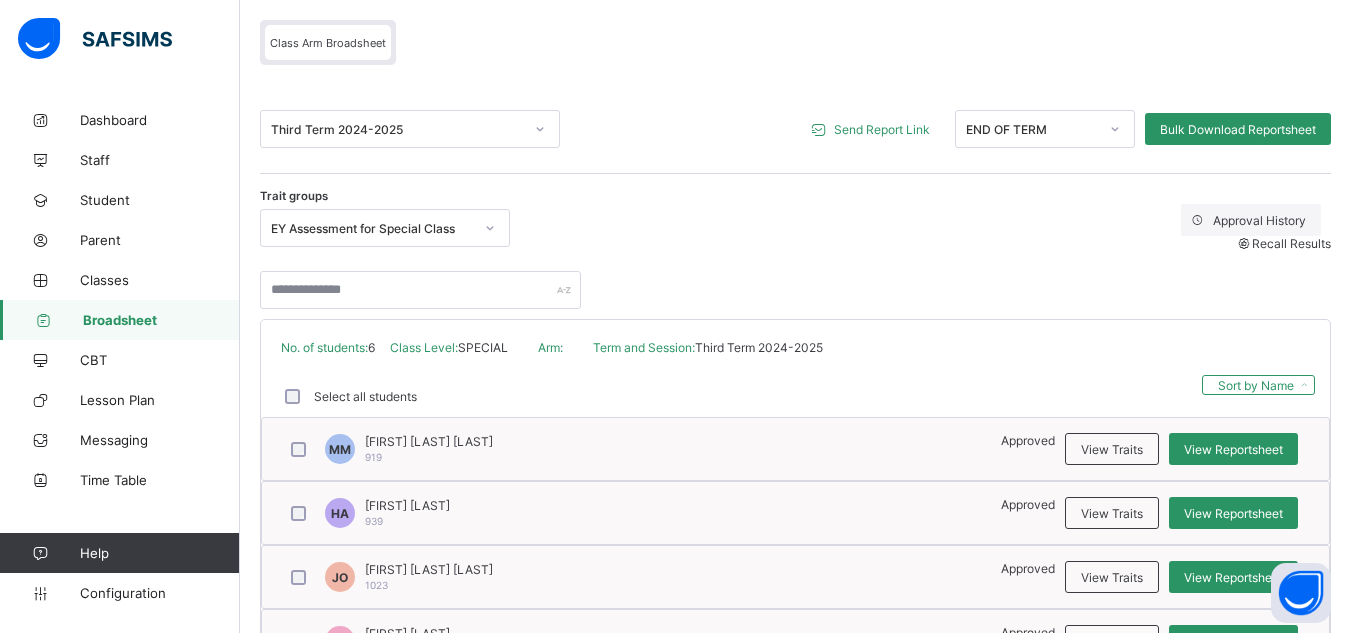 click on "Broadsheet" at bounding box center (161, 320) 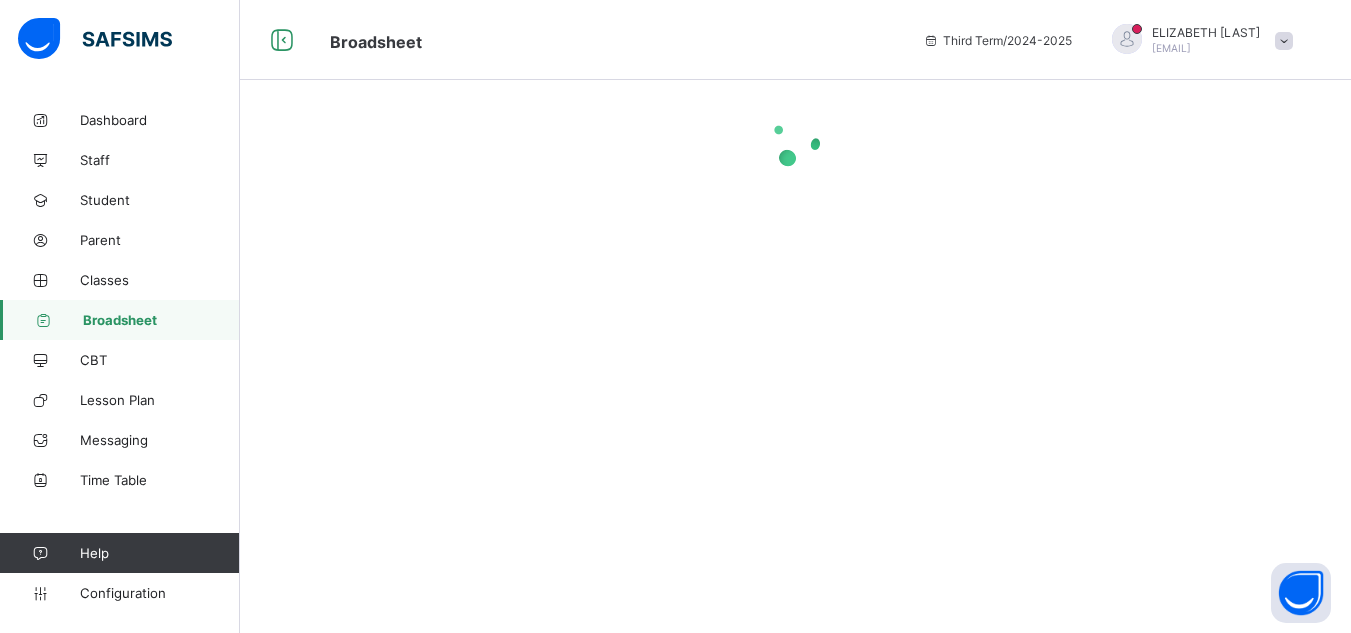 scroll, scrollTop: 0, scrollLeft: 0, axis: both 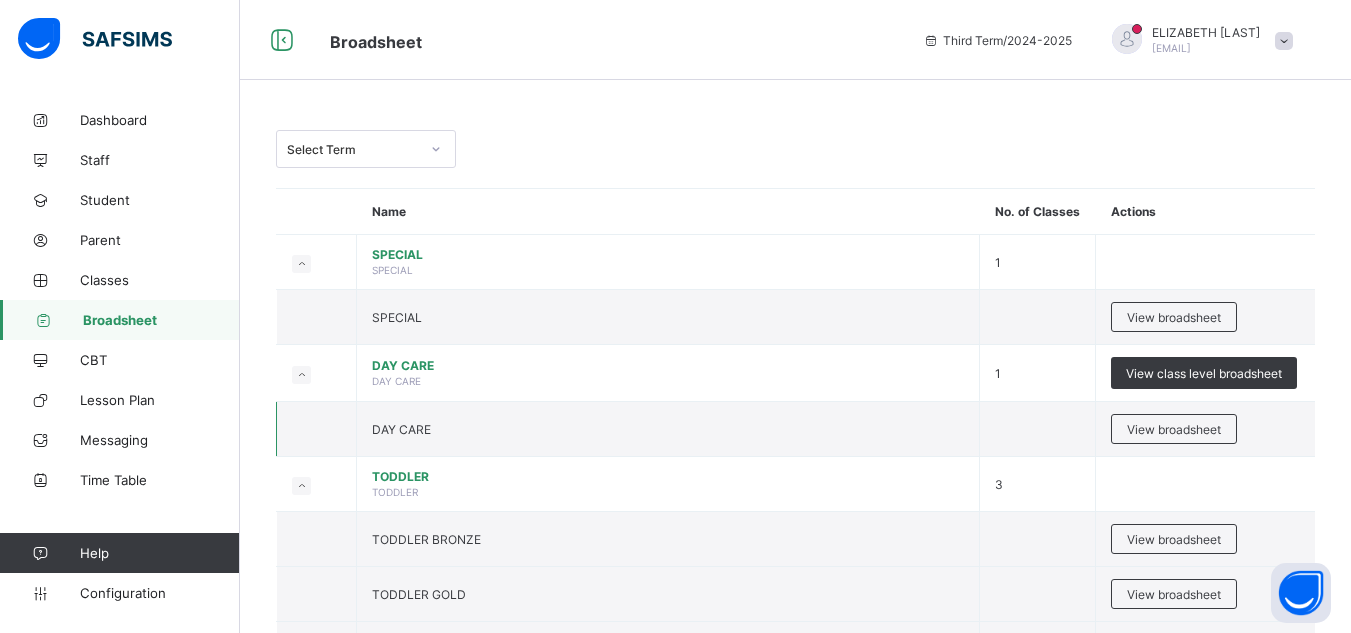 click on "DAY CARE" at bounding box center (668, 429) 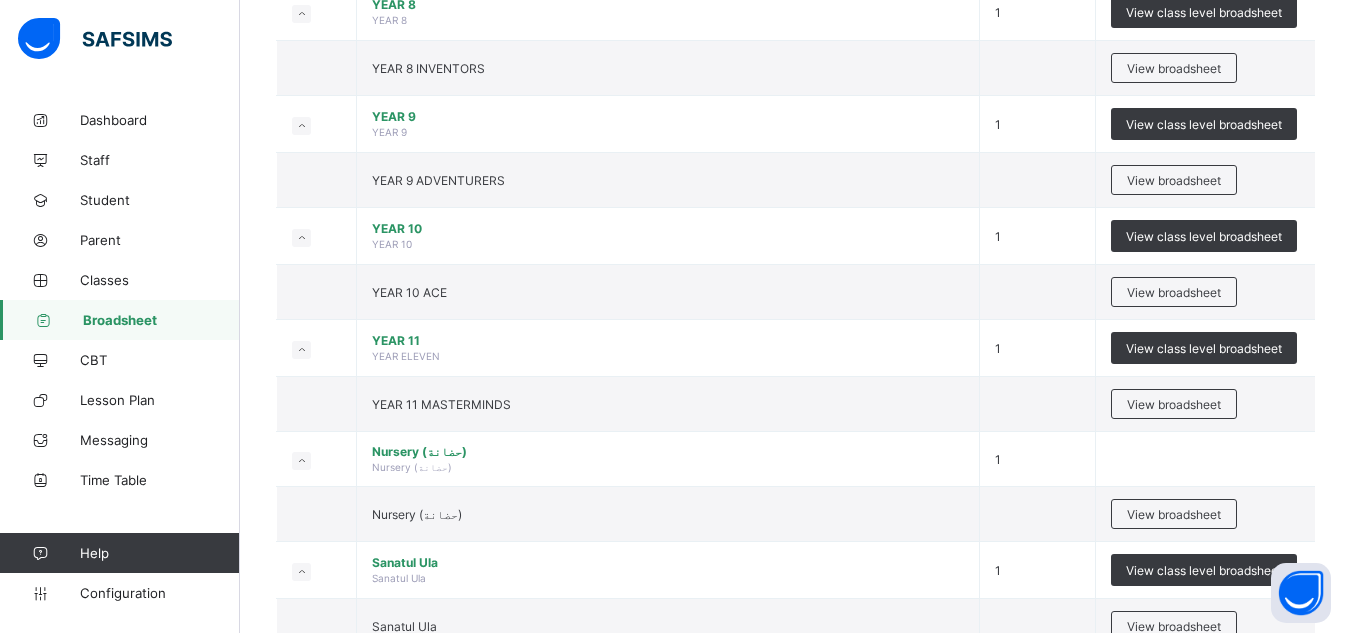 scroll, scrollTop: 2400, scrollLeft: 0, axis: vertical 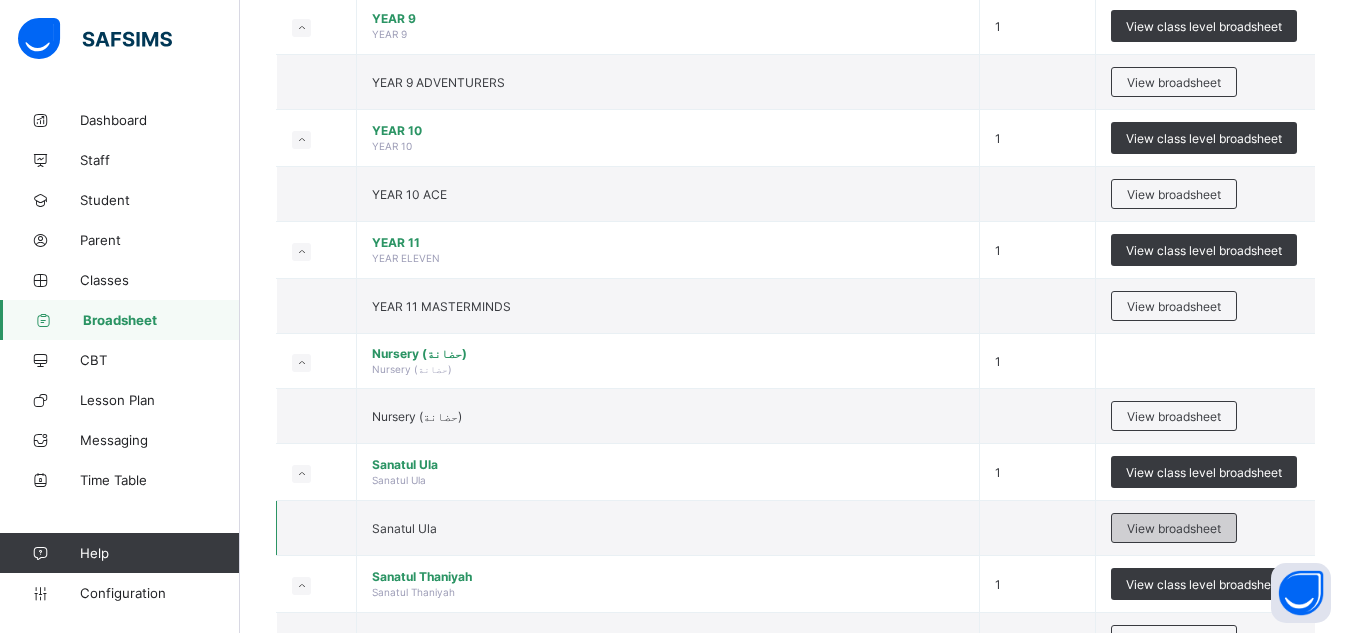 click on "View broadsheet" at bounding box center [1174, 528] 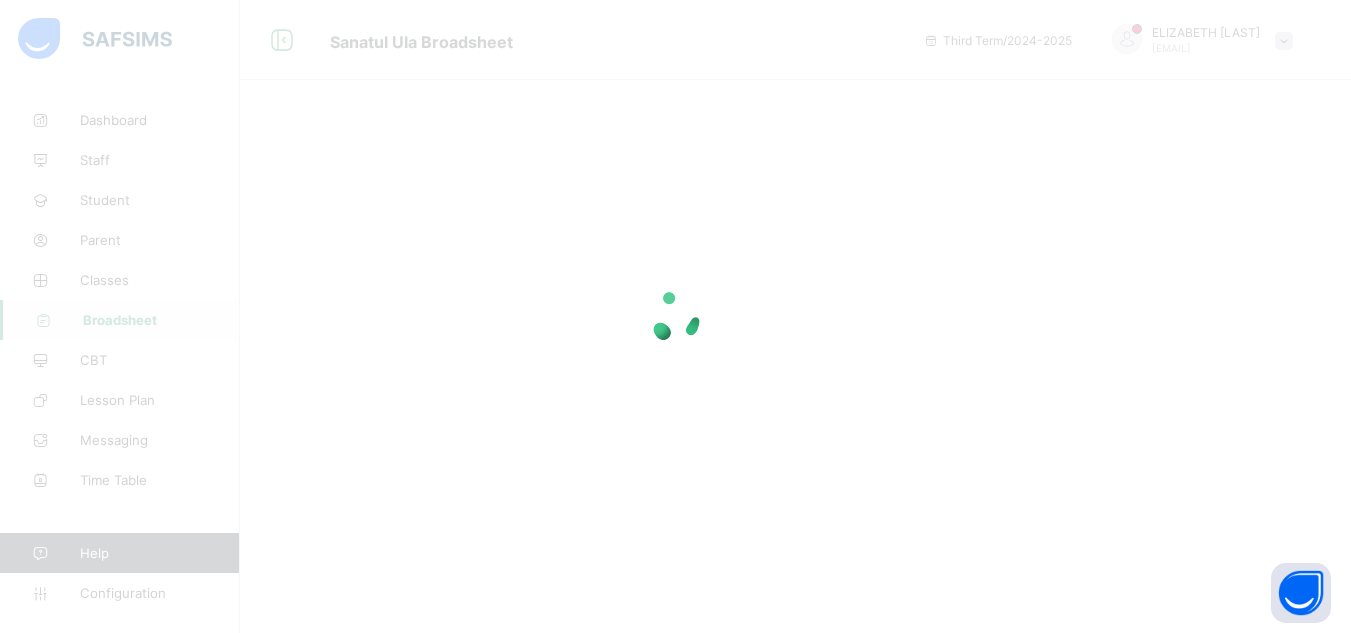 scroll, scrollTop: 0, scrollLeft: 0, axis: both 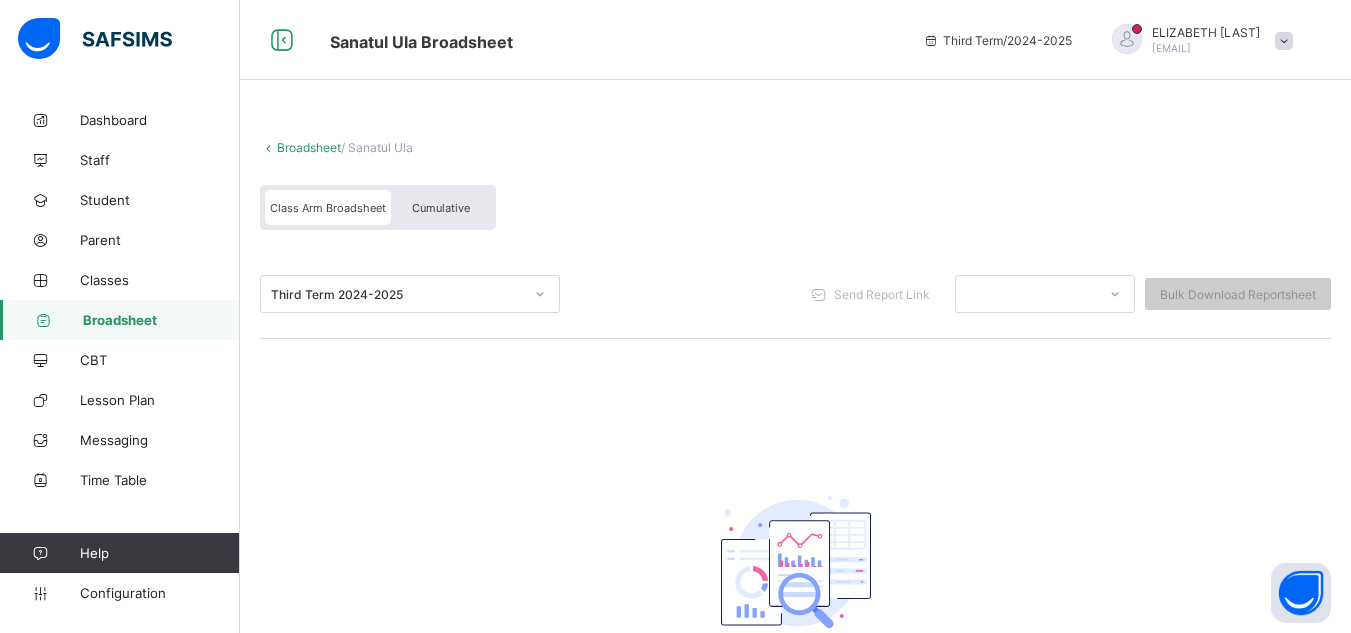 click on "Broadsheet" at bounding box center (161, 320) 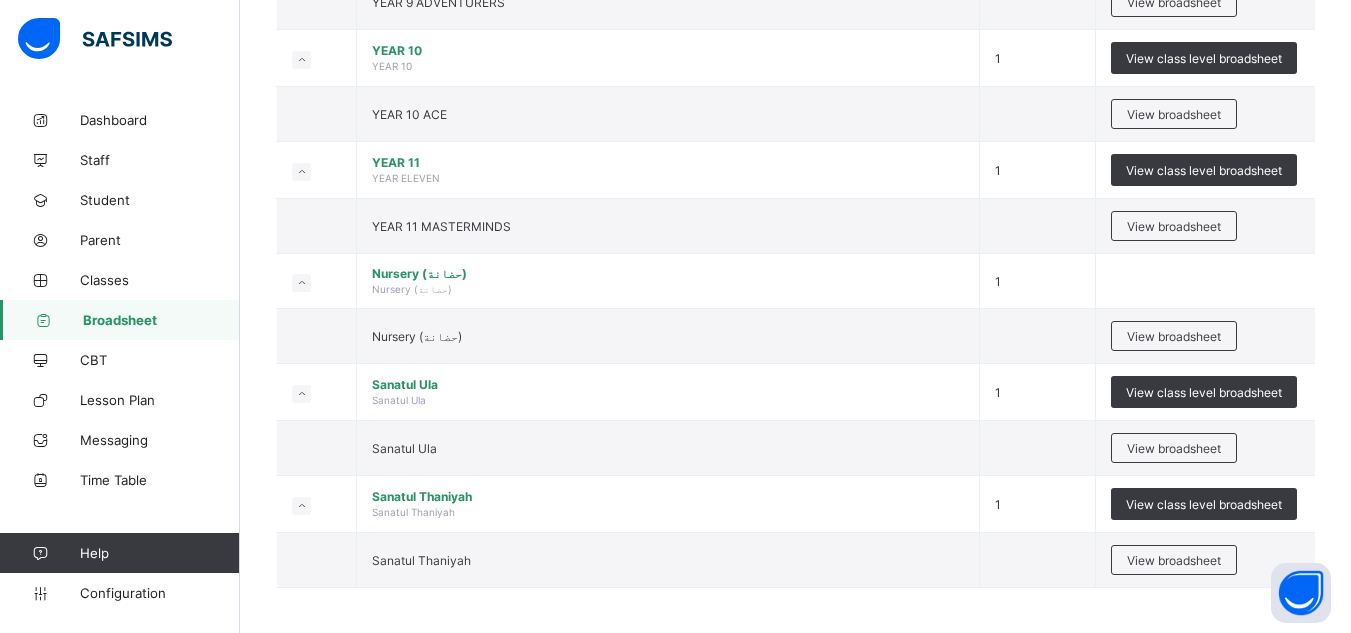 scroll, scrollTop: 2485, scrollLeft: 0, axis: vertical 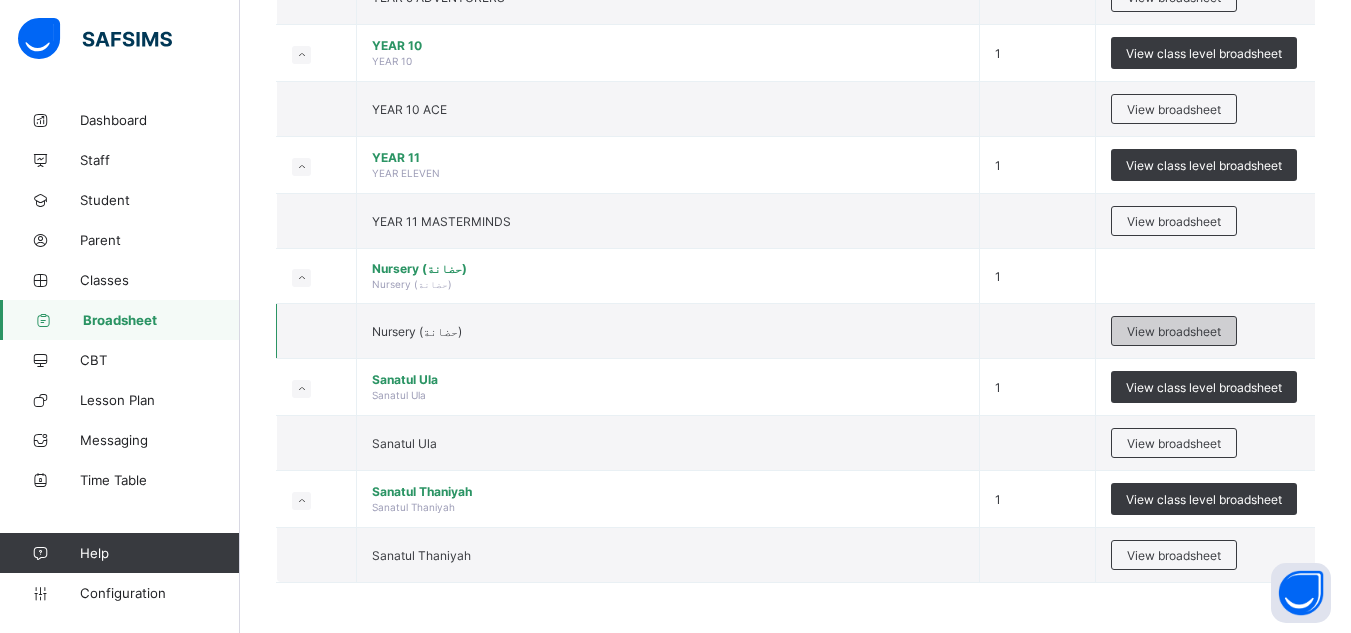 click on "View broadsheet" at bounding box center (1174, 331) 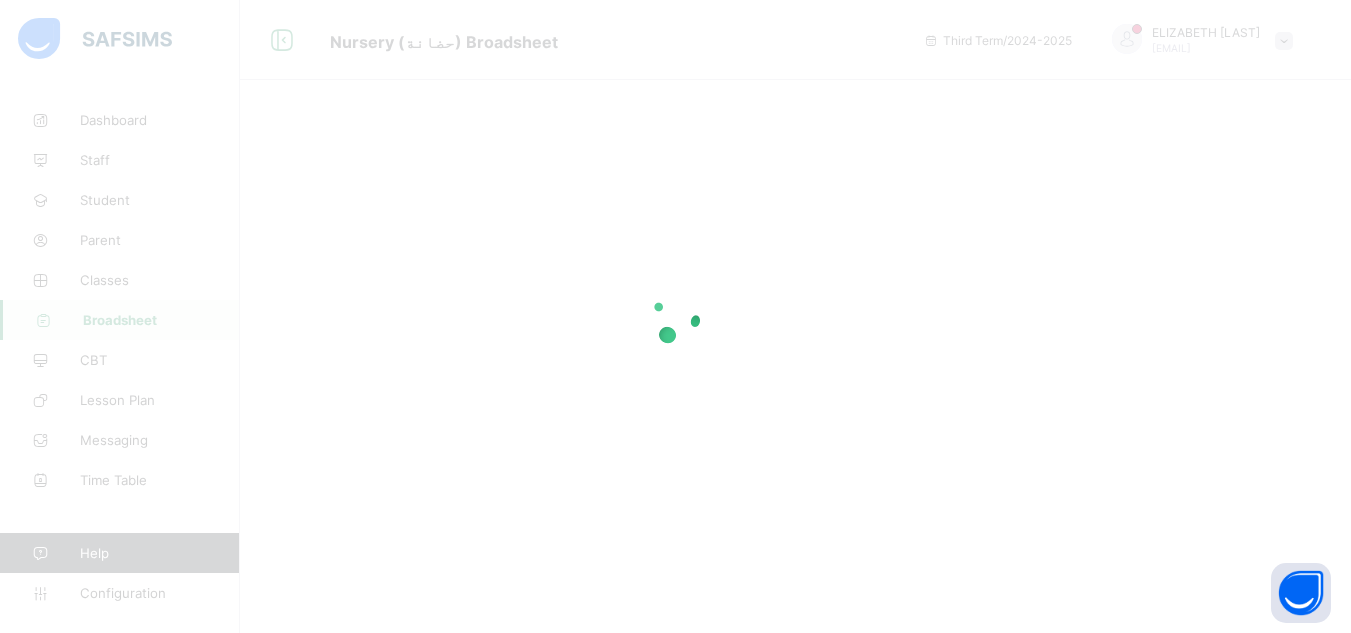 scroll, scrollTop: 0, scrollLeft: 0, axis: both 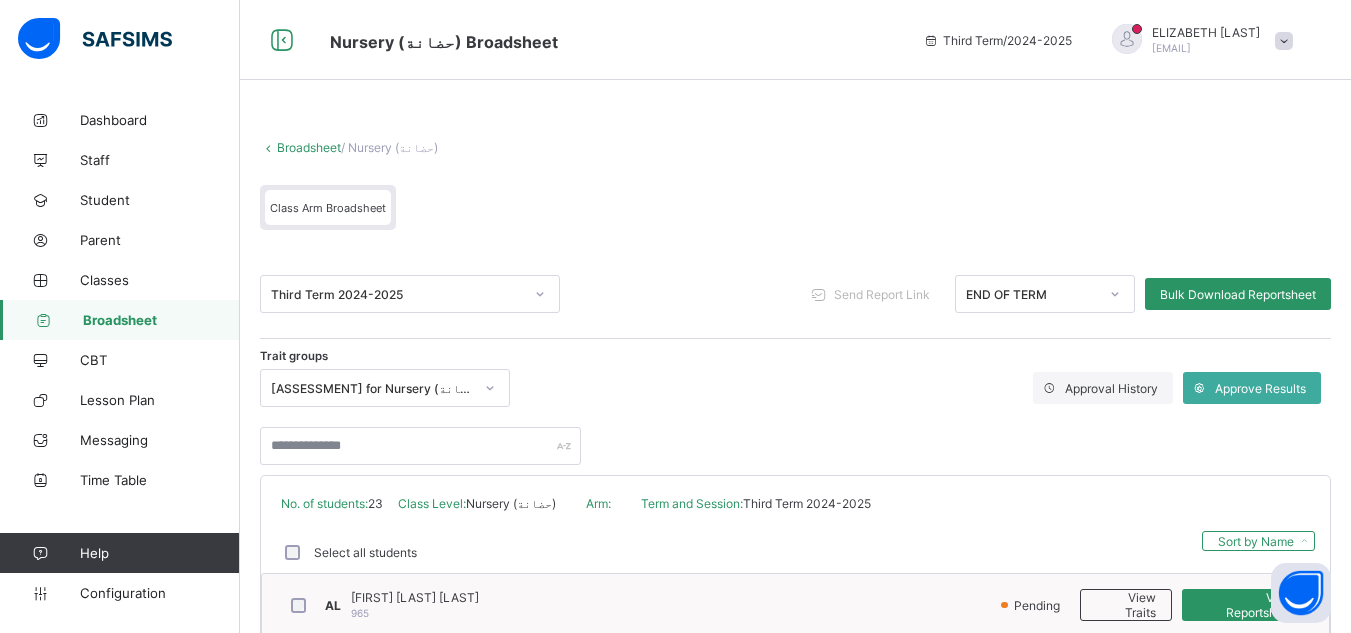 click on "Select all students" at bounding box center (349, 552) 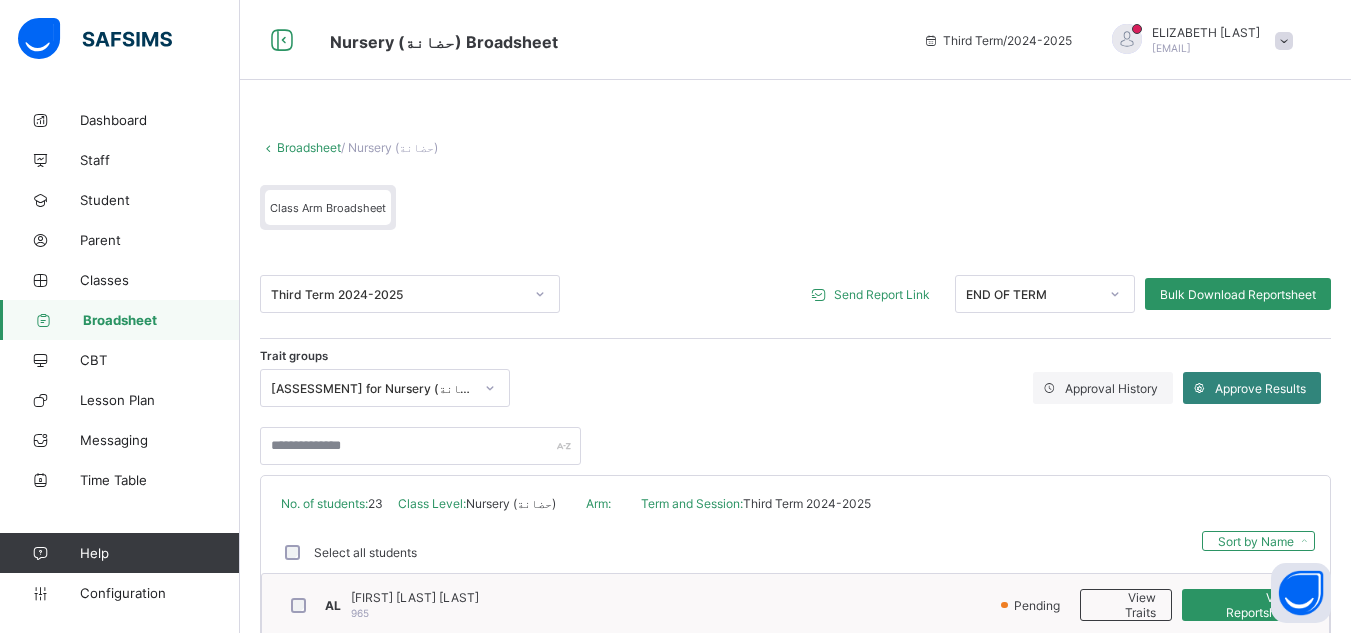 click on "Approve Results" at bounding box center (1260, 388) 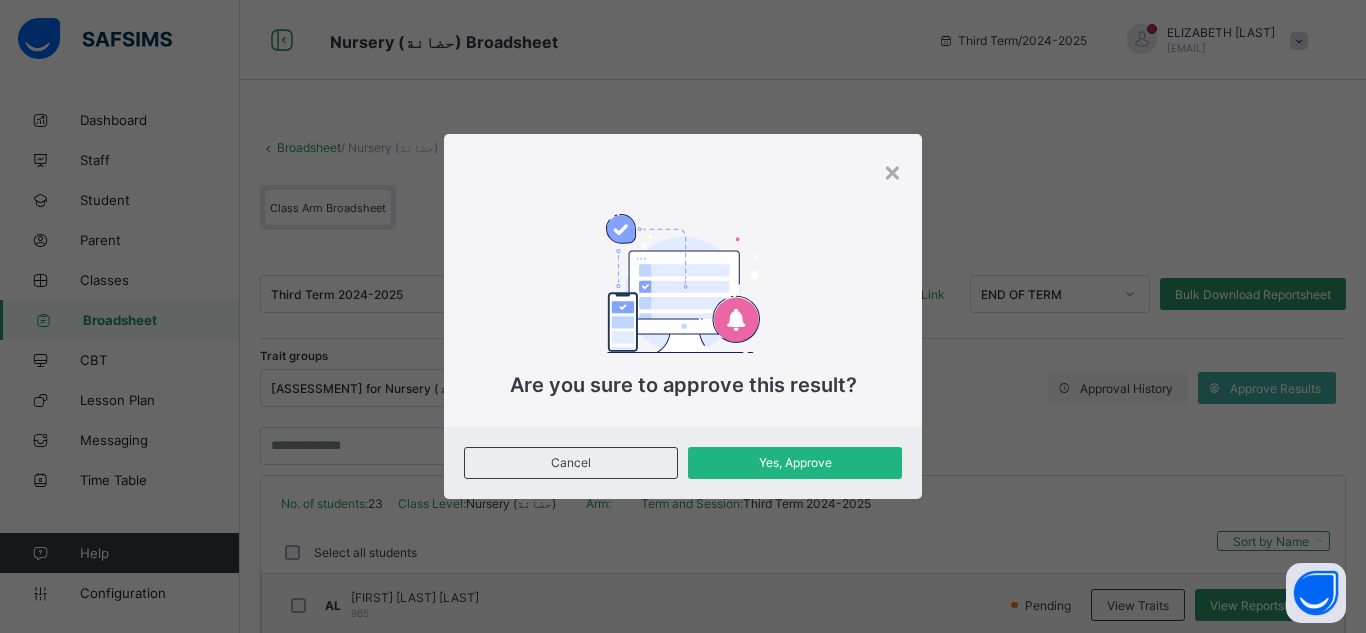 click on "Yes, Approve" at bounding box center (795, 462) 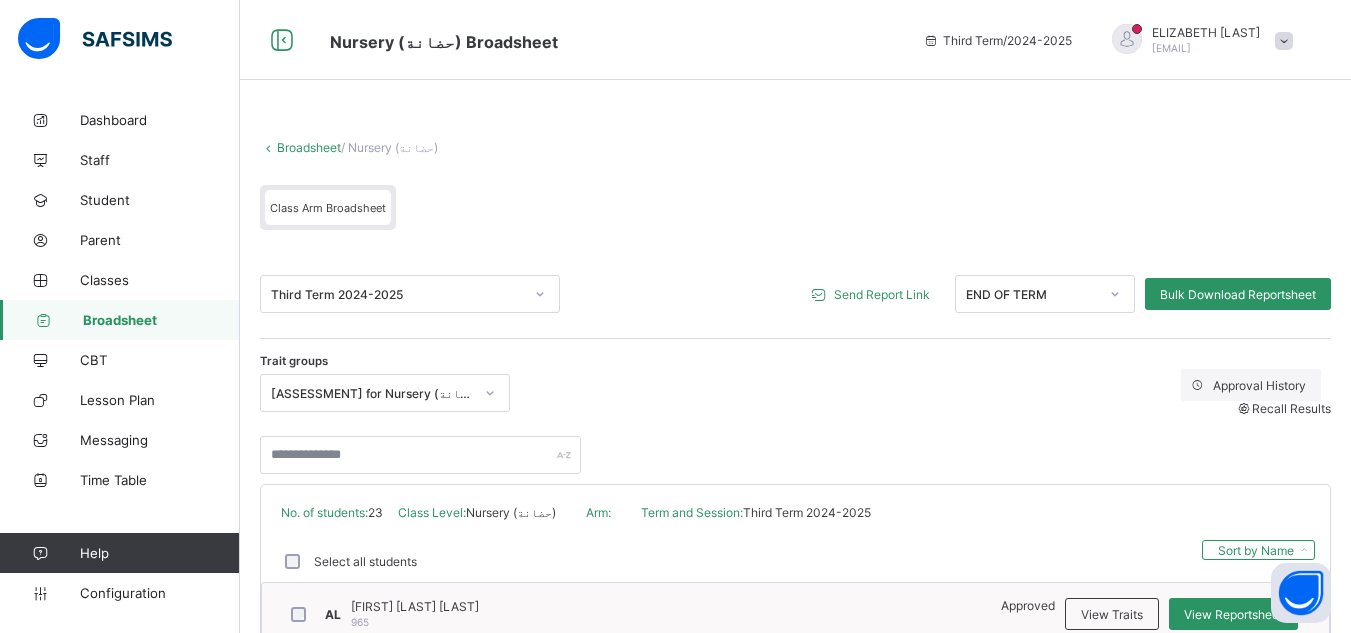 click on "Send Report Link" at bounding box center [882, 294] 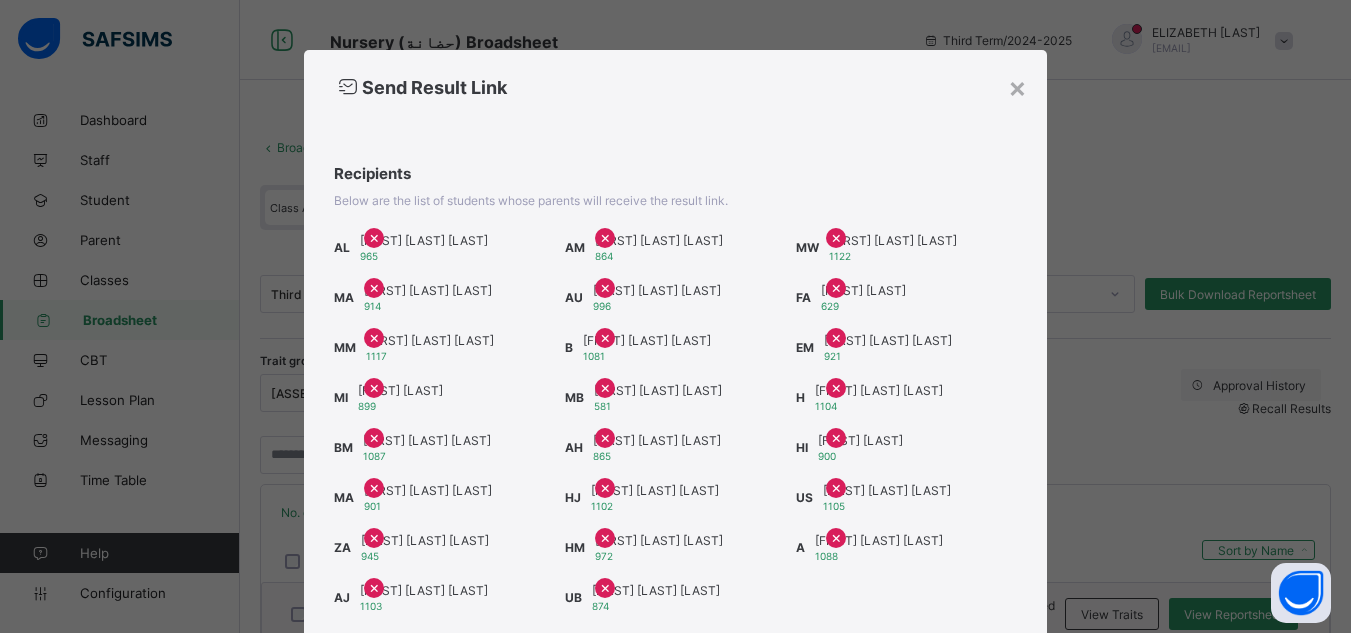 click on "[FIRST] × [FIRST] [LAST] [NUMBER]" at bounding box center [906, 448] 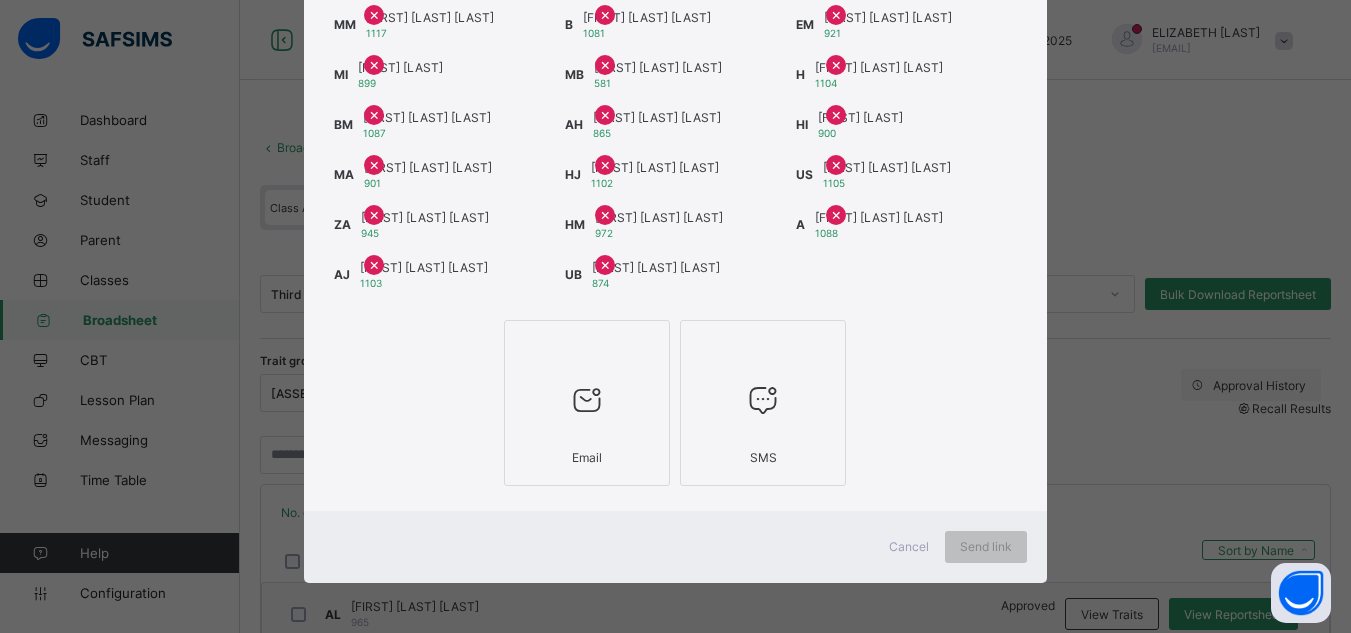 scroll, scrollTop: 465, scrollLeft: 0, axis: vertical 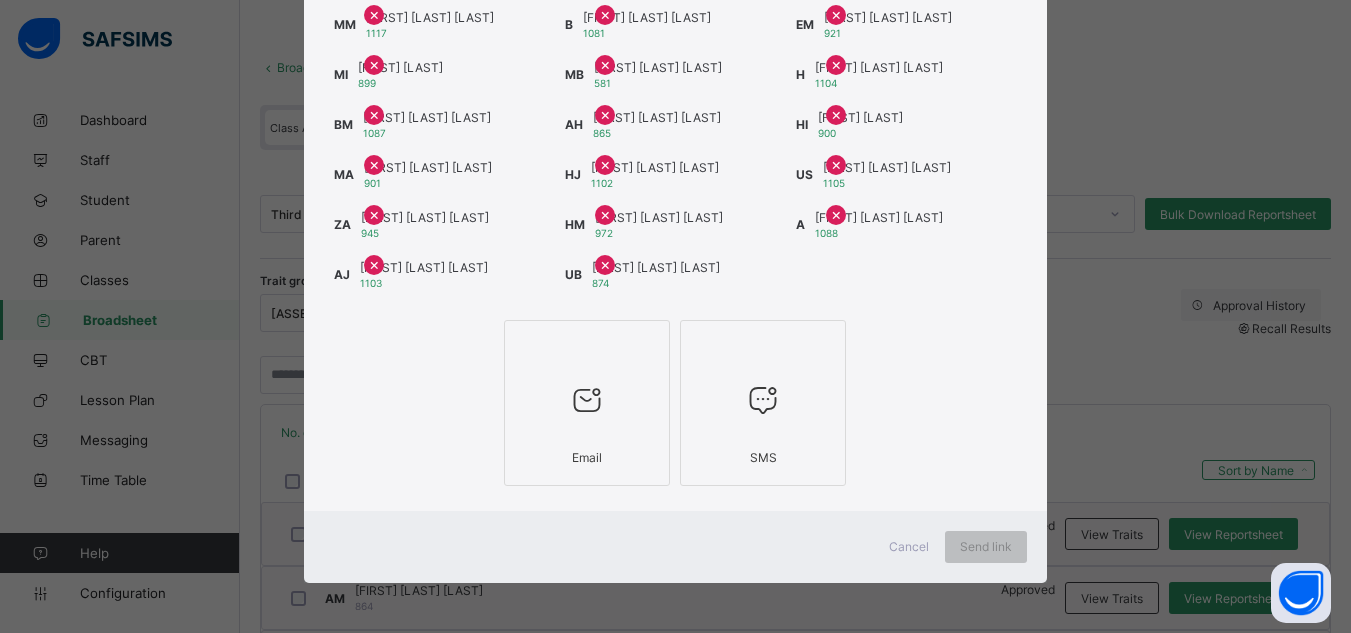 click at bounding box center [587, 400] 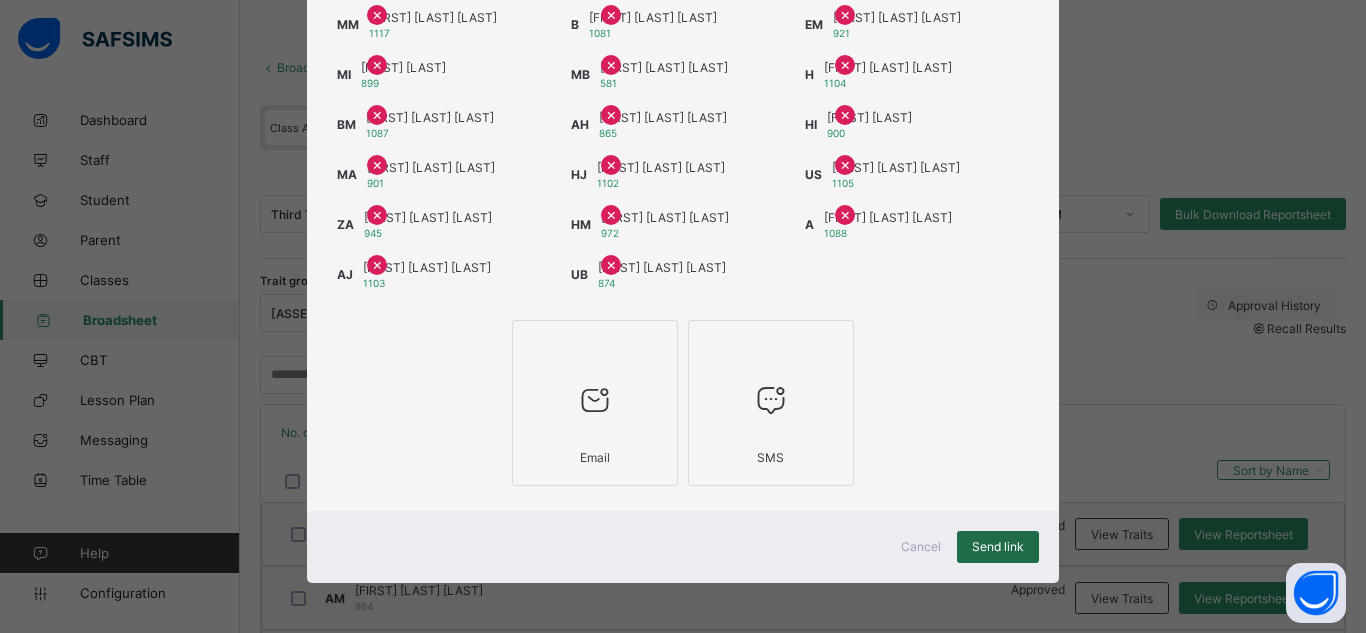click on "Send link" at bounding box center [998, 546] 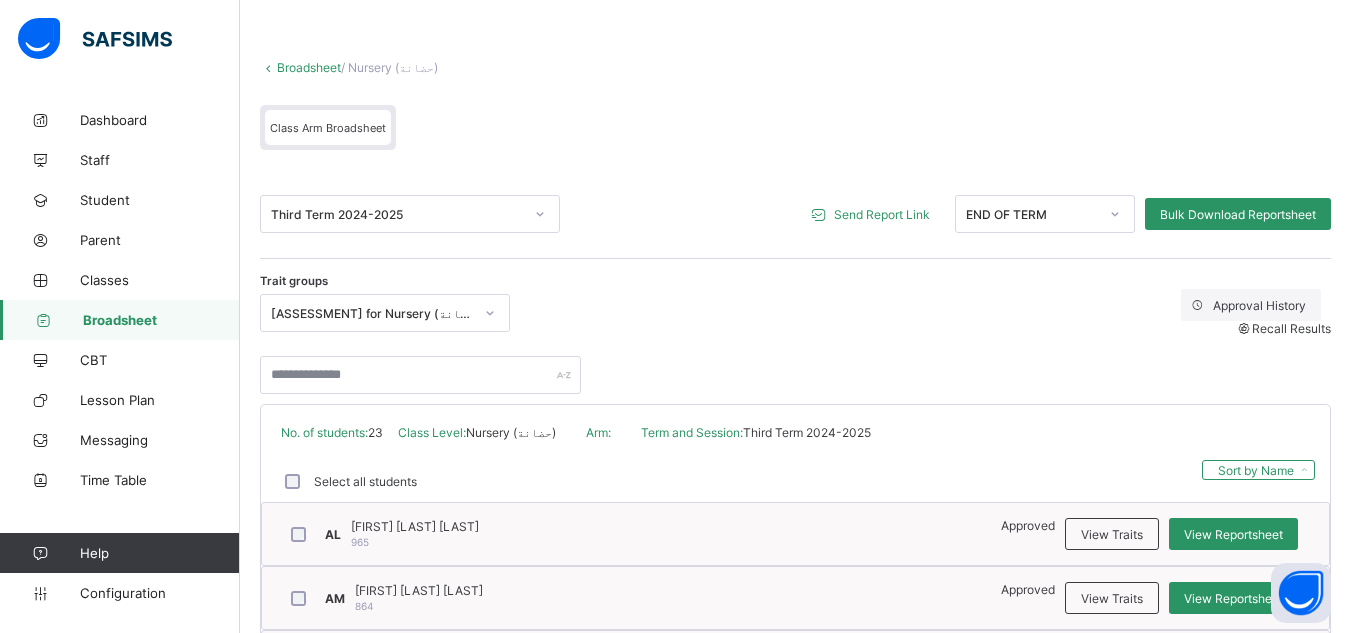 click on "Class Arm Broadsheet" at bounding box center [795, 132] 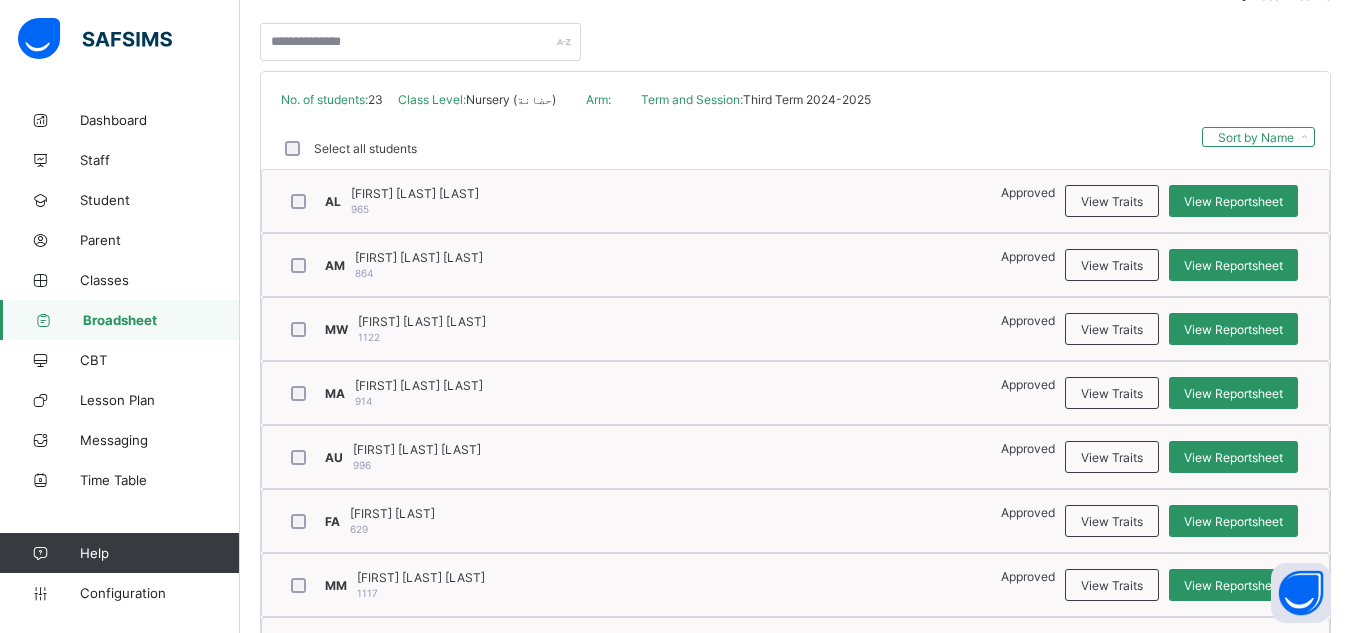 scroll, scrollTop: 480, scrollLeft: 0, axis: vertical 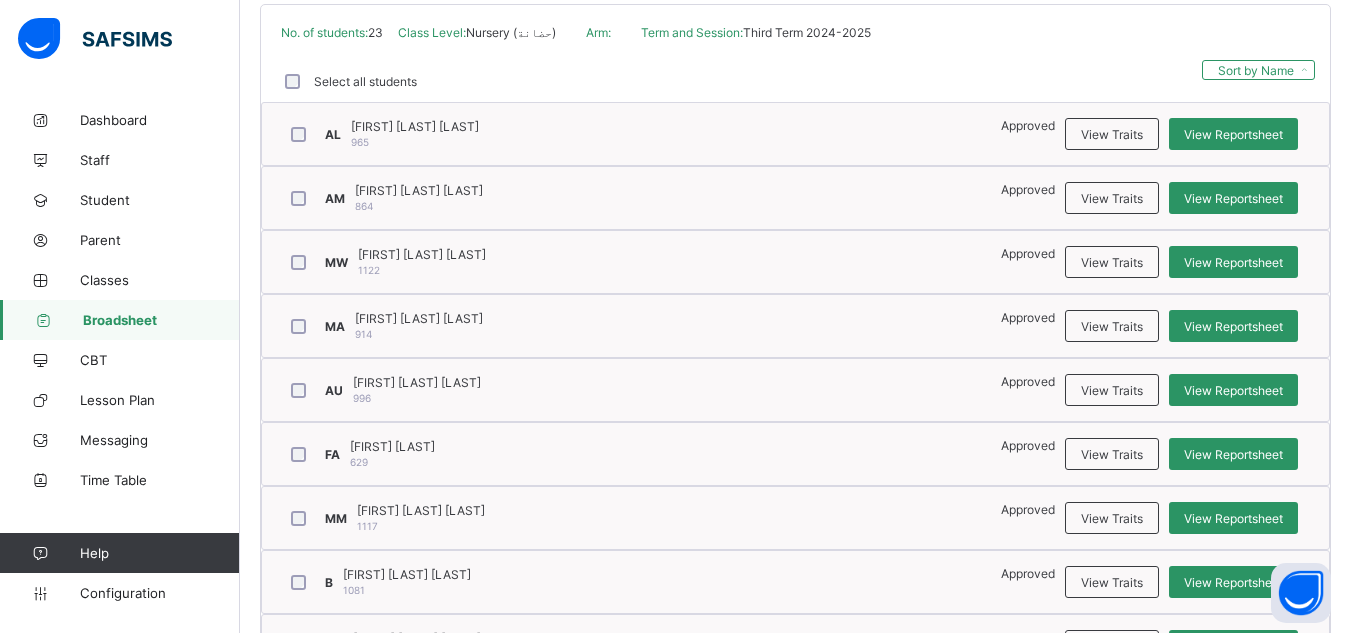 click on "Broadsheet" at bounding box center [161, 320] 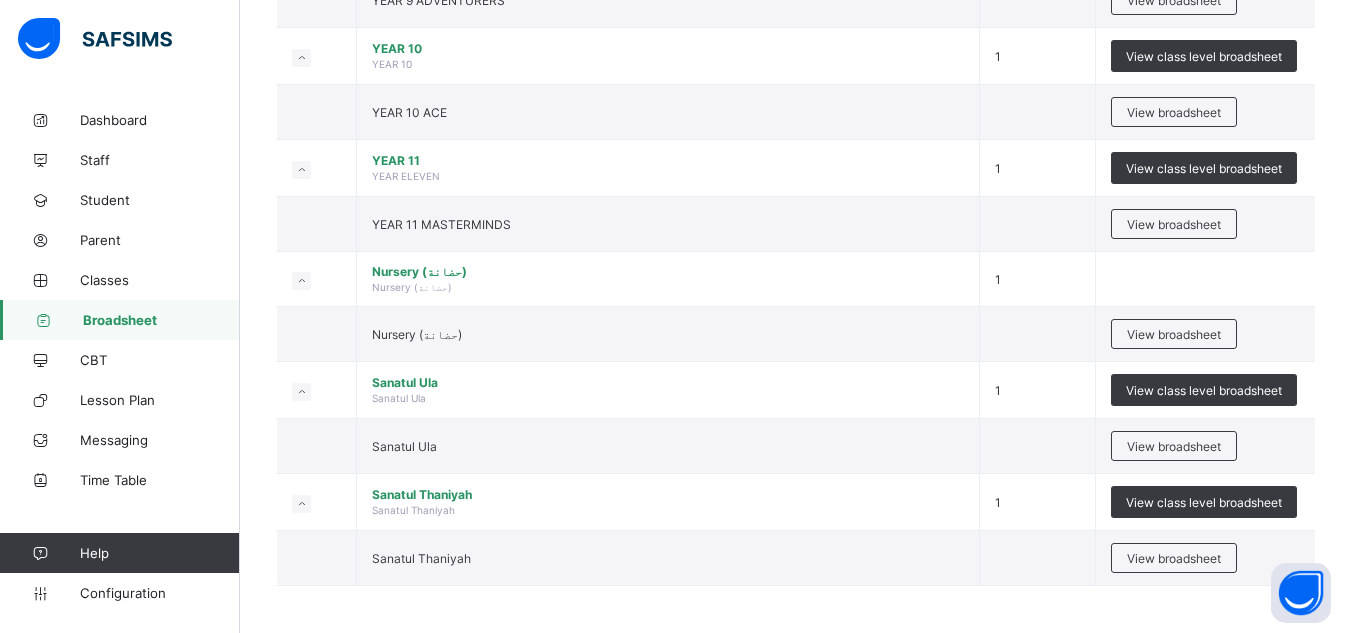 scroll, scrollTop: 2485, scrollLeft: 0, axis: vertical 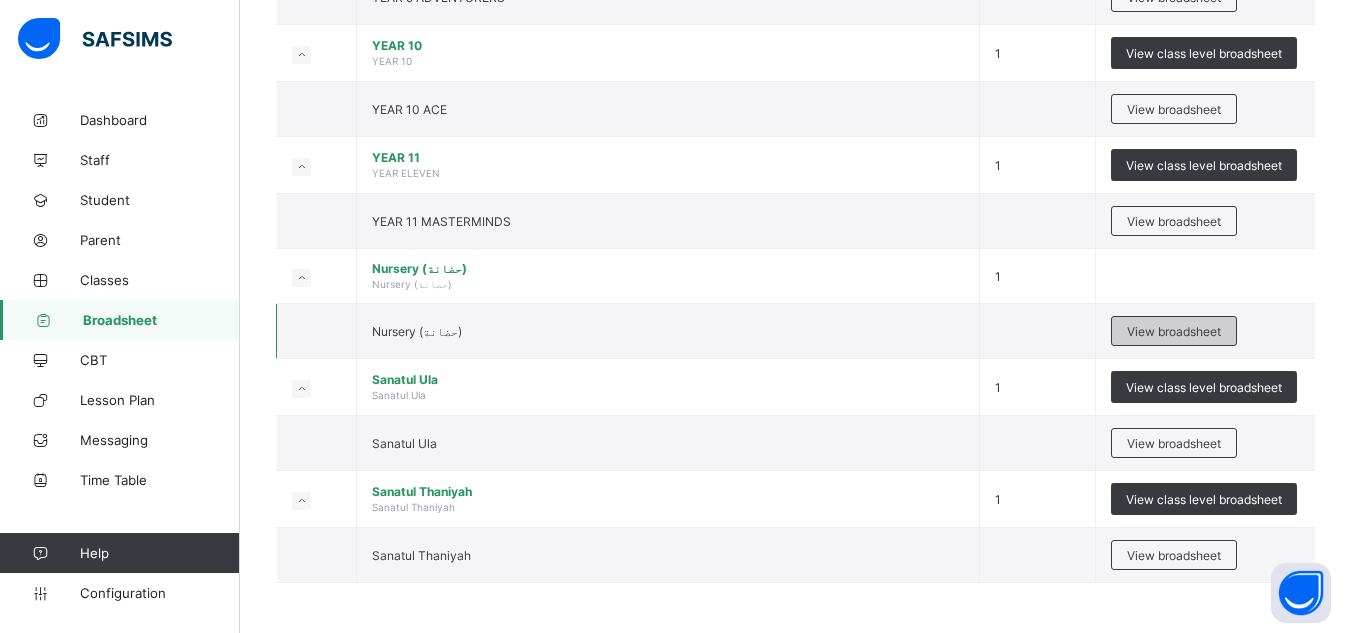 click on "View broadsheet" at bounding box center [1174, 331] 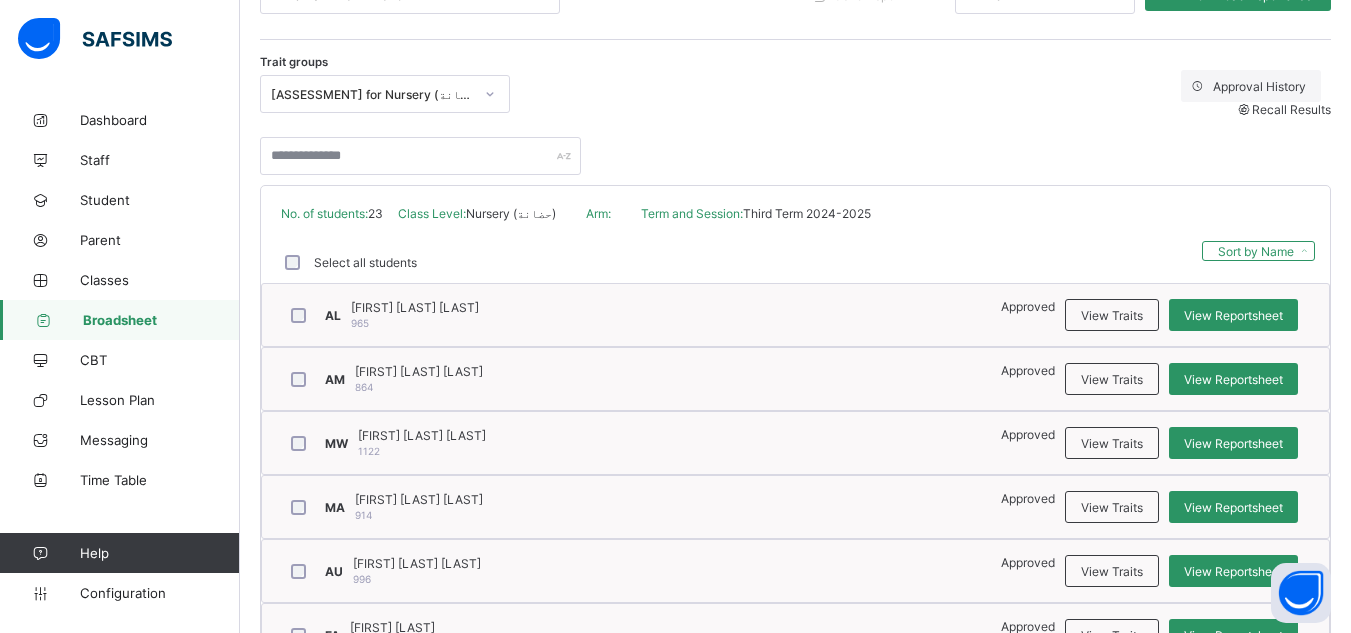 scroll, scrollTop: 293, scrollLeft: 0, axis: vertical 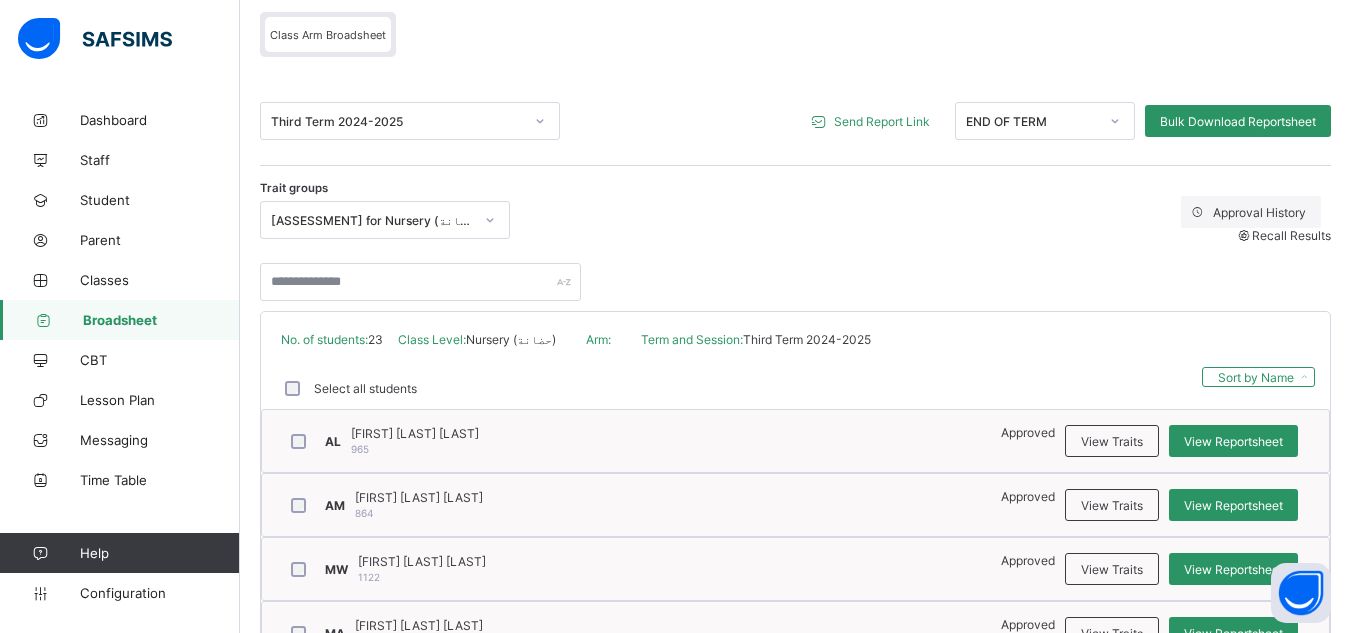 click on "Broadsheet" at bounding box center (161, 320) 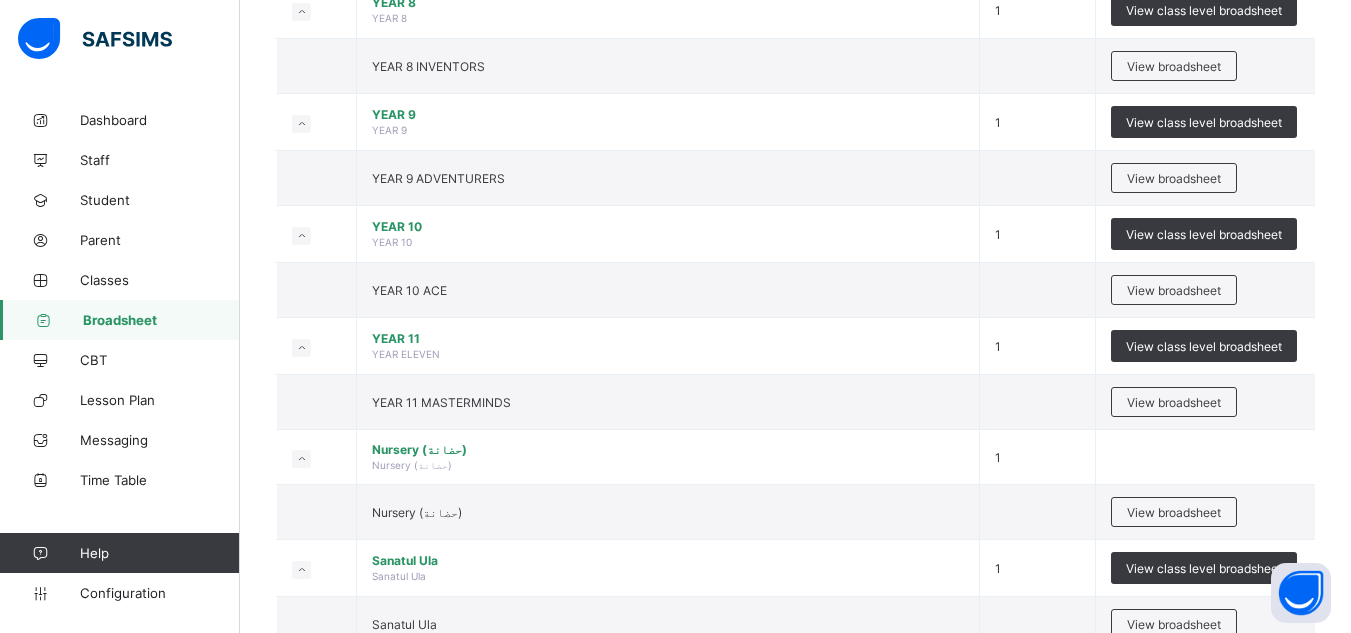 scroll, scrollTop: 2485, scrollLeft: 0, axis: vertical 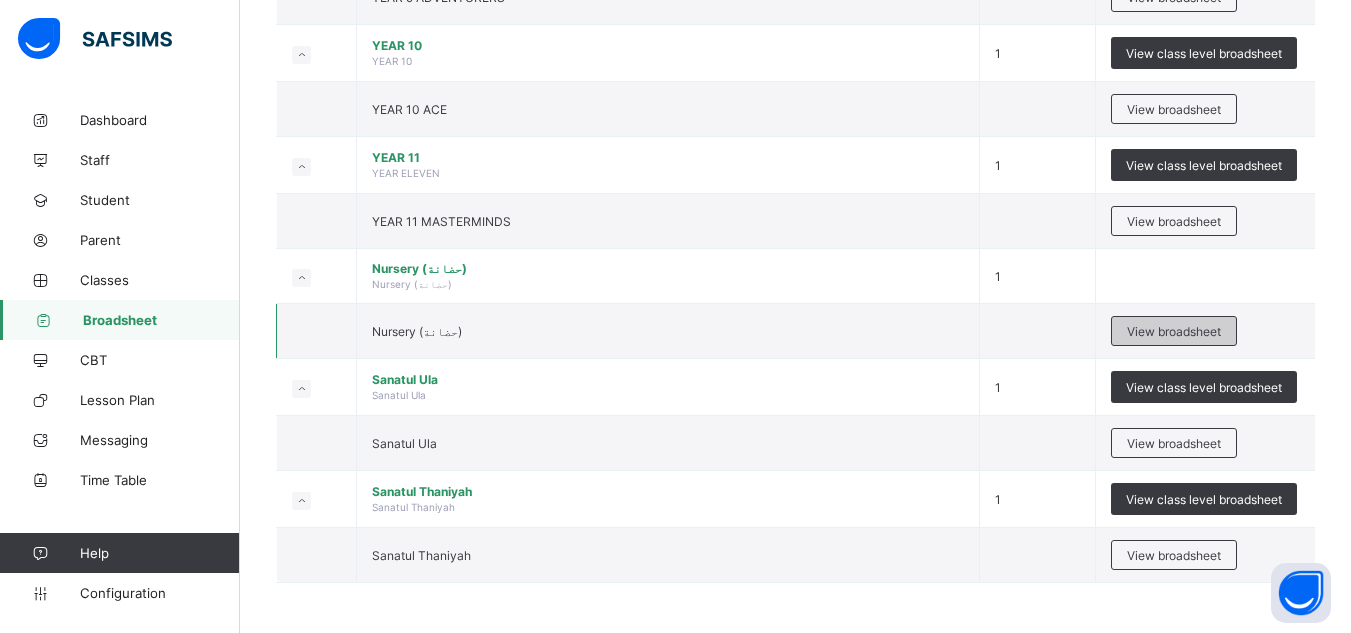 click on "View broadsheet" at bounding box center [1174, 331] 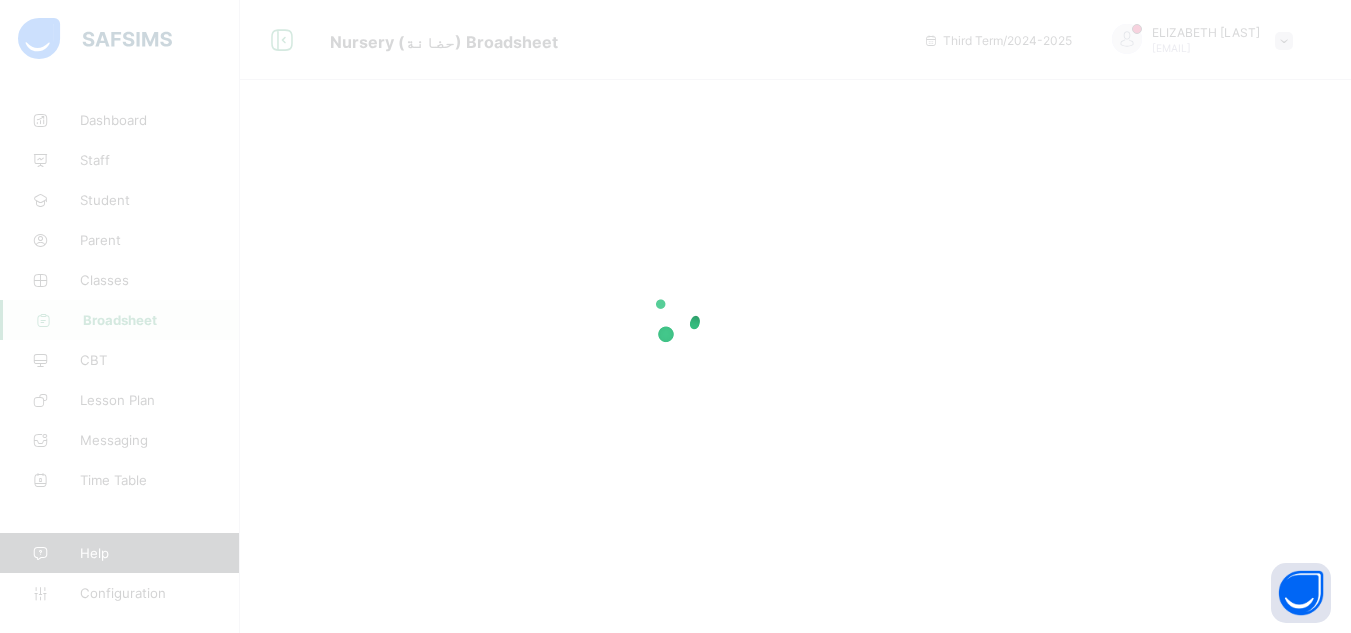 scroll, scrollTop: 0, scrollLeft: 0, axis: both 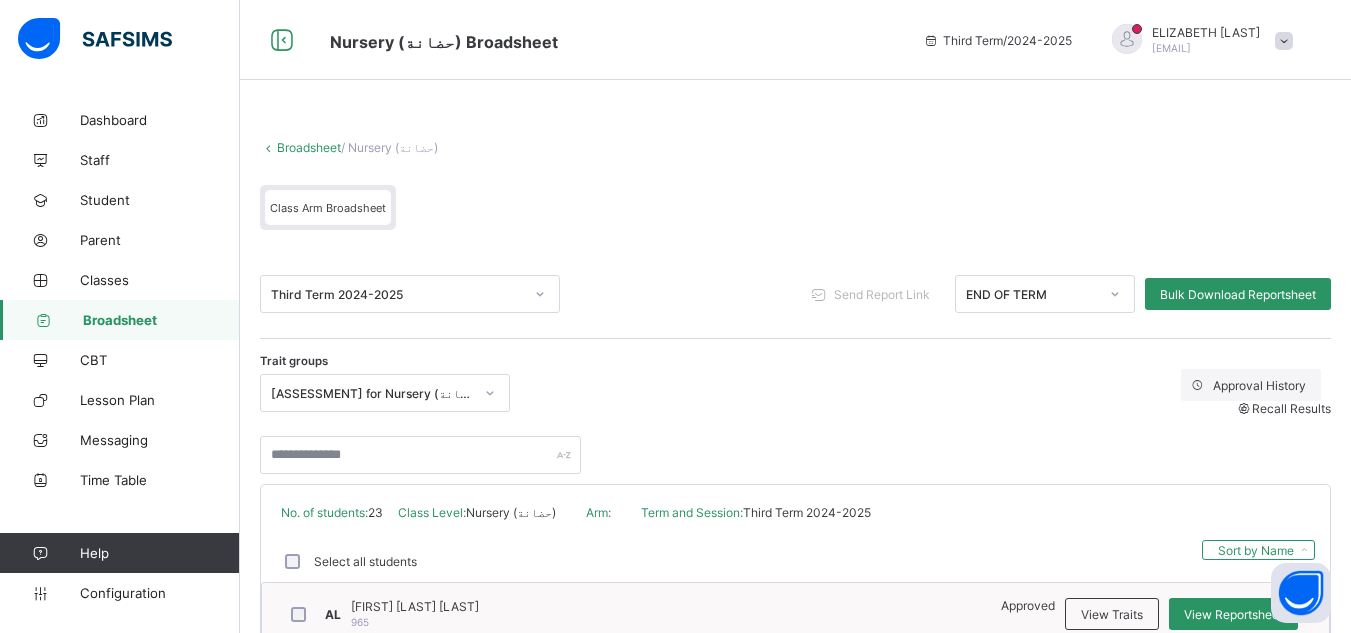 click on "Broadsheet" at bounding box center [161, 320] 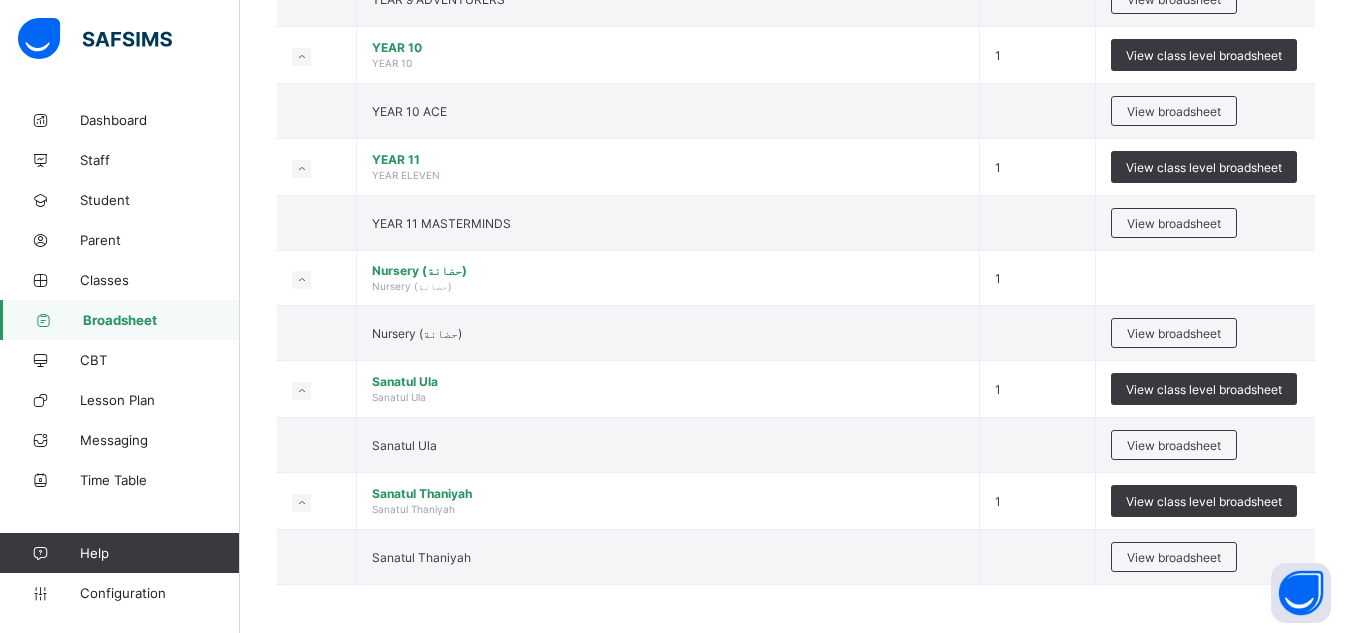 scroll, scrollTop: 2485, scrollLeft: 0, axis: vertical 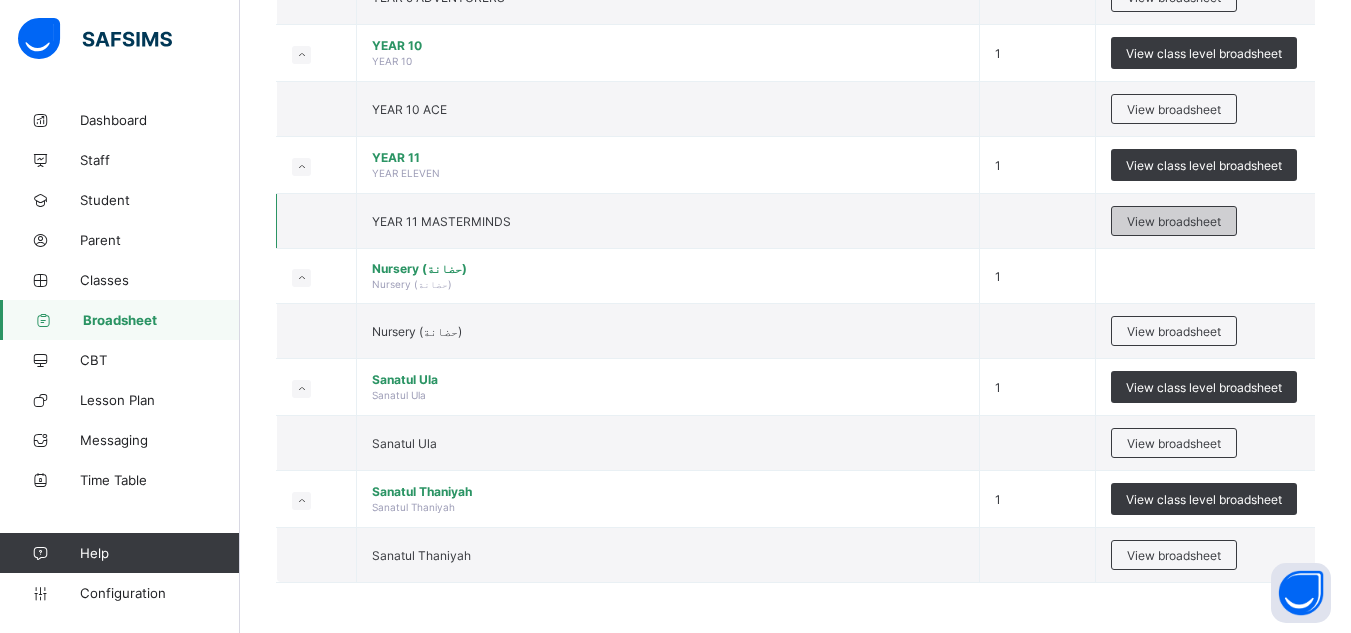 click on "View broadsheet" at bounding box center (1174, 221) 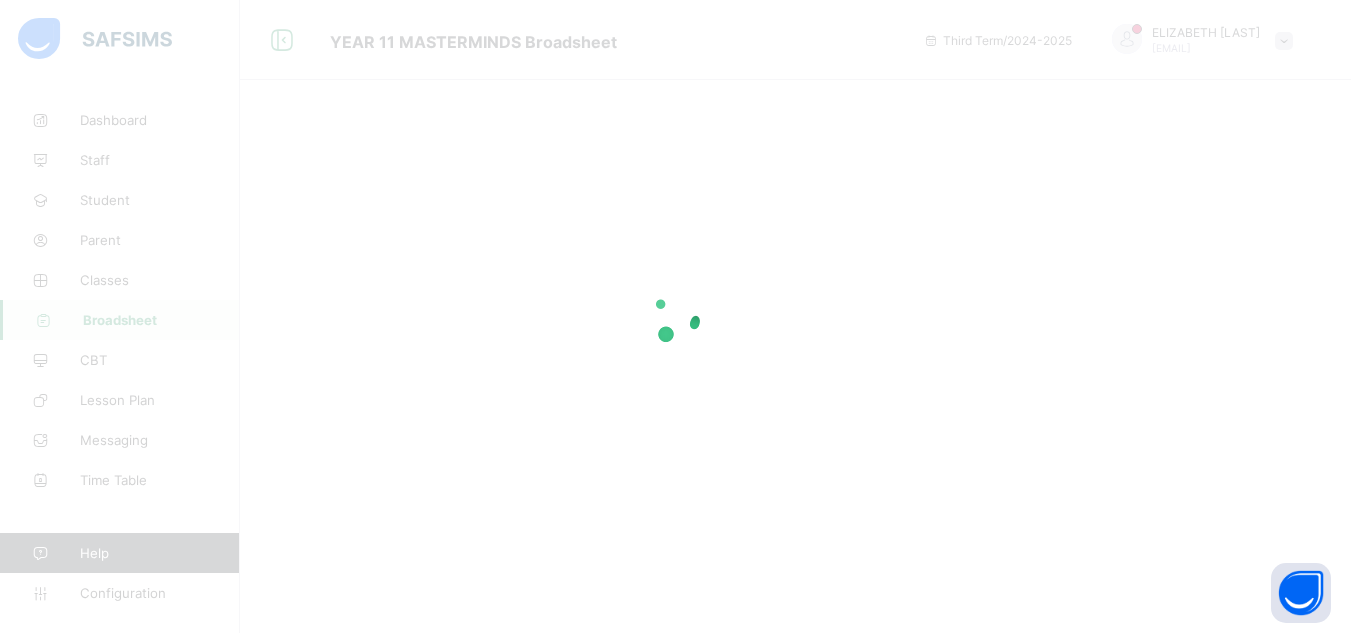 scroll, scrollTop: 0, scrollLeft: 0, axis: both 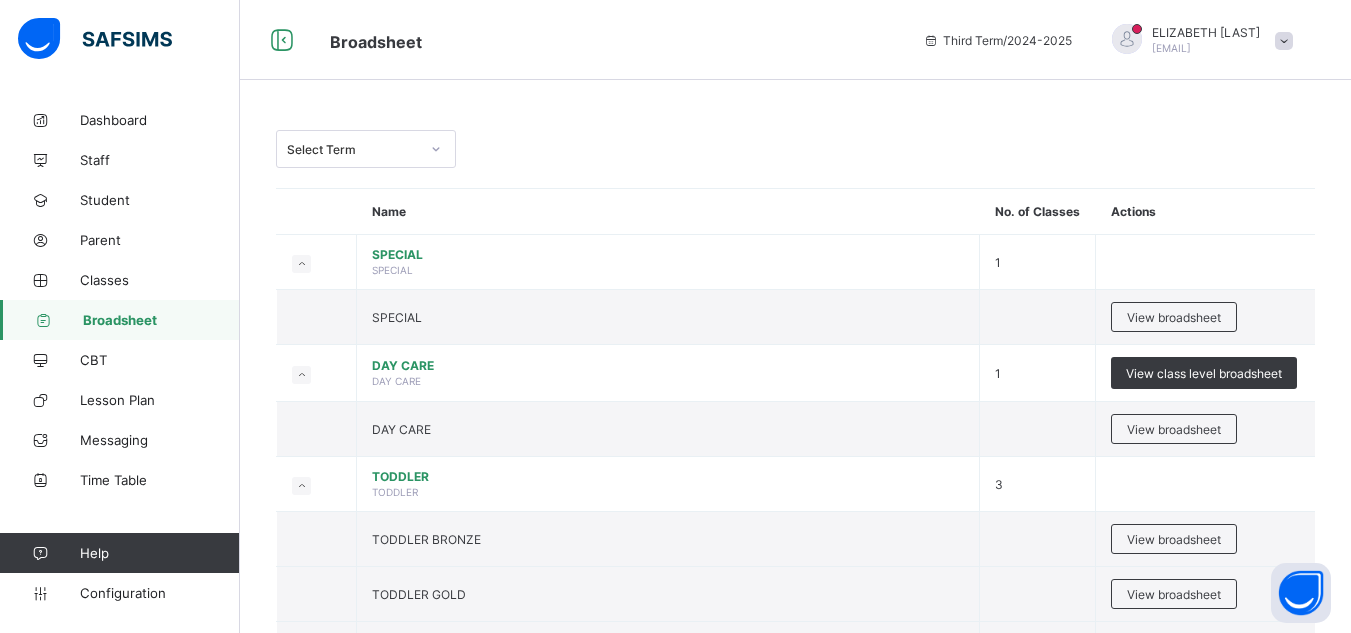 click on "DAY CARE" at bounding box center (668, 365) 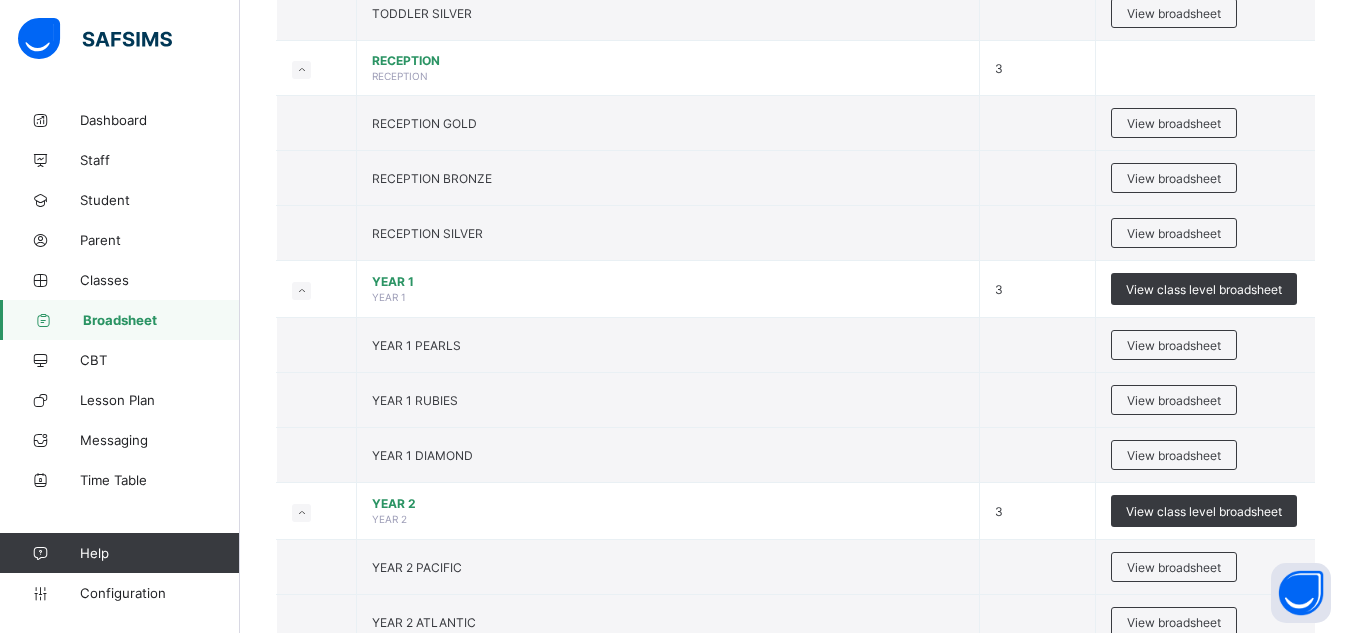 scroll, scrollTop: 640, scrollLeft: 0, axis: vertical 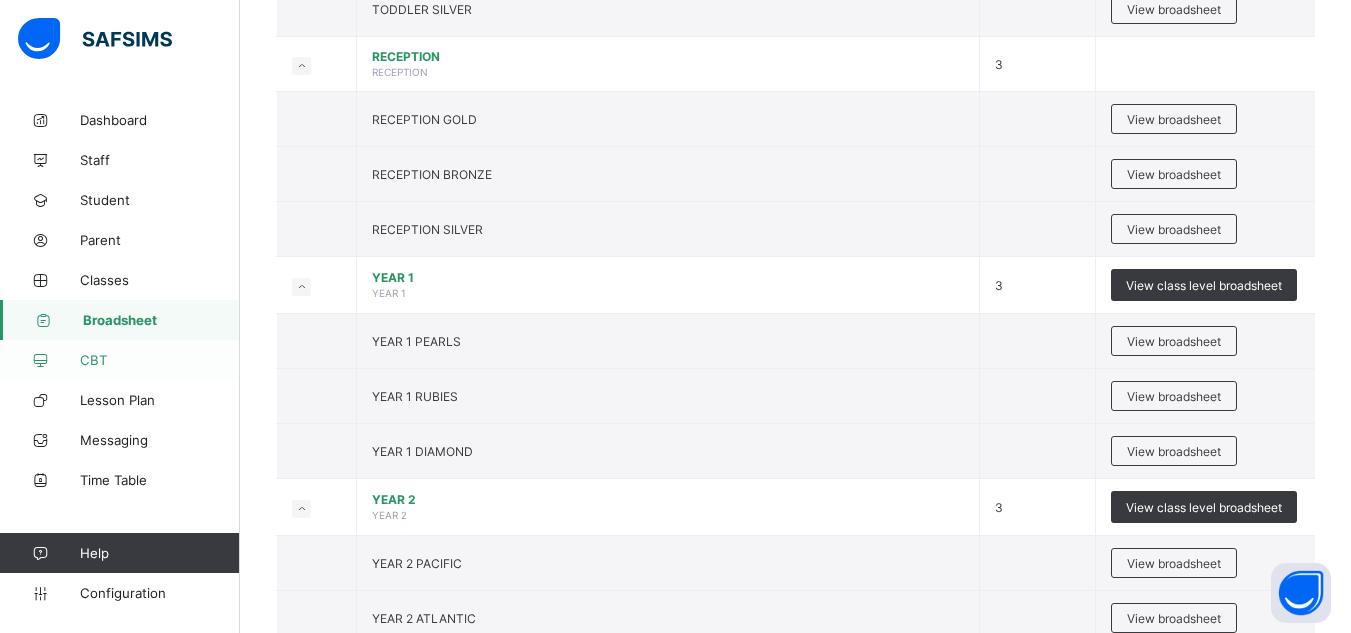 click on "CBT" at bounding box center (120, 360) 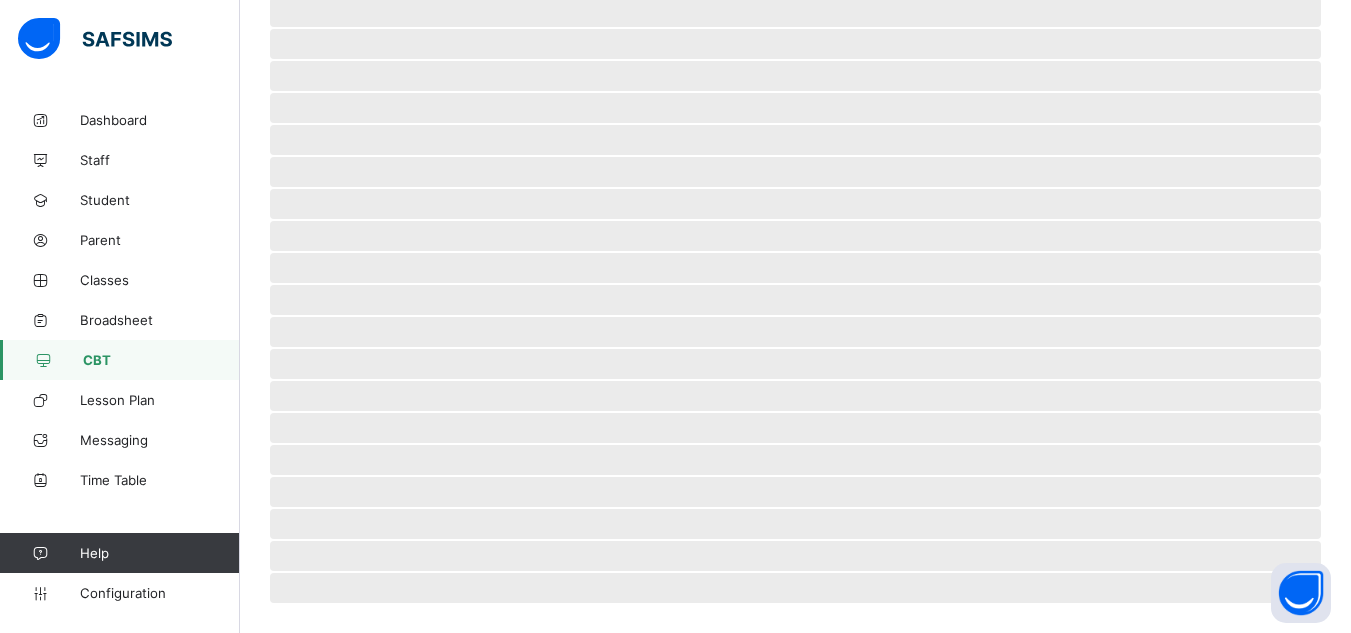 scroll, scrollTop: 0, scrollLeft: 0, axis: both 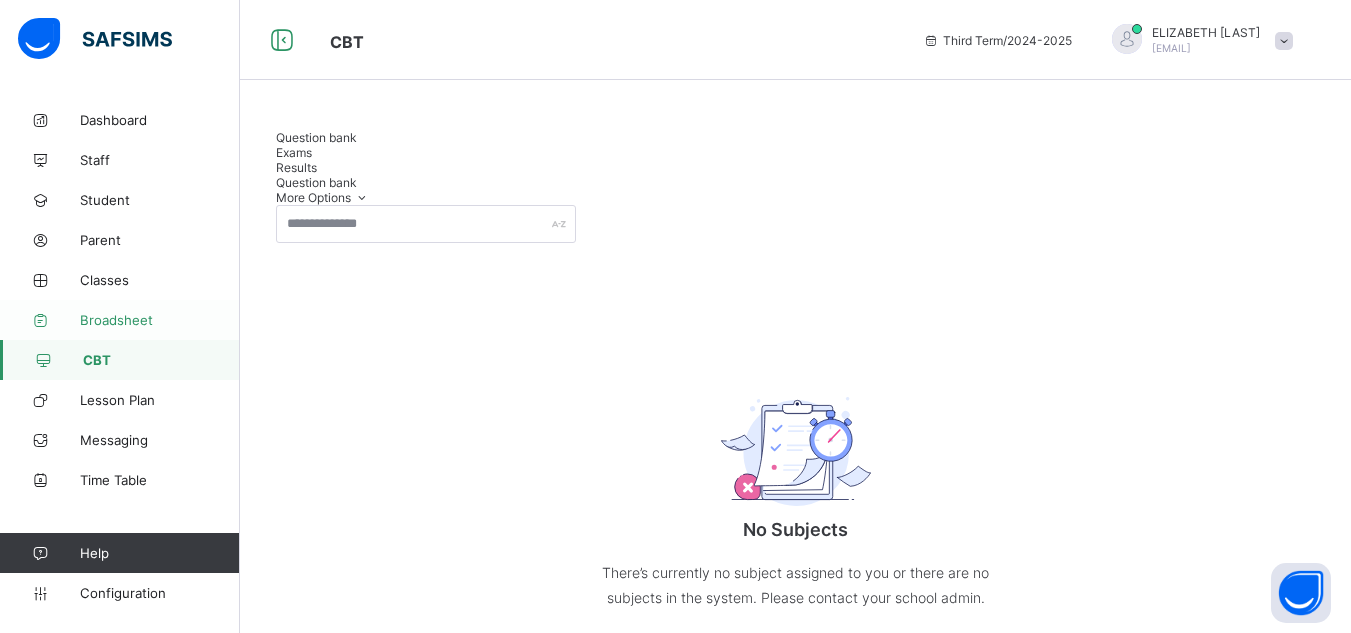 click on "Broadsheet" at bounding box center [120, 320] 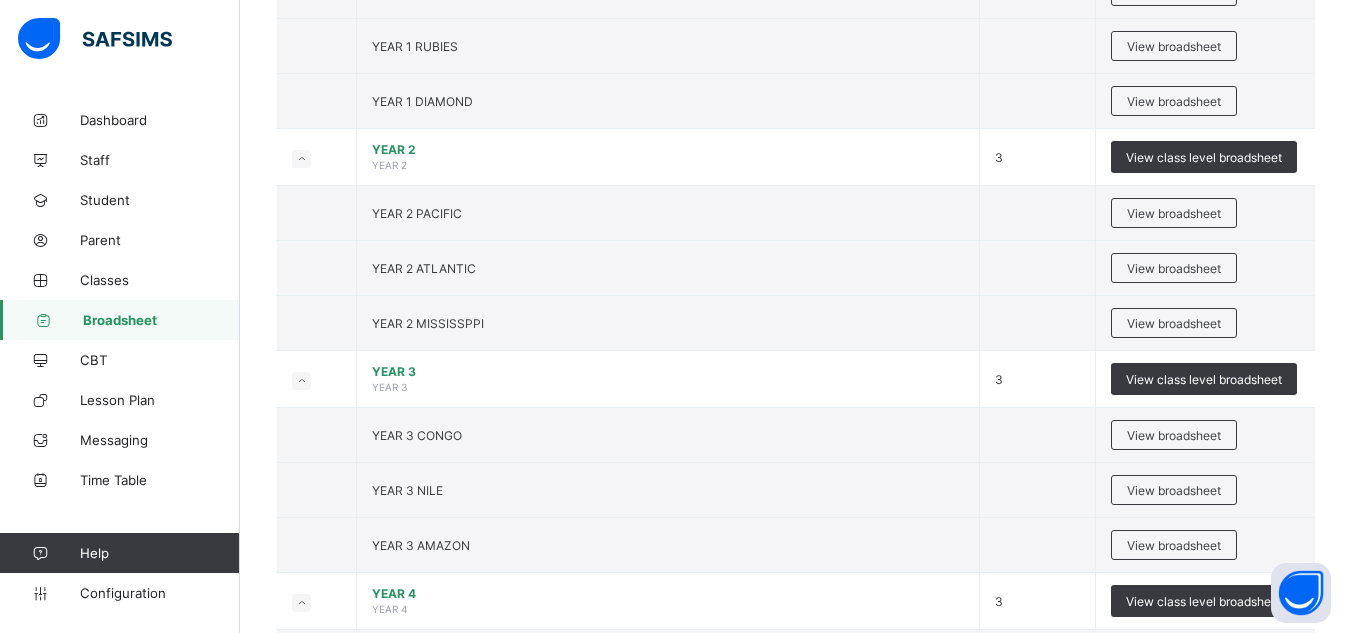 scroll, scrollTop: 1160, scrollLeft: 0, axis: vertical 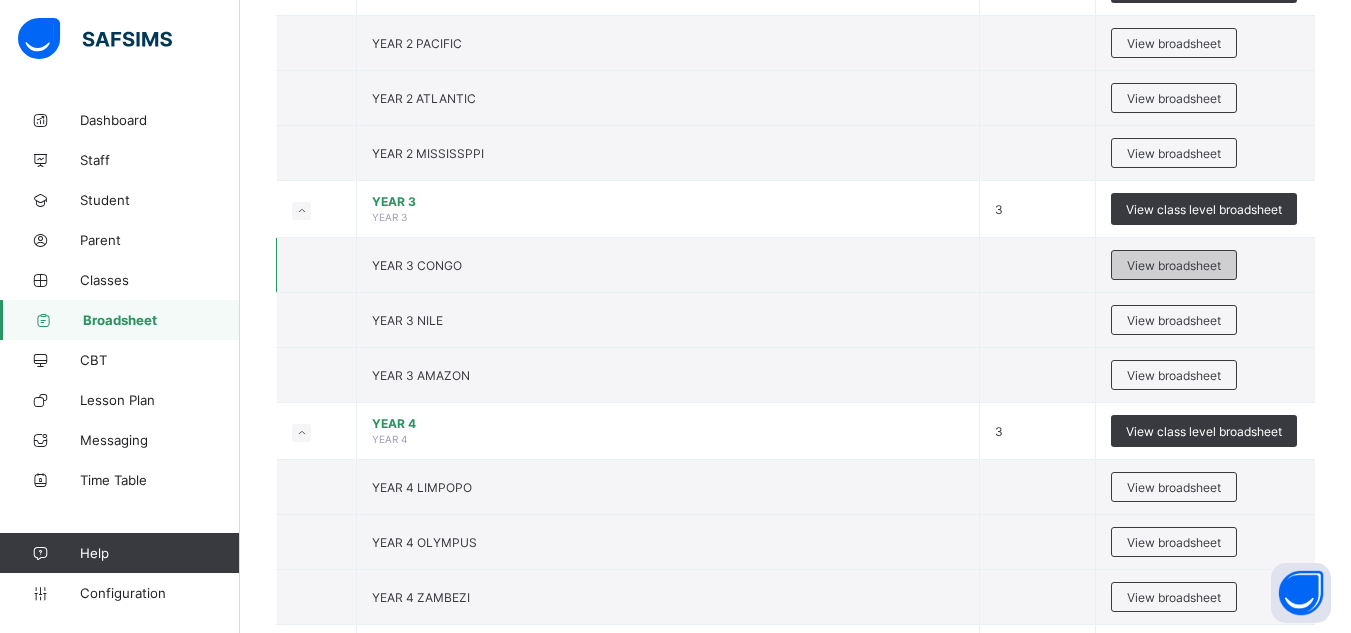 click on "View broadsheet" at bounding box center (1174, 265) 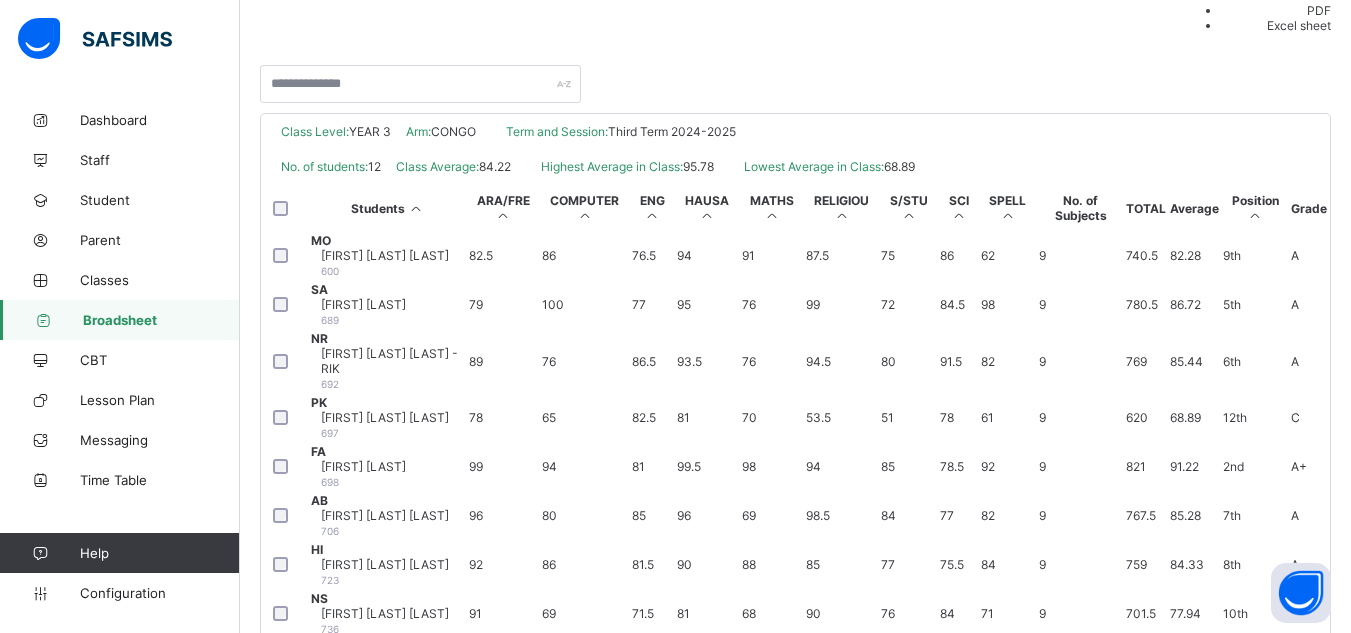 scroll, scrollTop: 448, scrollLeft: 0, axis: vertical 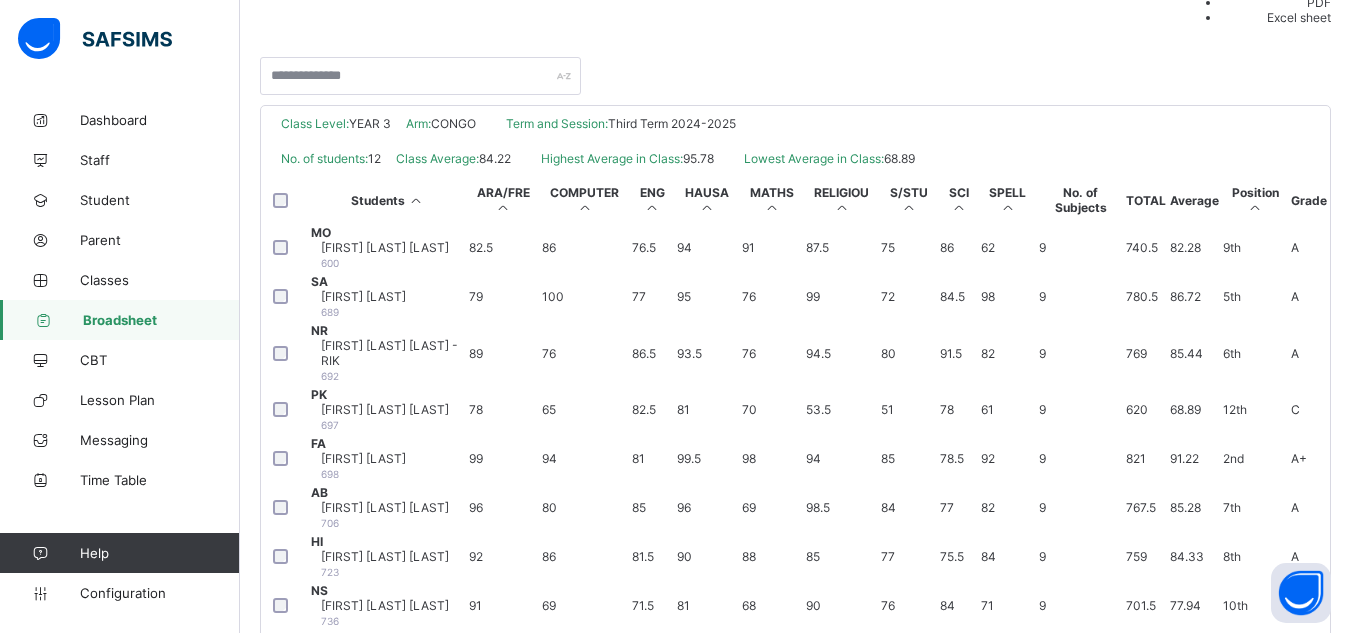 click on "Students" at bounding box center (388, 200) 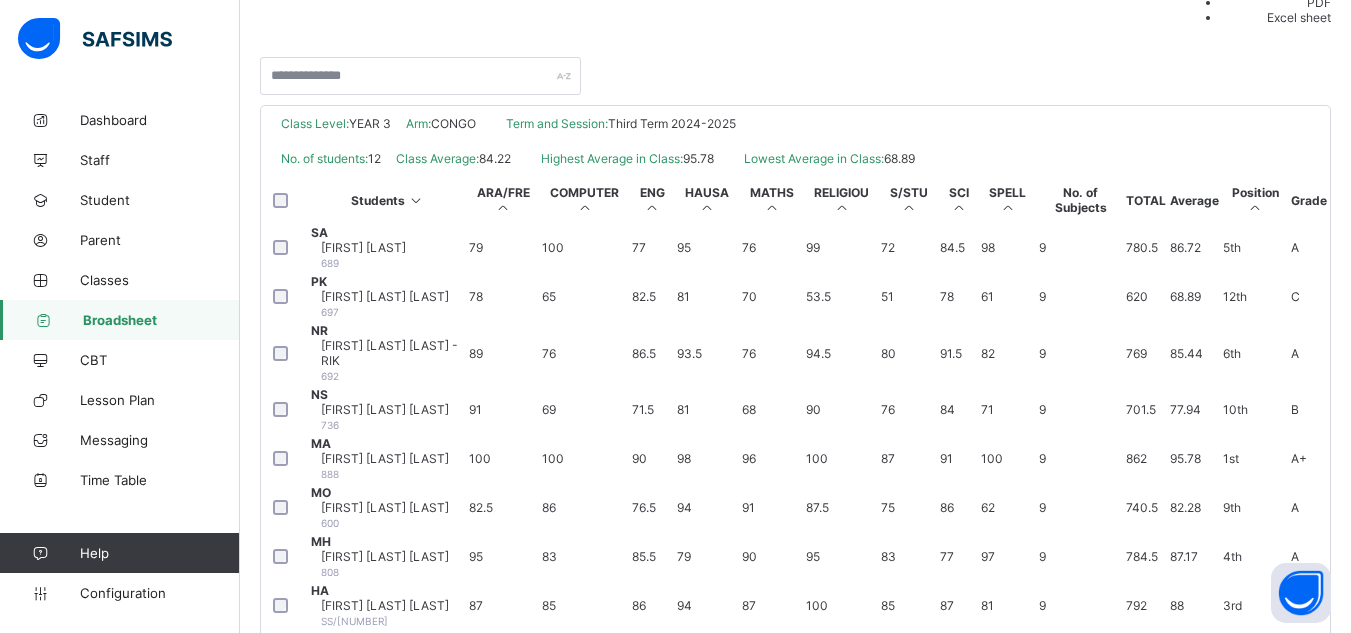 scroll, scrollTop: 0, scrollLeft: 0, axis: both 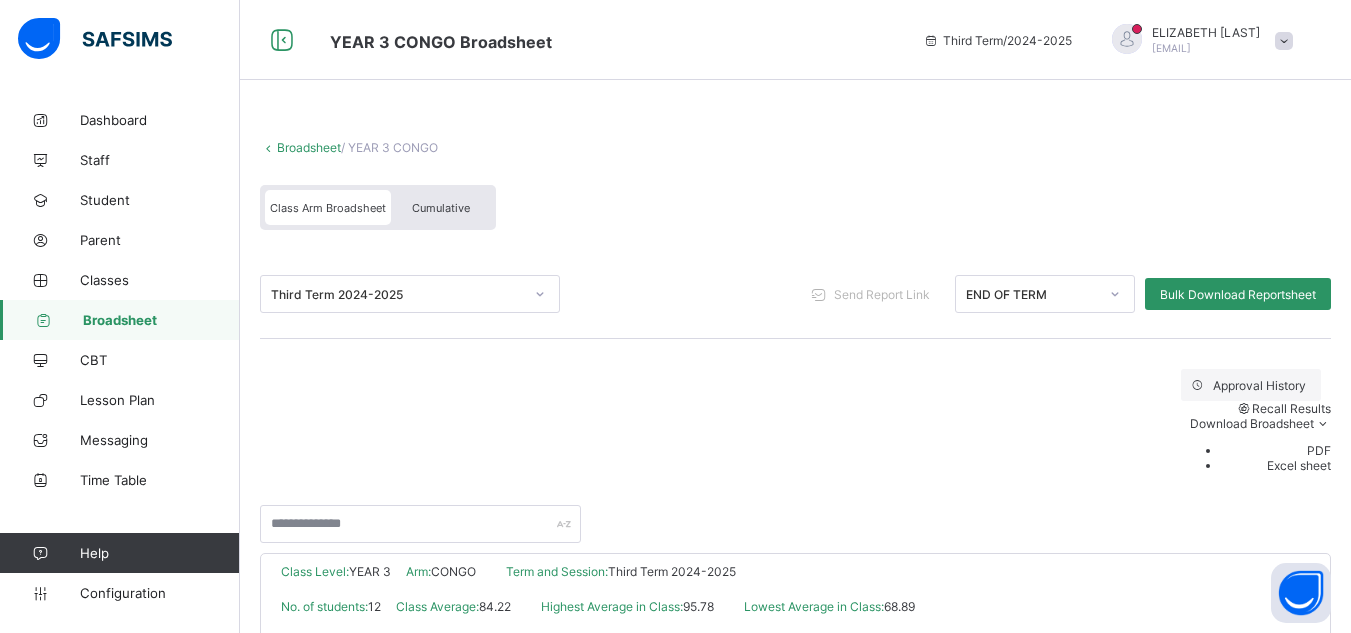 click on "Broadsheet" at bounding box center (161, 320) 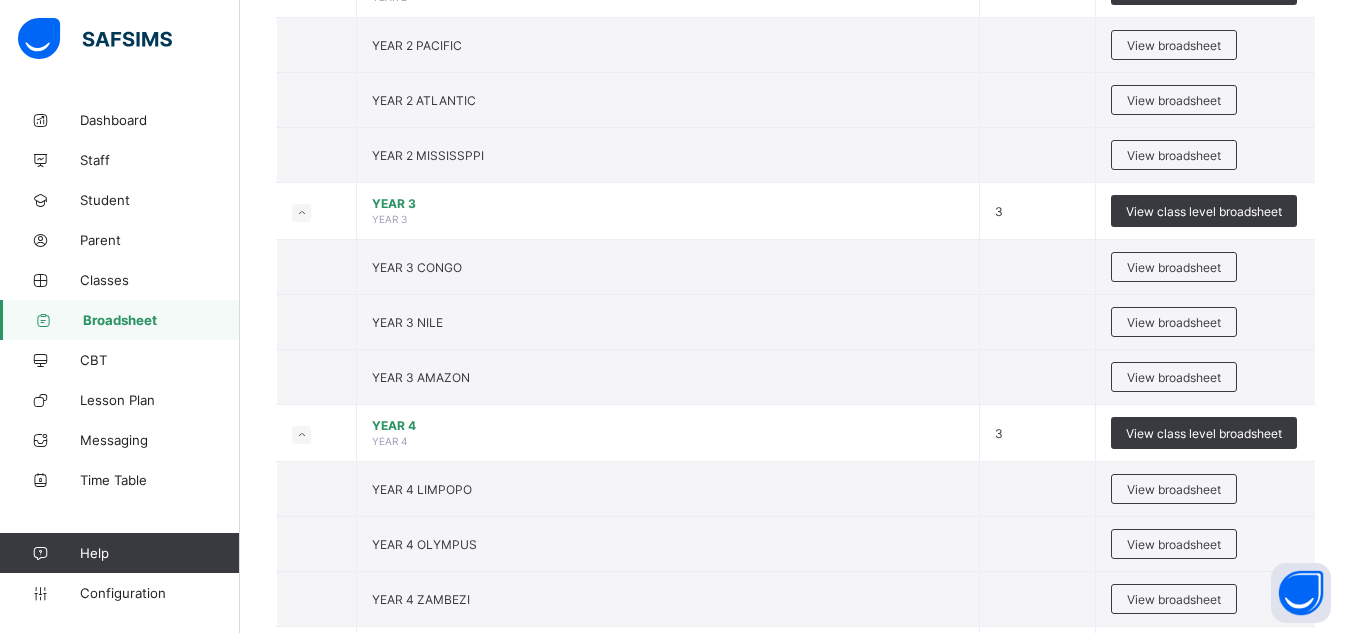 scroll, scrollTop: 1160, scrollLeft: 0, axis: vertical 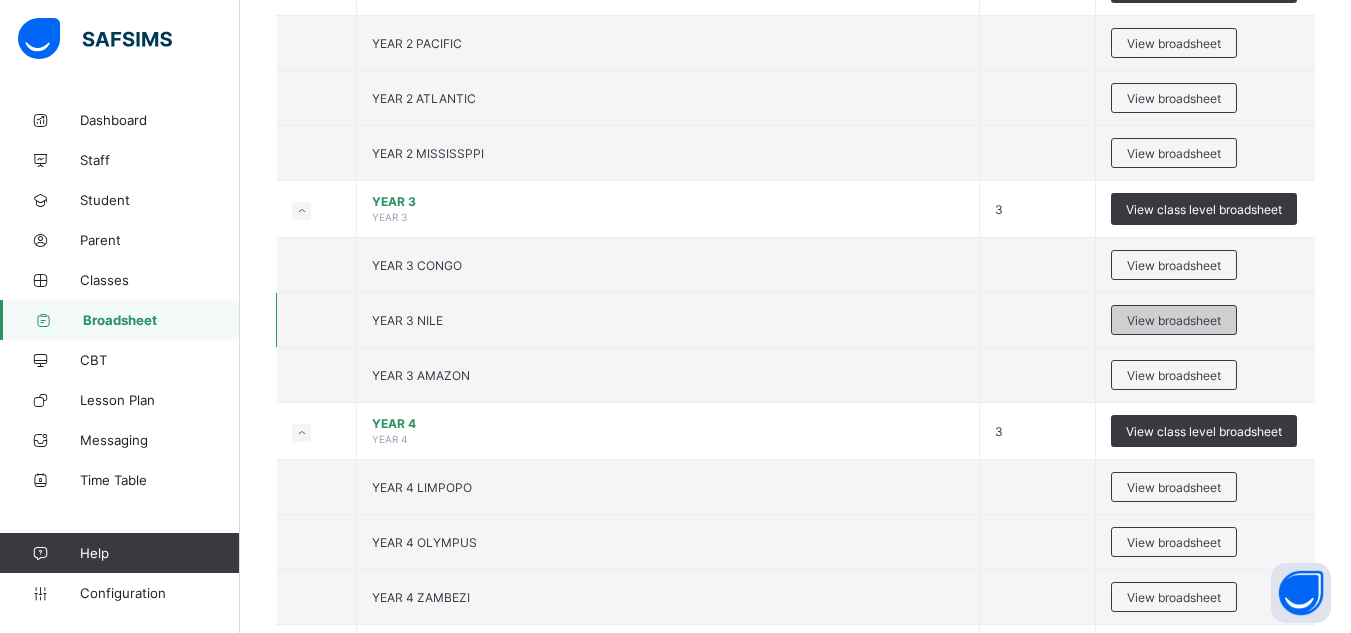 click on "View broadsheet" at bounding box center [1174, 320] 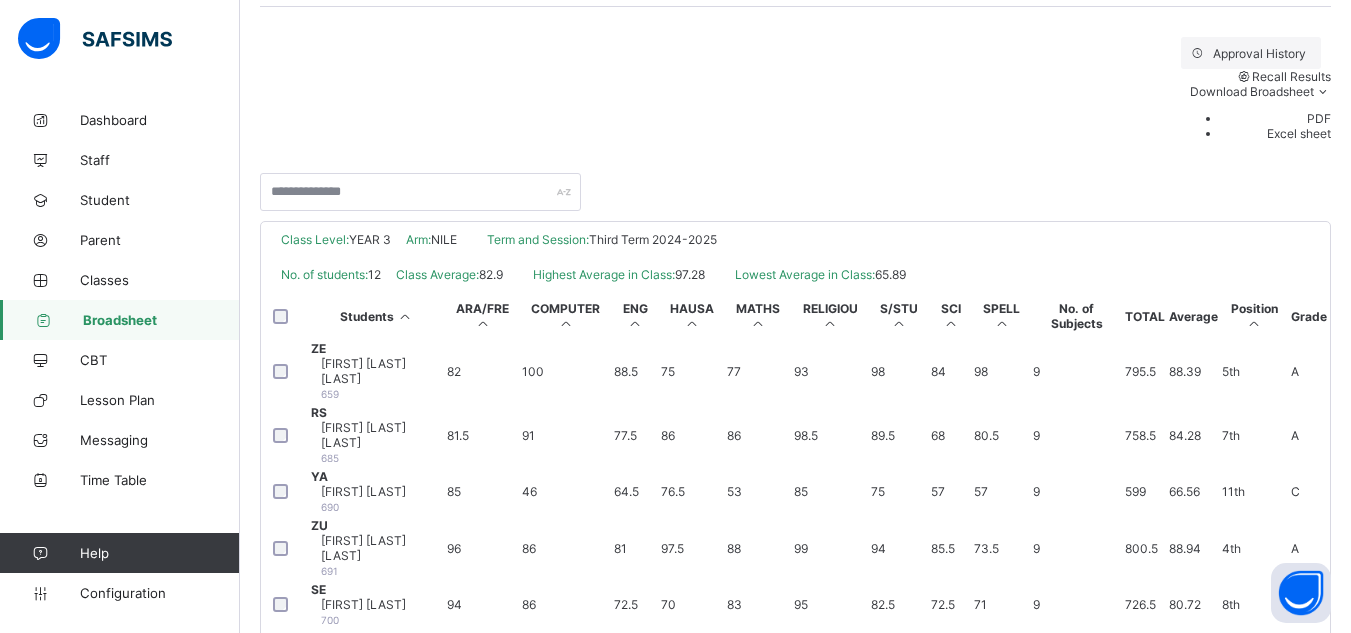 scroll, scrollTop: 360, scrollLeft: 0, axis: vertical 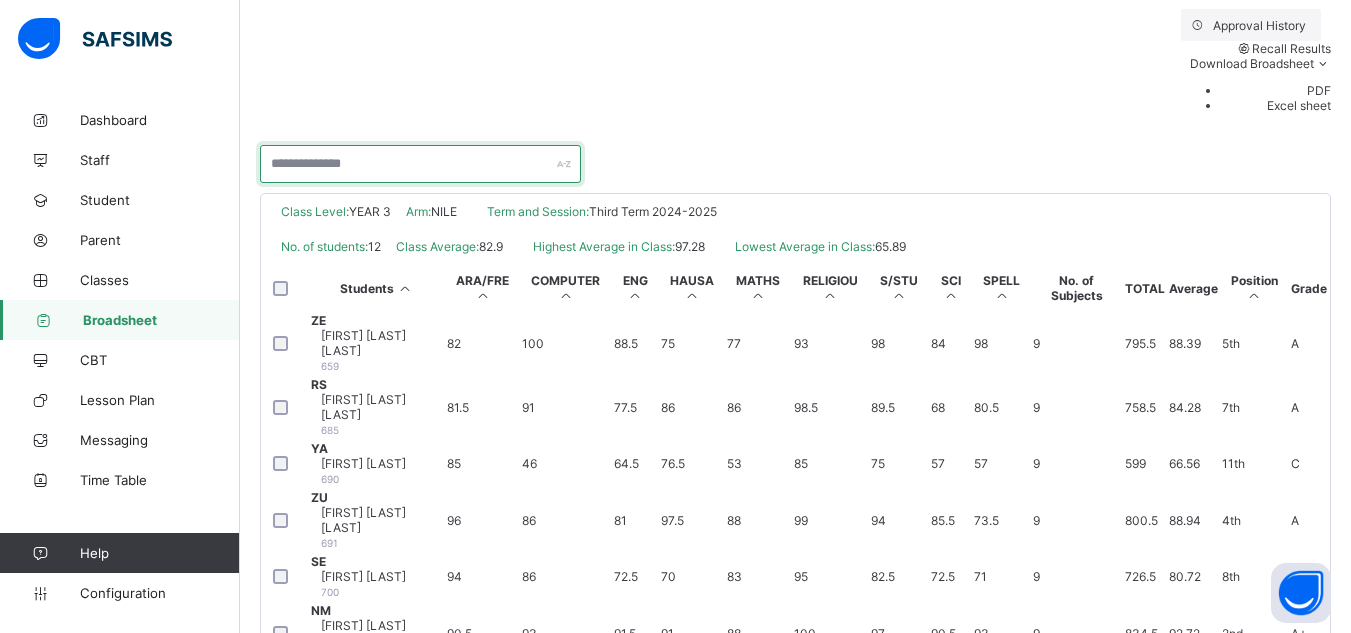 click at bounding box center (420, 164) 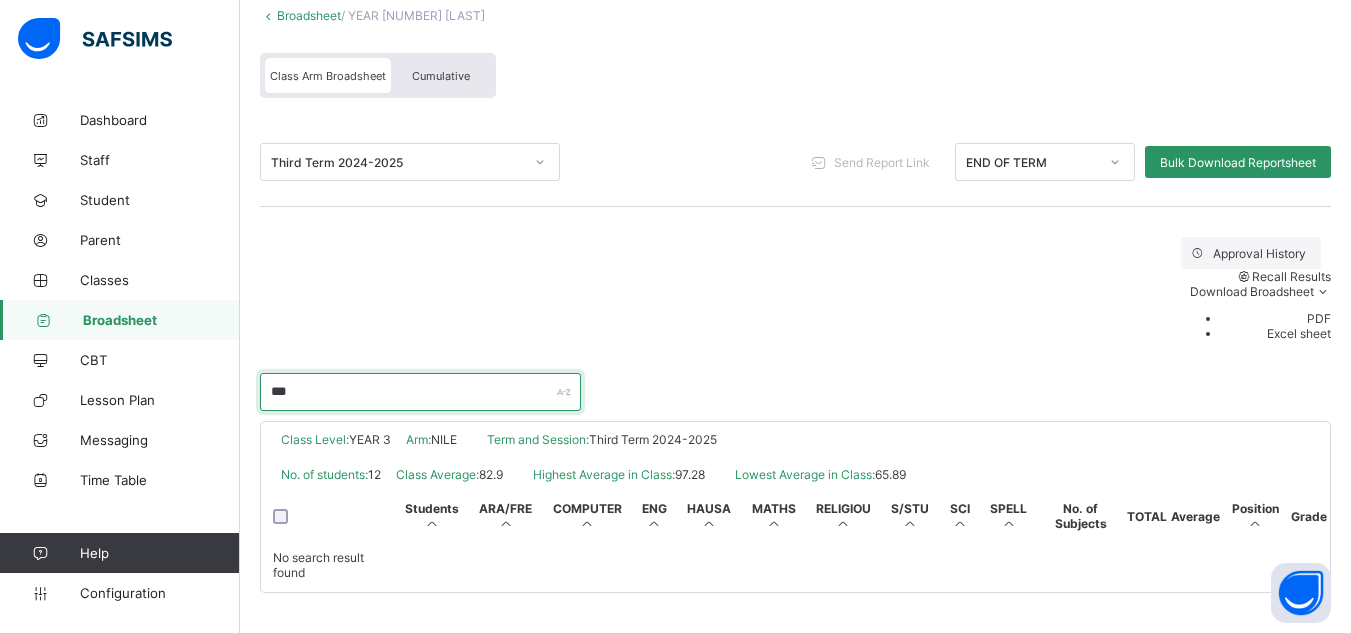scroll, scrollTop: 80, scrollLeft: 0, axis: vertical 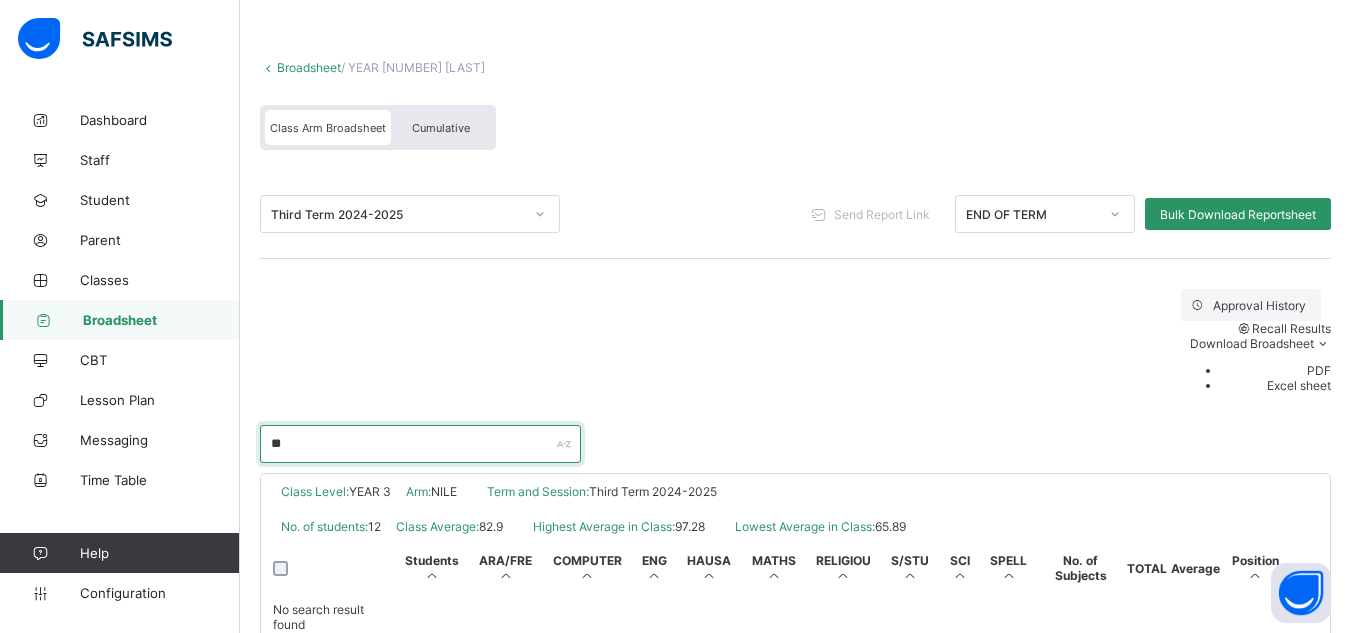 type on "*" 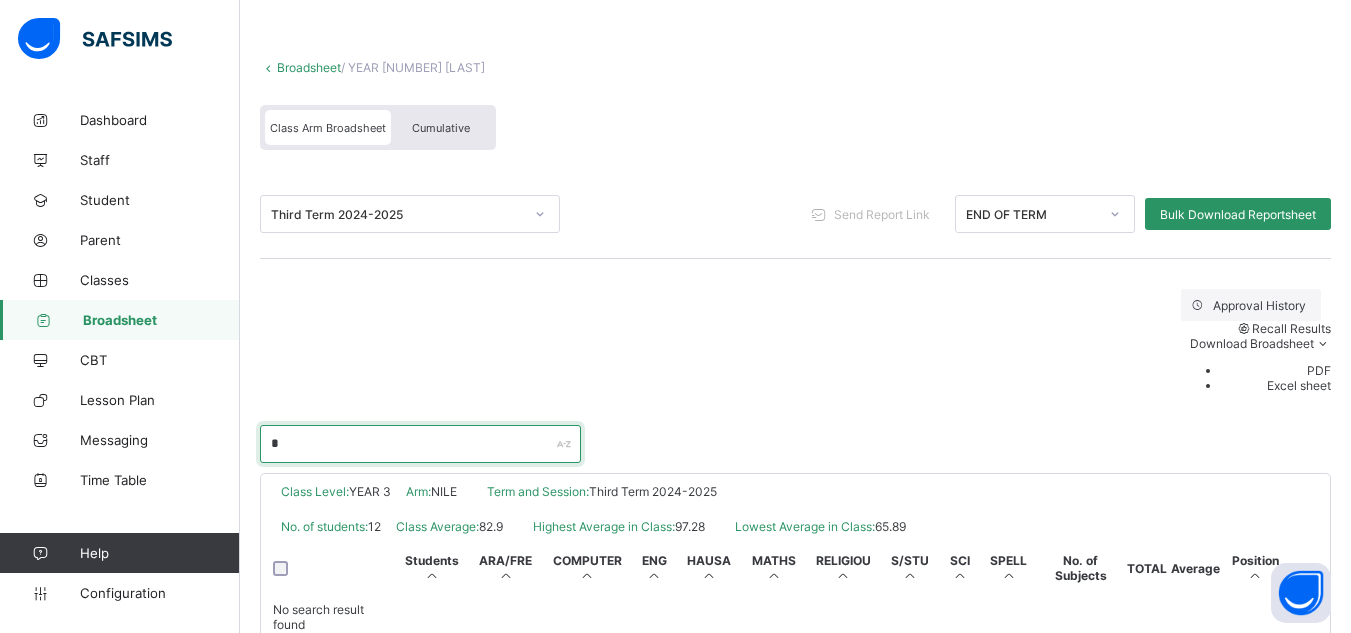 type 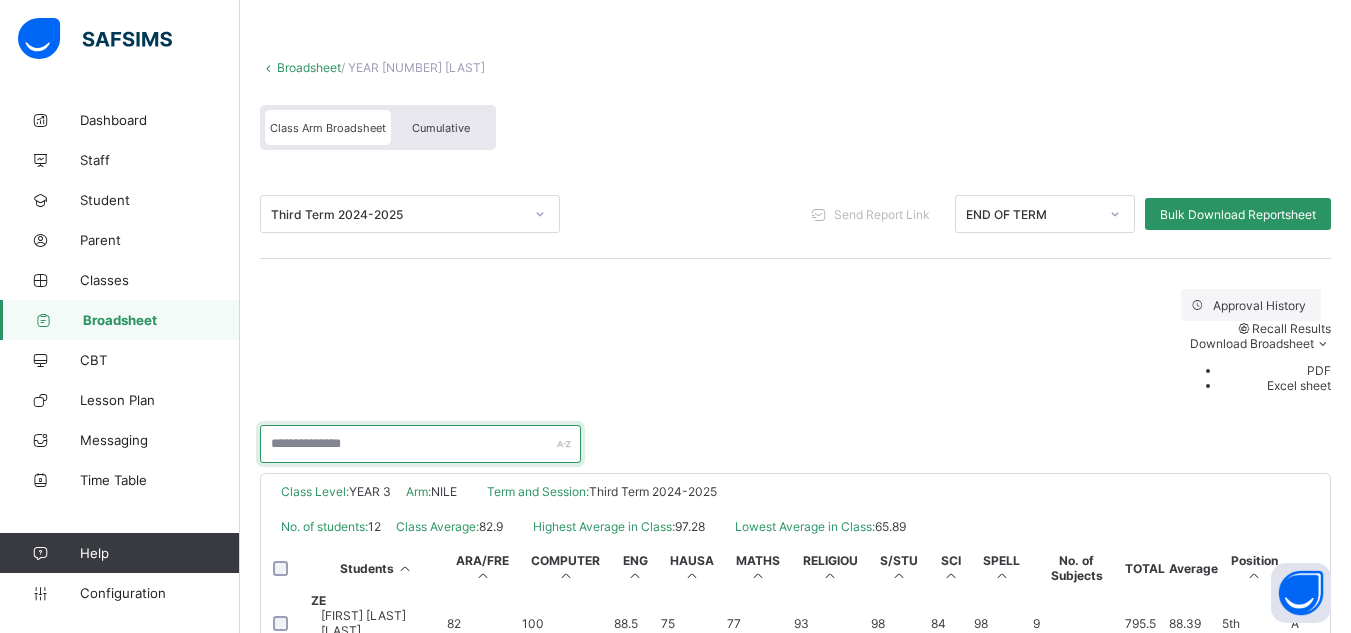 scroll, scrollTop: 360, scrollLeft: 0, axis: vertical 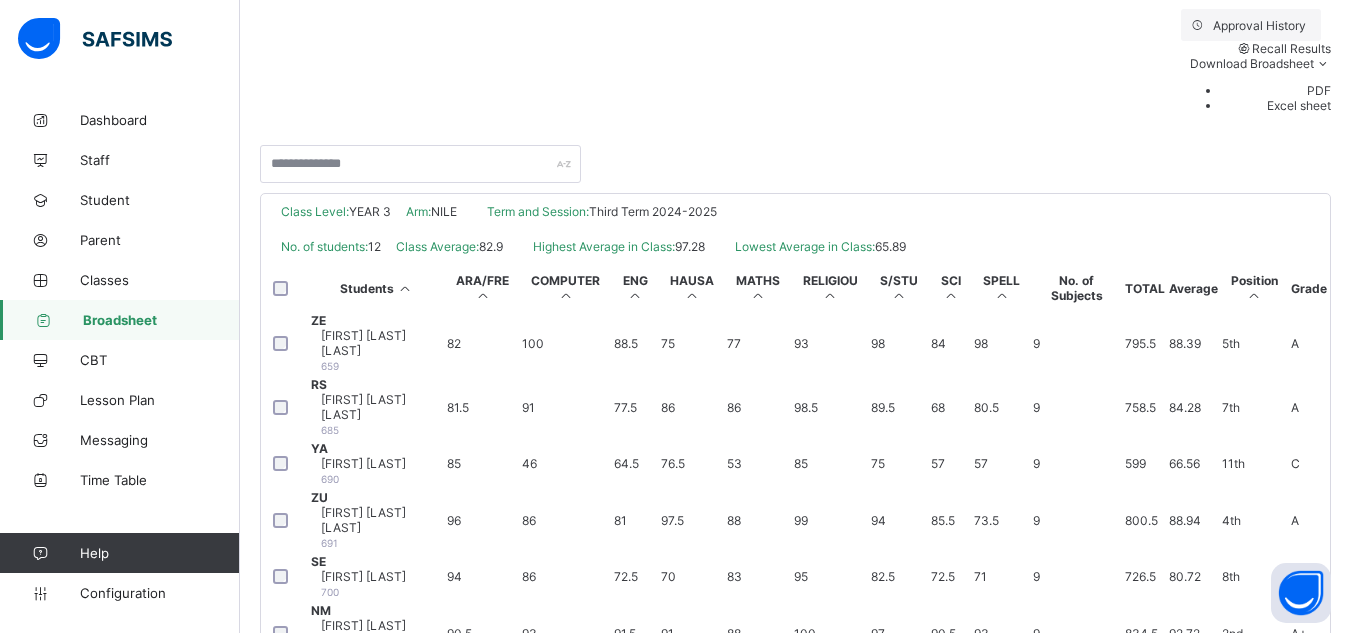 click on "Broadsheet" at bounding box center (161, 320) 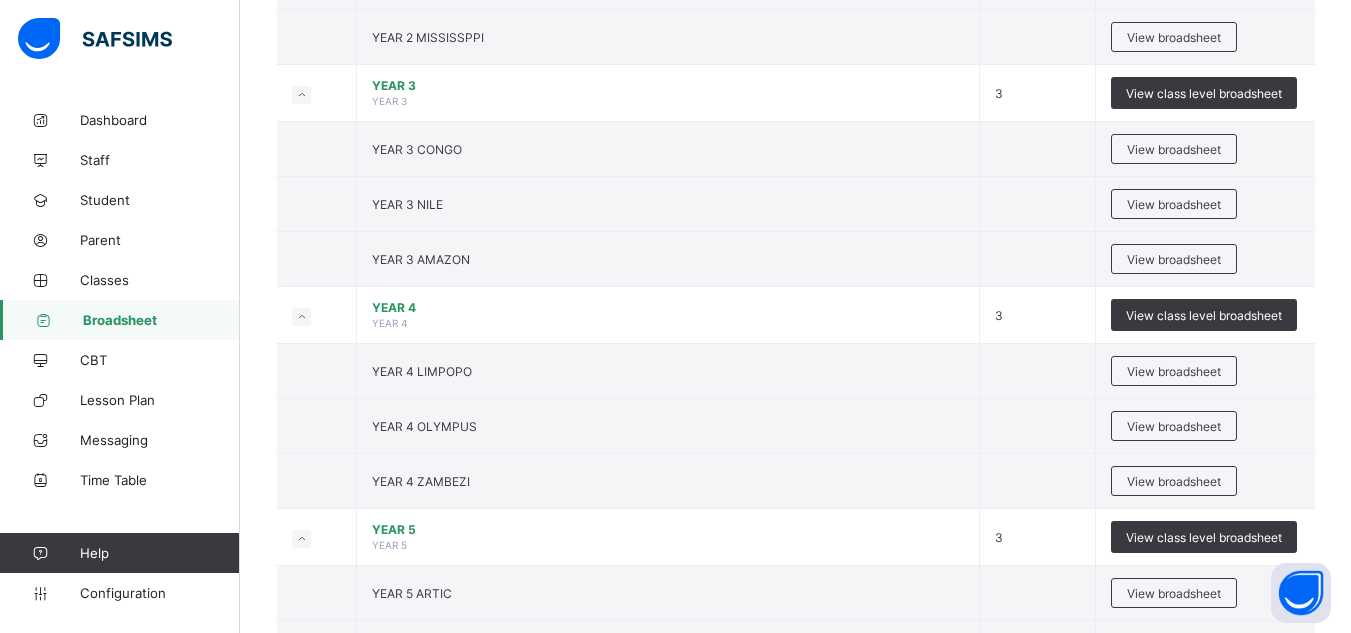 scroll, scrollTop: 1320, scrollLeft: 0, axis: vertical 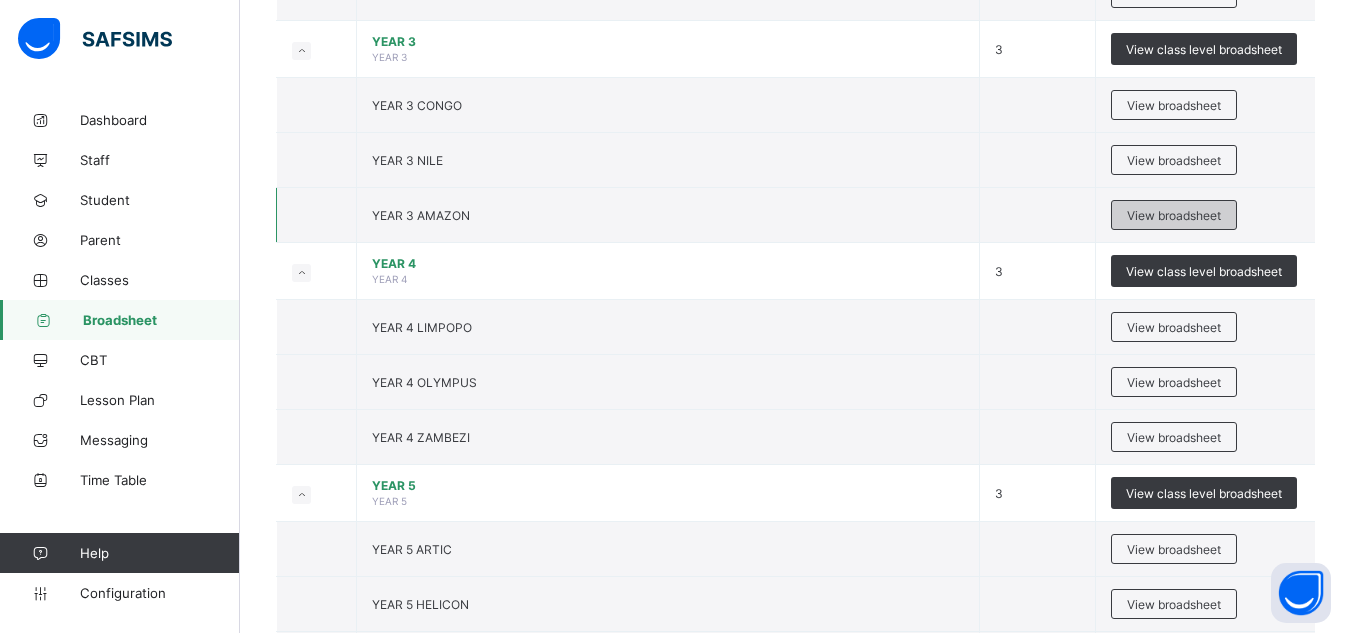 click on "View broadsheet" at bounding box center (1174, 215) 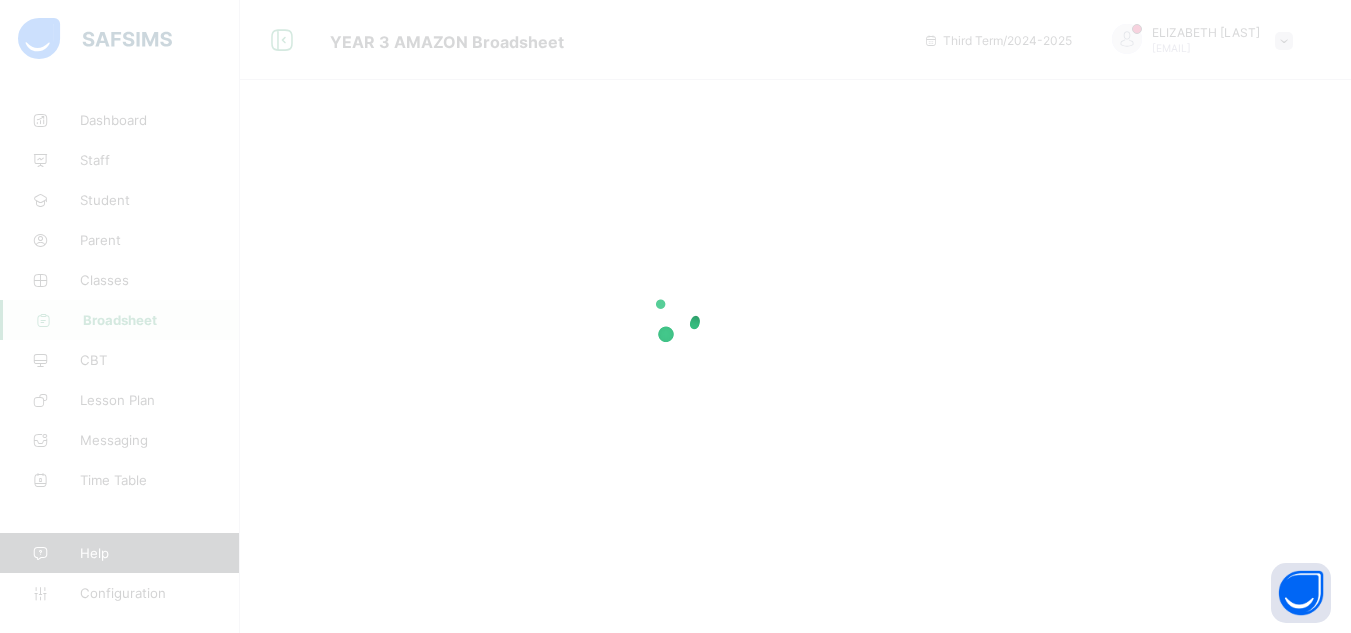 scroll, scrollTop: 0, scrollLeft: 0, axis: both 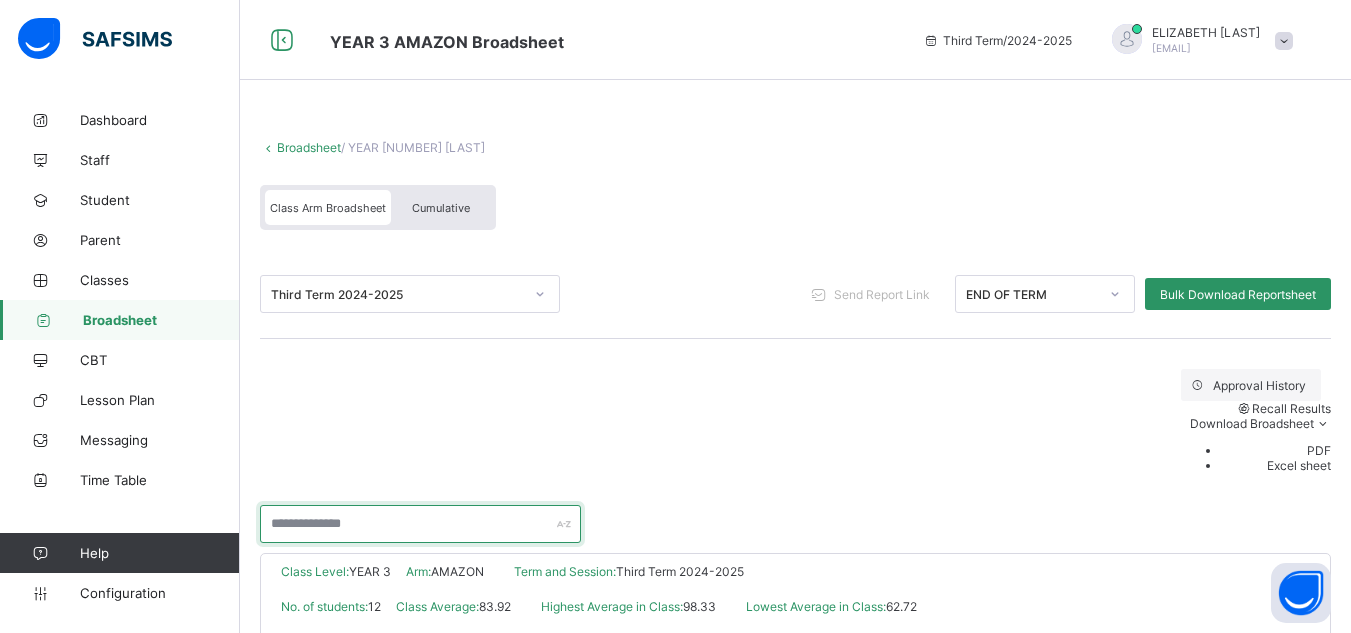 click at bounding box center [420, 524] 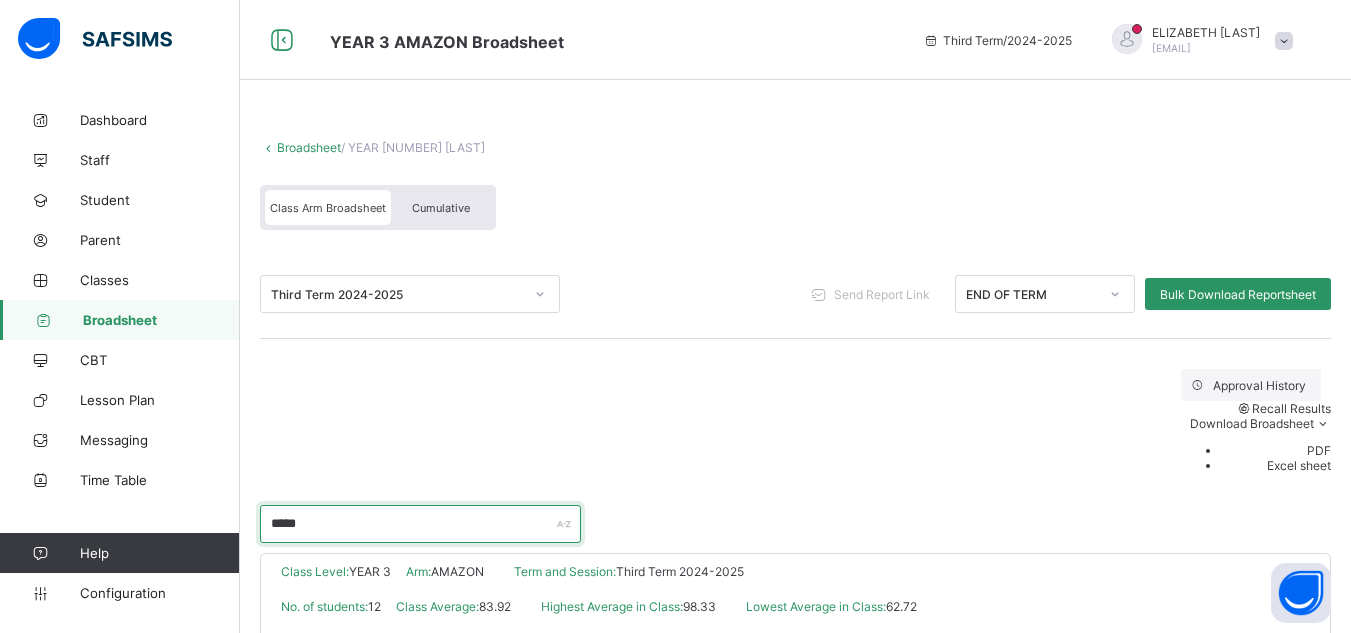 type on "*****" 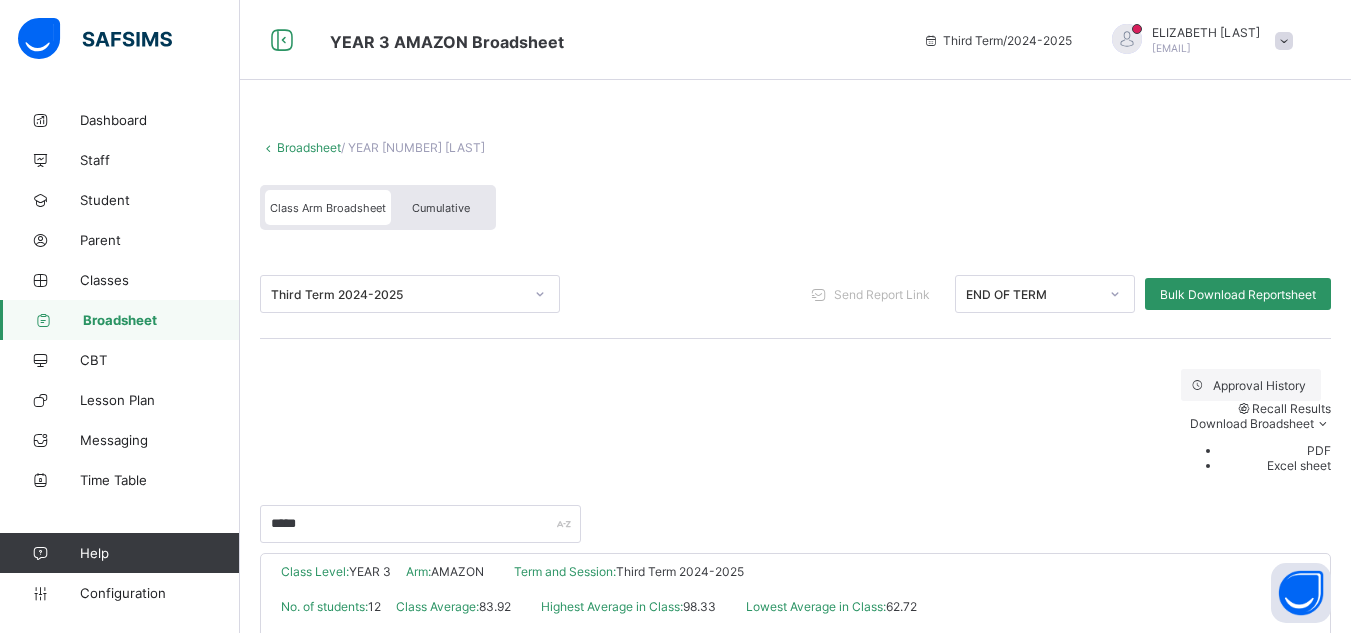 click on "Approval History  Recall Results Download Broadsheet PDF Excel sheet" at bounding box center (795, 427) 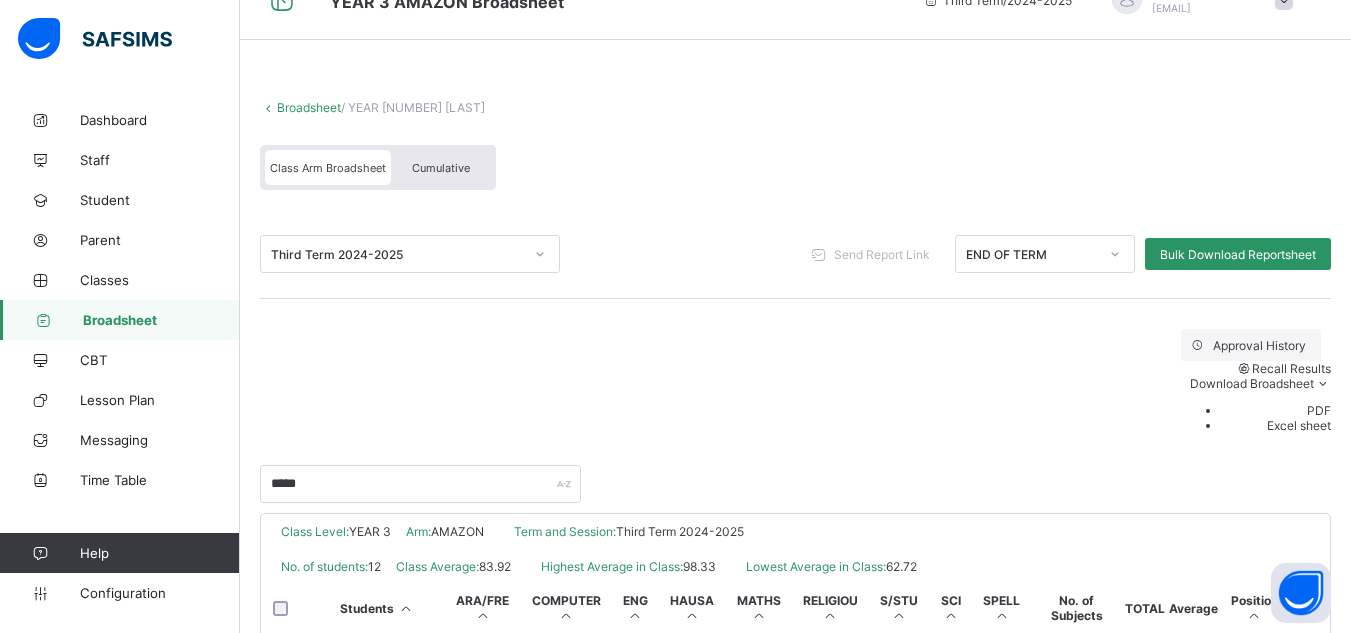 scroll, scrollTop: 111, scrollLeft: 0, axis: vertical 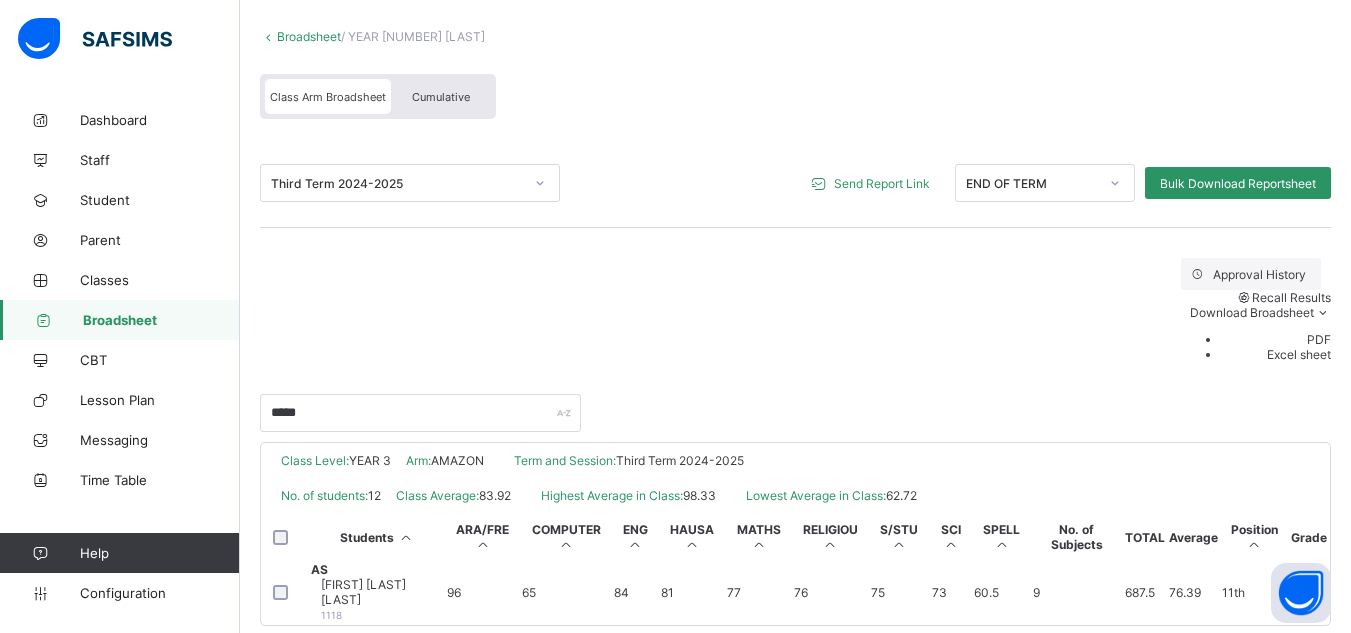 click on "Class Arm Broadsheet Cumulative" at bounding box center (795, 101) 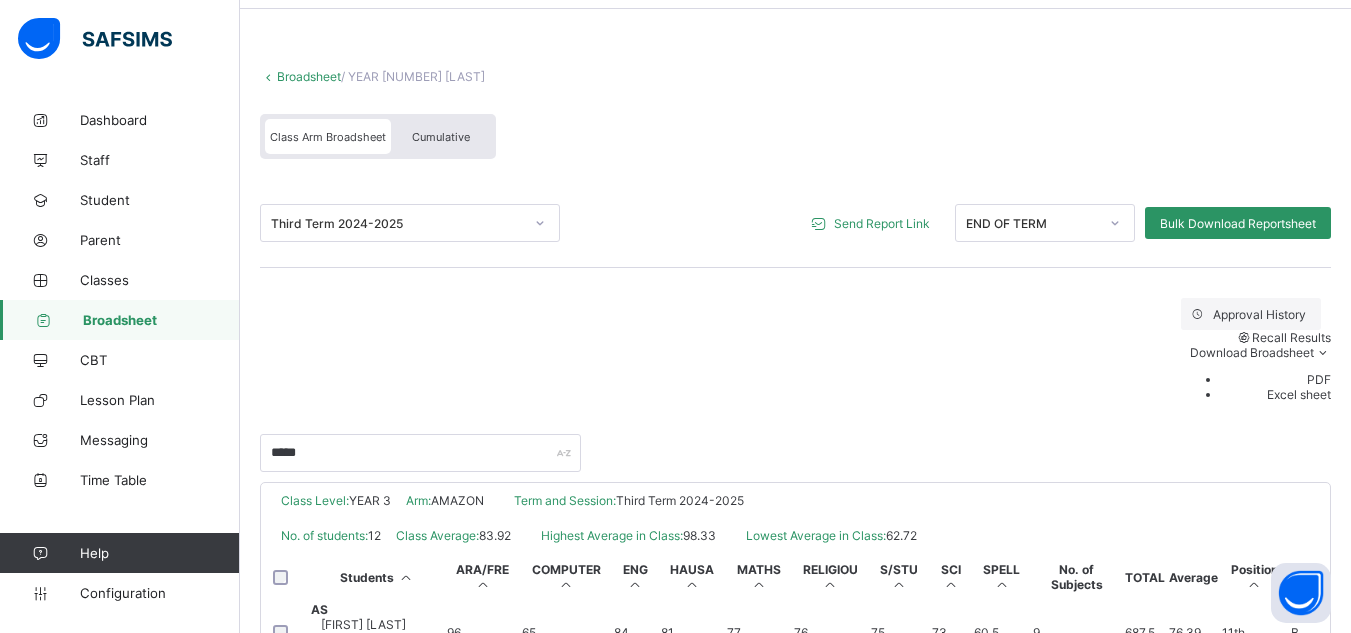 scroll, scrollTop: 0, scrollLeft: 0, axis: both 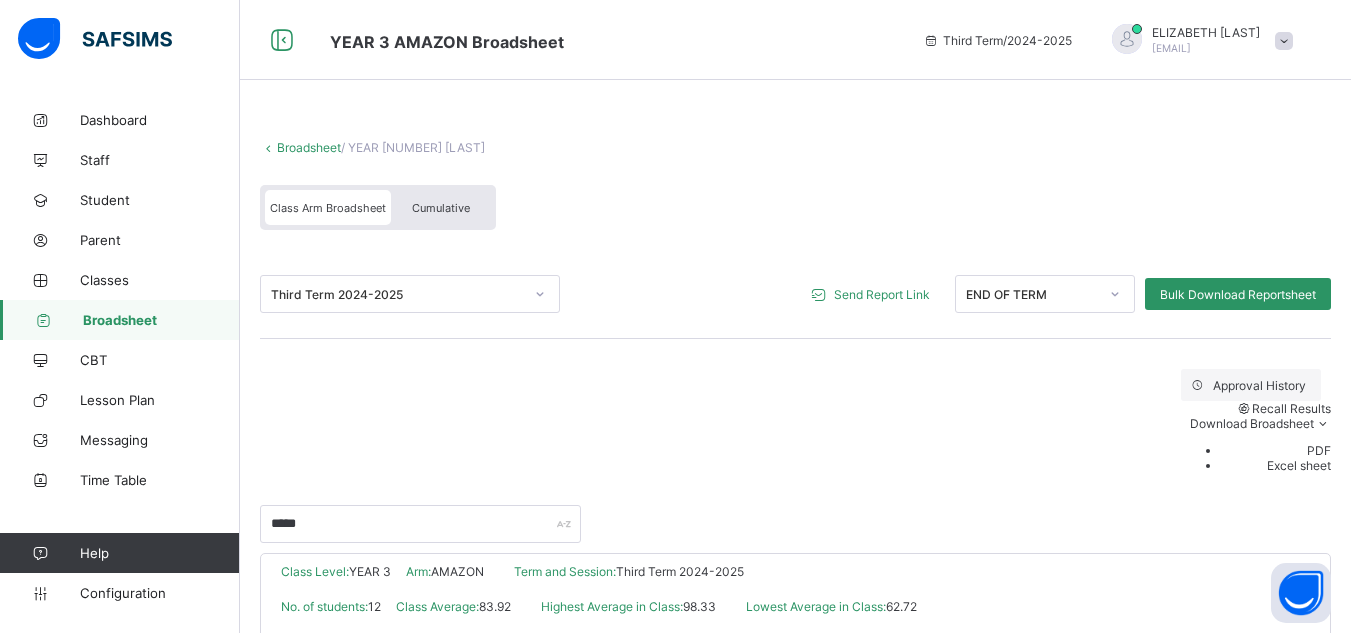 click on "Third Term 2024-2025 Send Report Link END OF TERM Bulk Download Reportsheet" at bounding box center [795, 294] 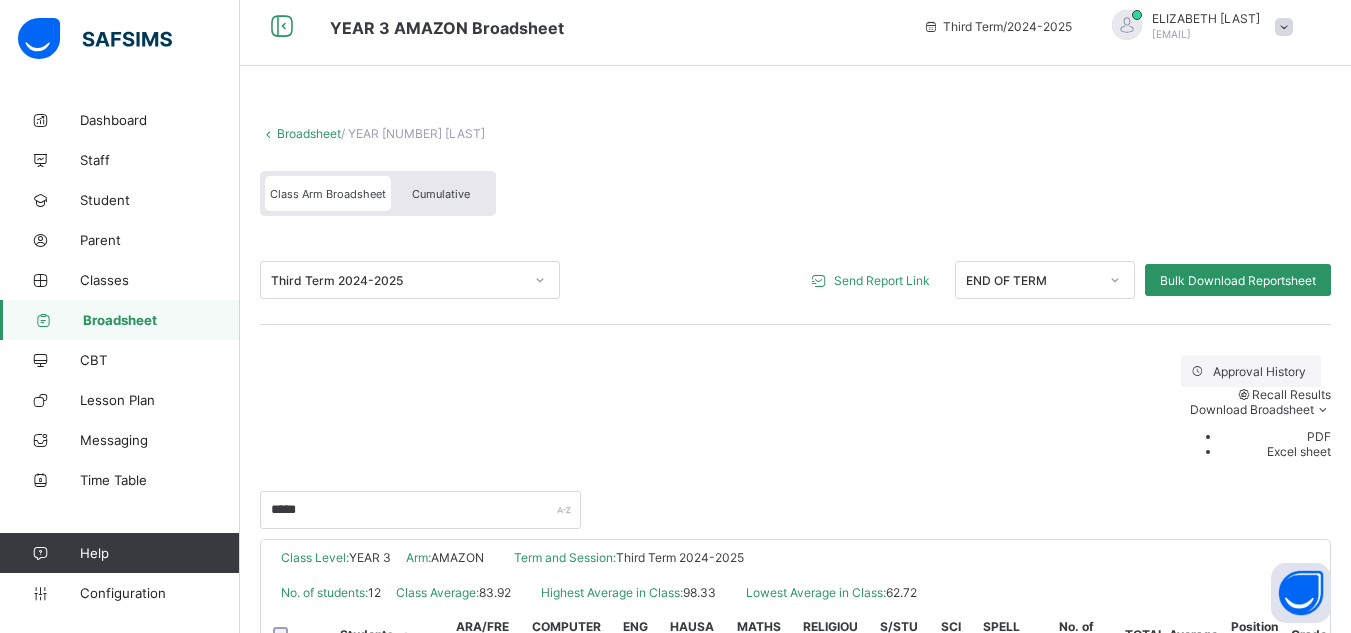 scroll, scrollTop: 13, scrollLeft: 0, axis: vertical 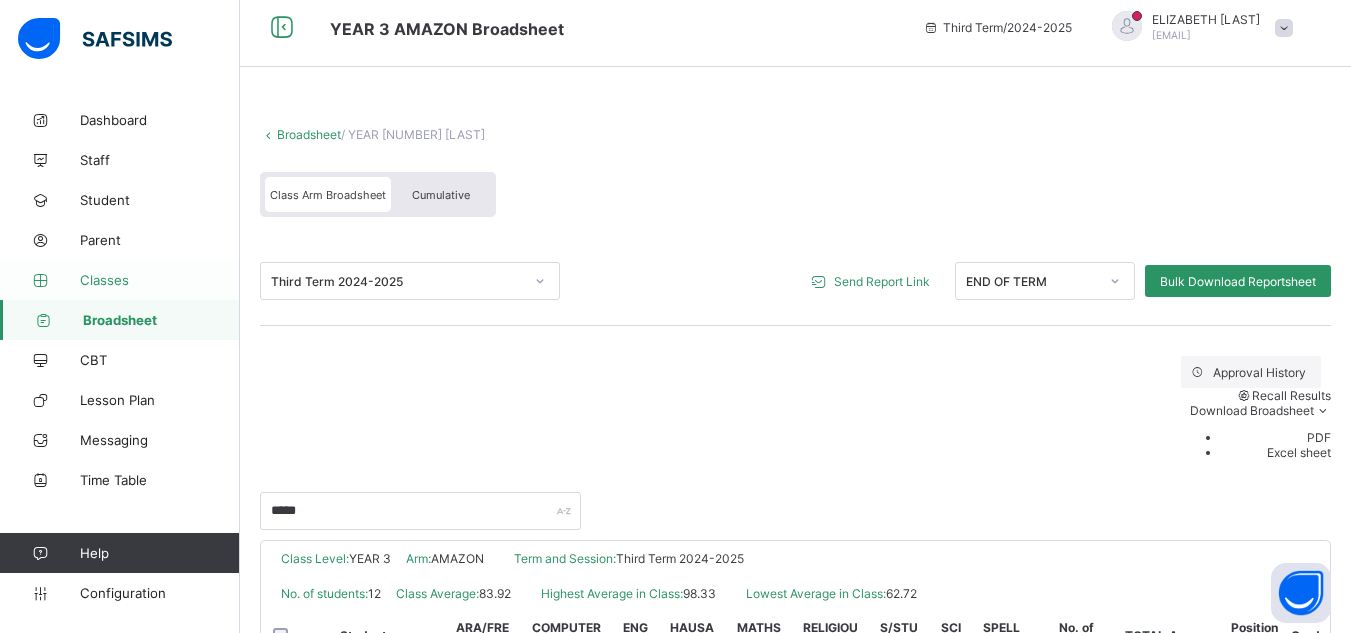 click on "Classes" at bounding box center [160, 280] 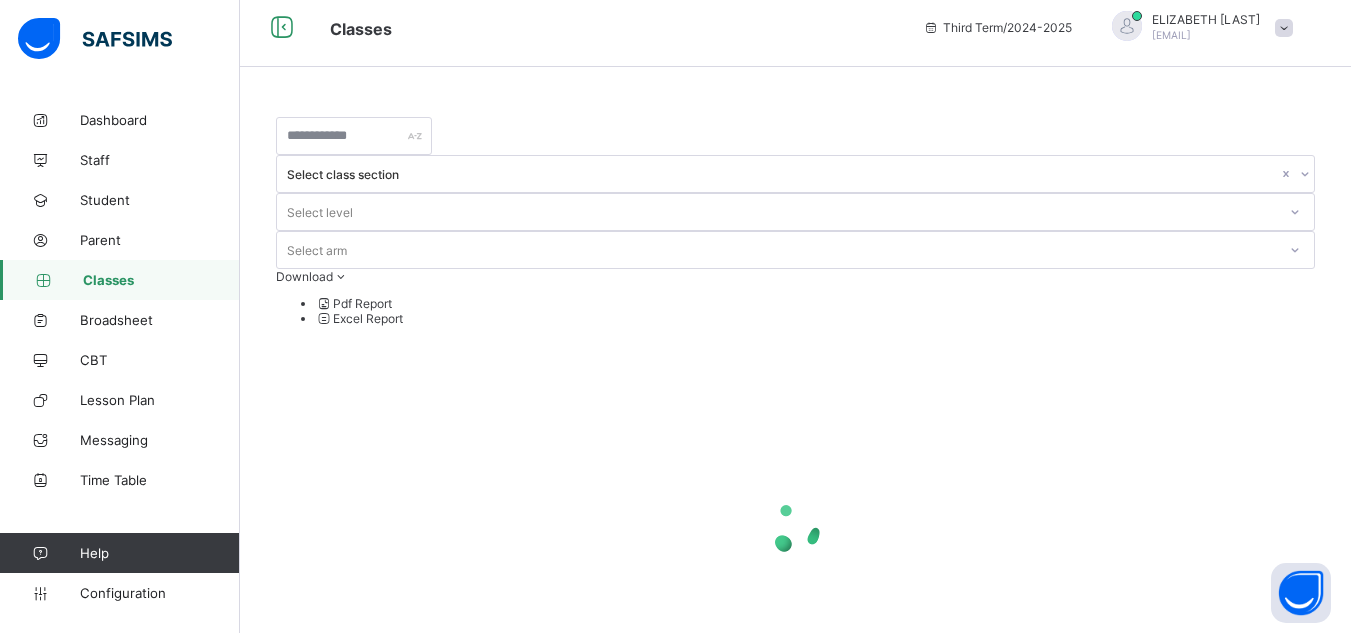 scroll, scrollTop: 0, scrollLeft: 0, axis: both 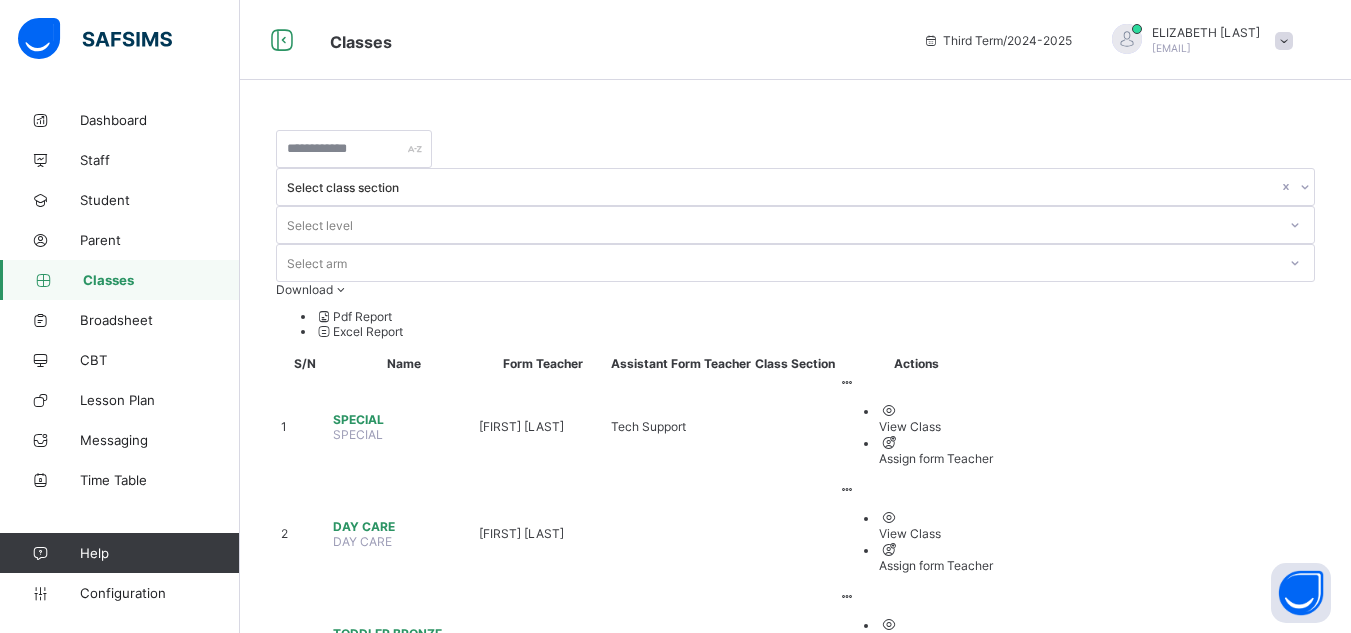 click at bounding box center (681, 640) 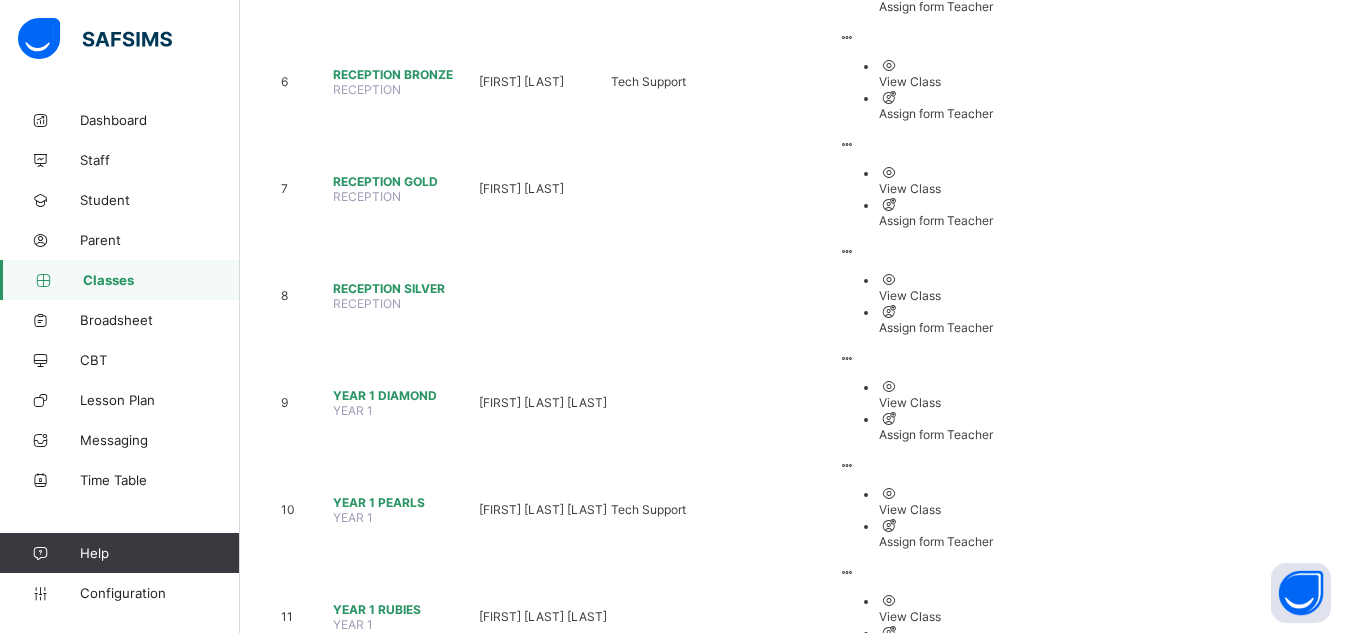 scroll, scrollTop: 920, scrollLeft: 0, axis: vertical 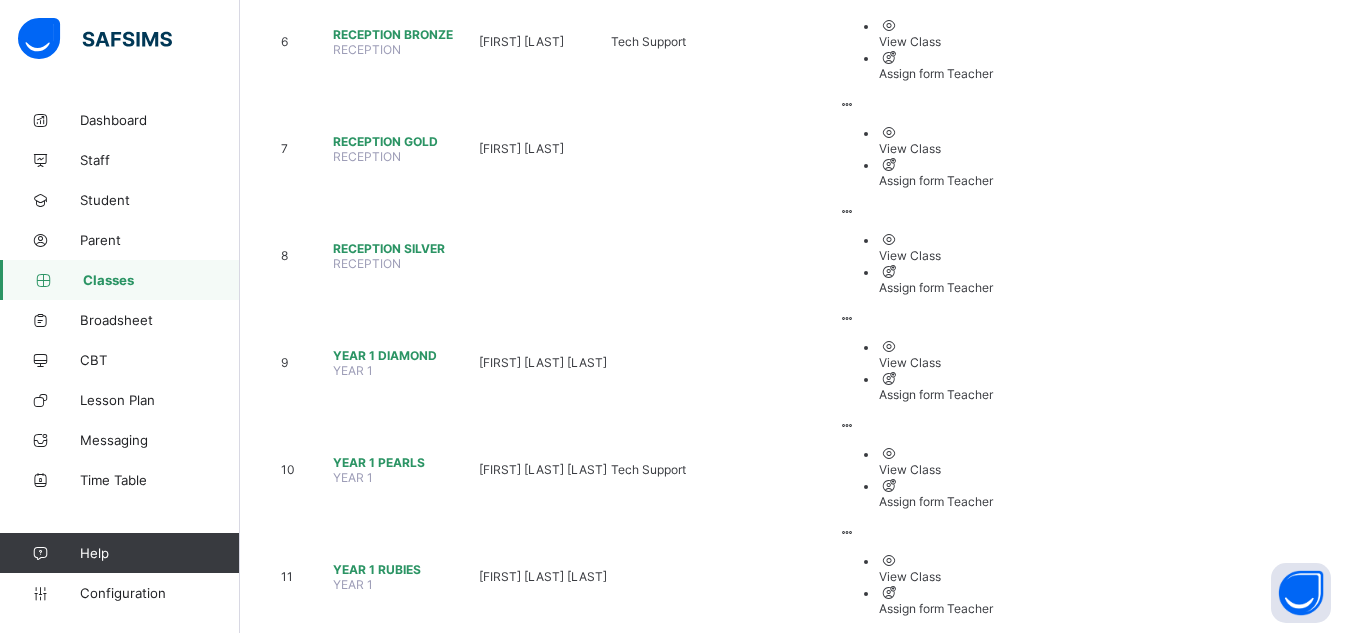click on "View Class Assign form Teacher" at bounding box center (916, 1004) 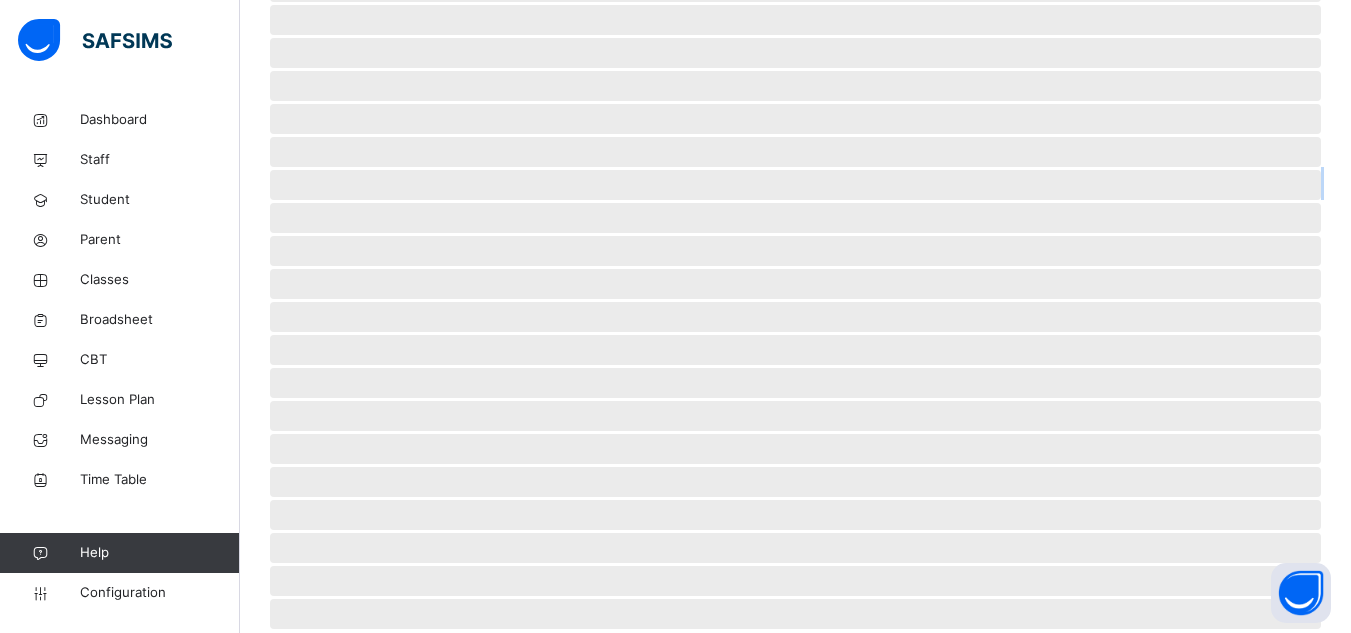 click on "‌ ‌ ‌ ‌ ‌ ‌ ‌ ‌ ‌ ‌ ‌ ‌ ‌ ‌ ‌ ‌ ‌ ‌ ‌ ‌ ‌ ‌ ‌ ‌ ‌" at bounding box center [795, 208] 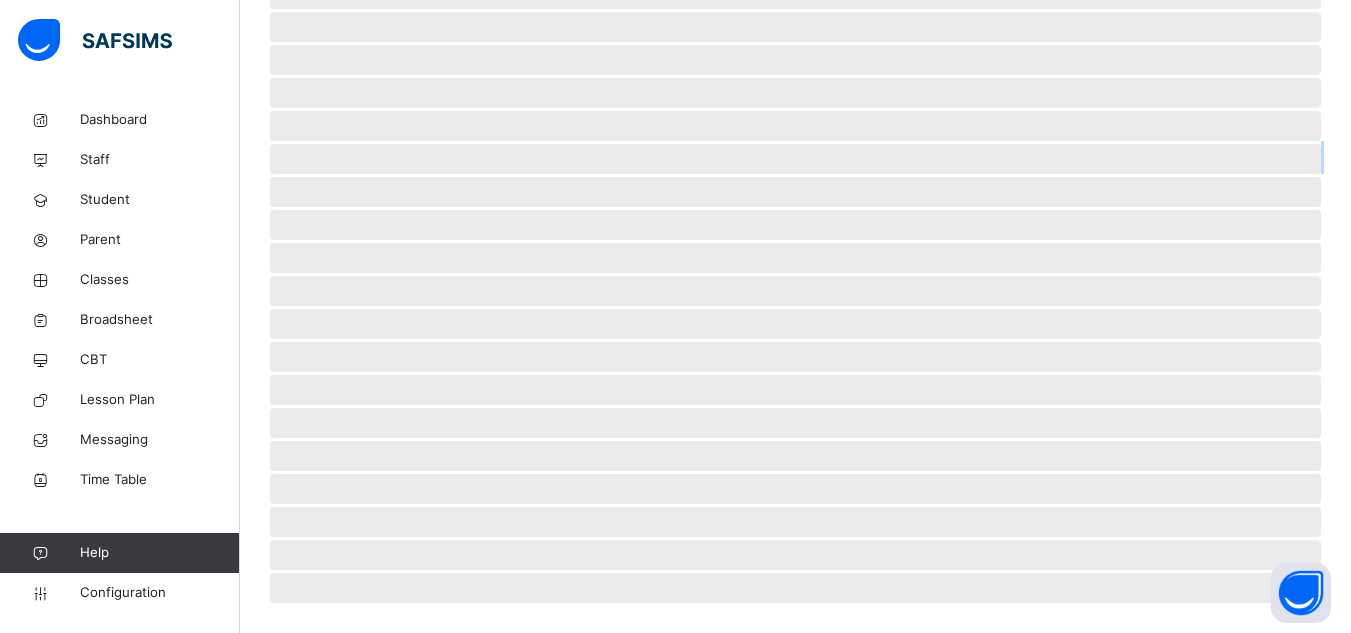 scroll, scrollTop: 0, scrollLeft: 0, axis: both 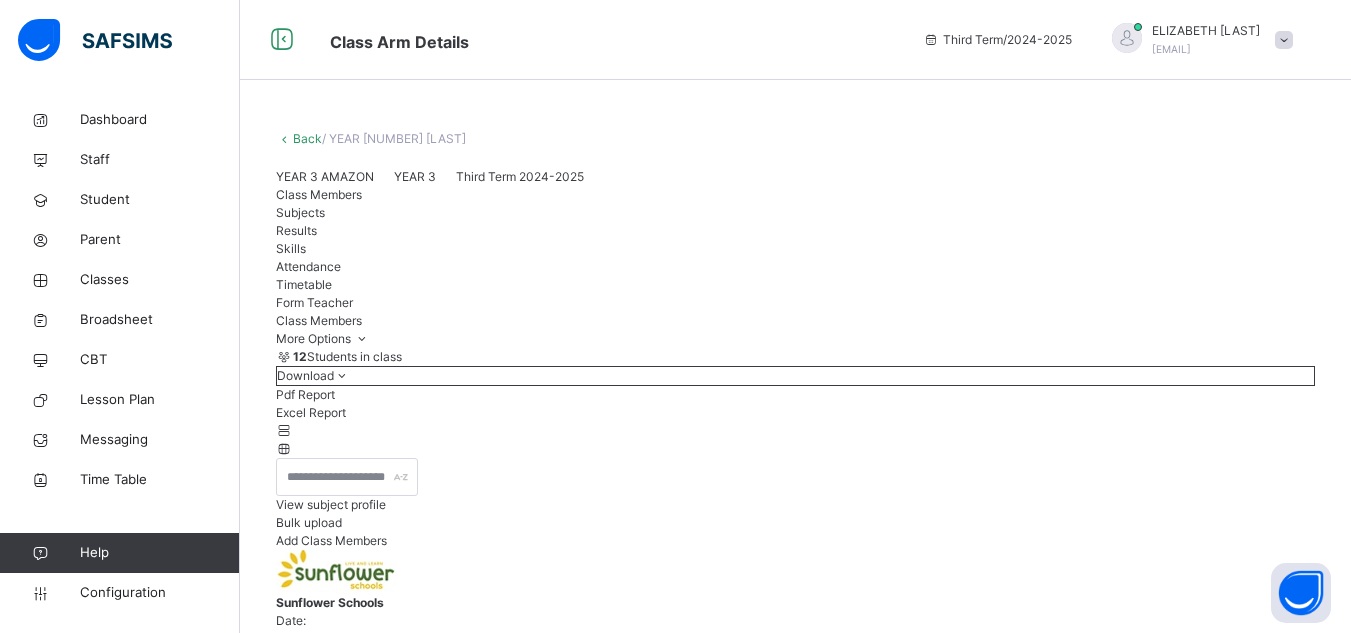 click on "Results" at bounding box center (296, 230) 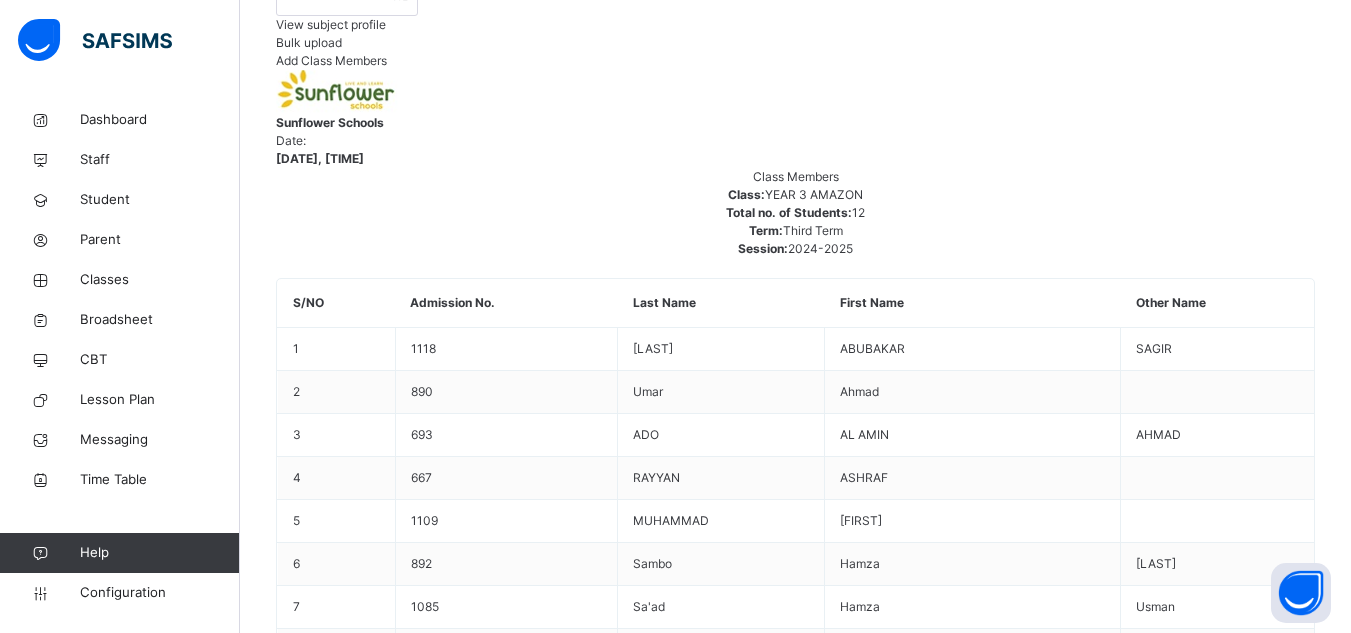 scroll, scrollTop: 520, scrollLeft: 0, axis: vertical 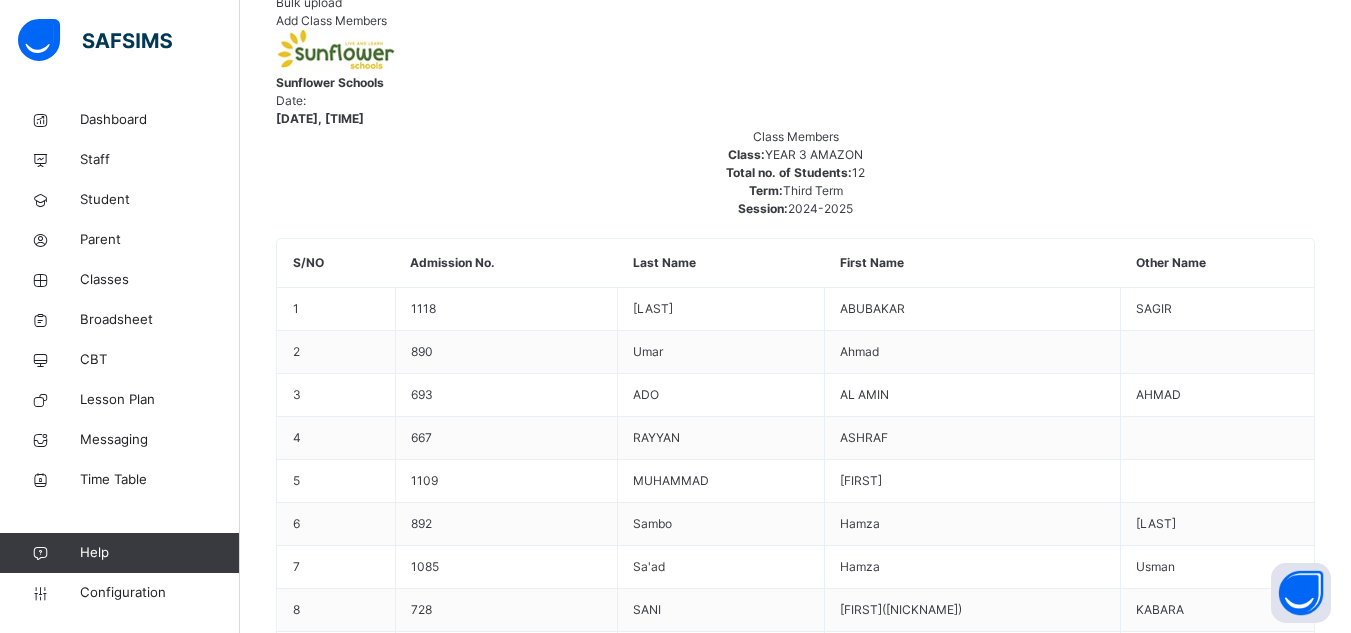 click at bounding box center [352, 3761] 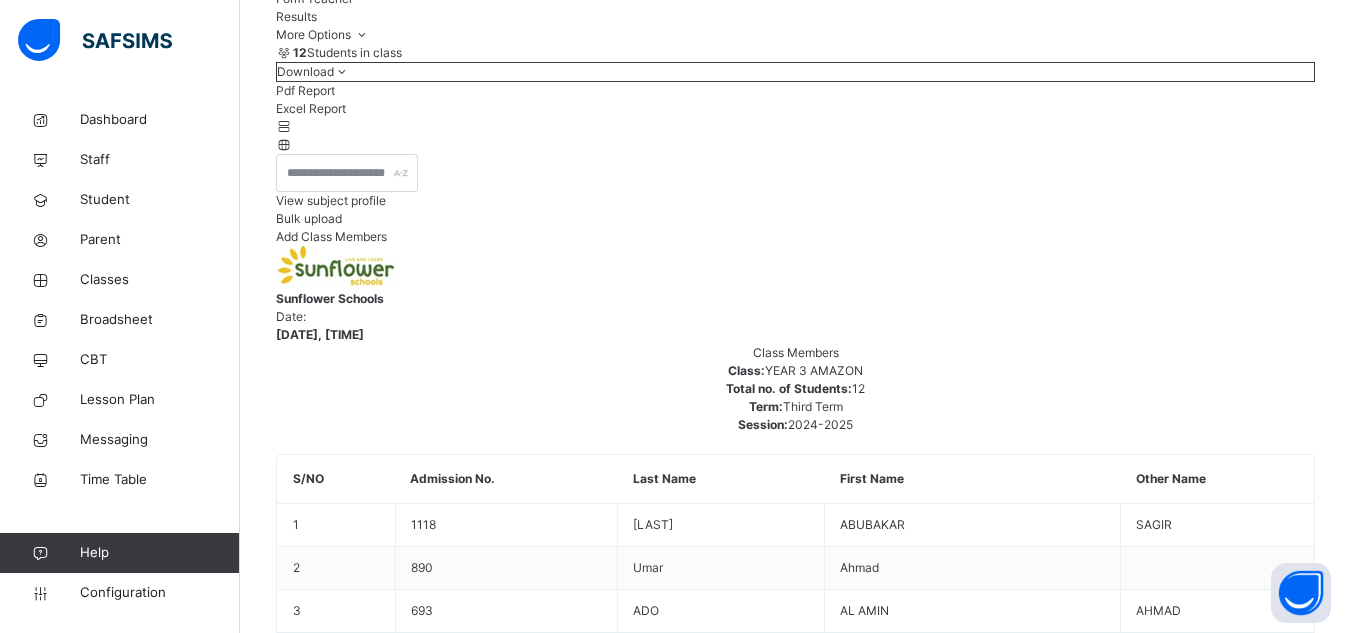 scroll, scrollTop: 280, scrollLeft: 0, axis: vertical 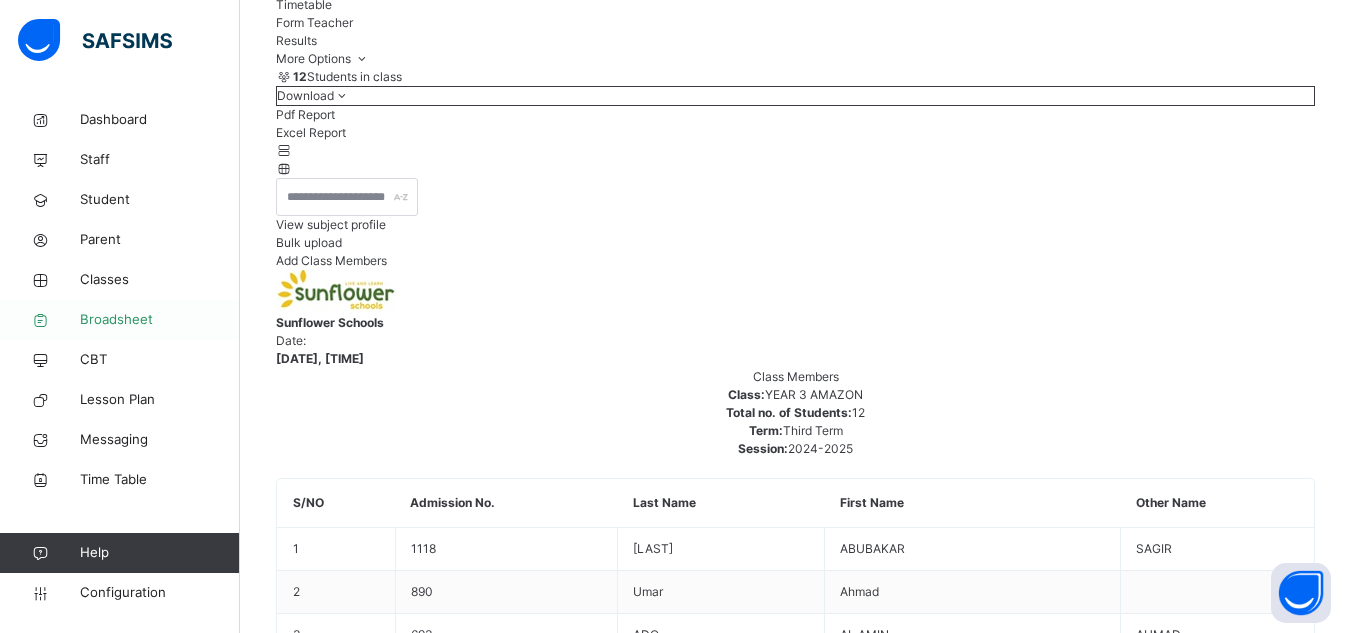 click on "Broadsheet" at bounding box center [120, 320] 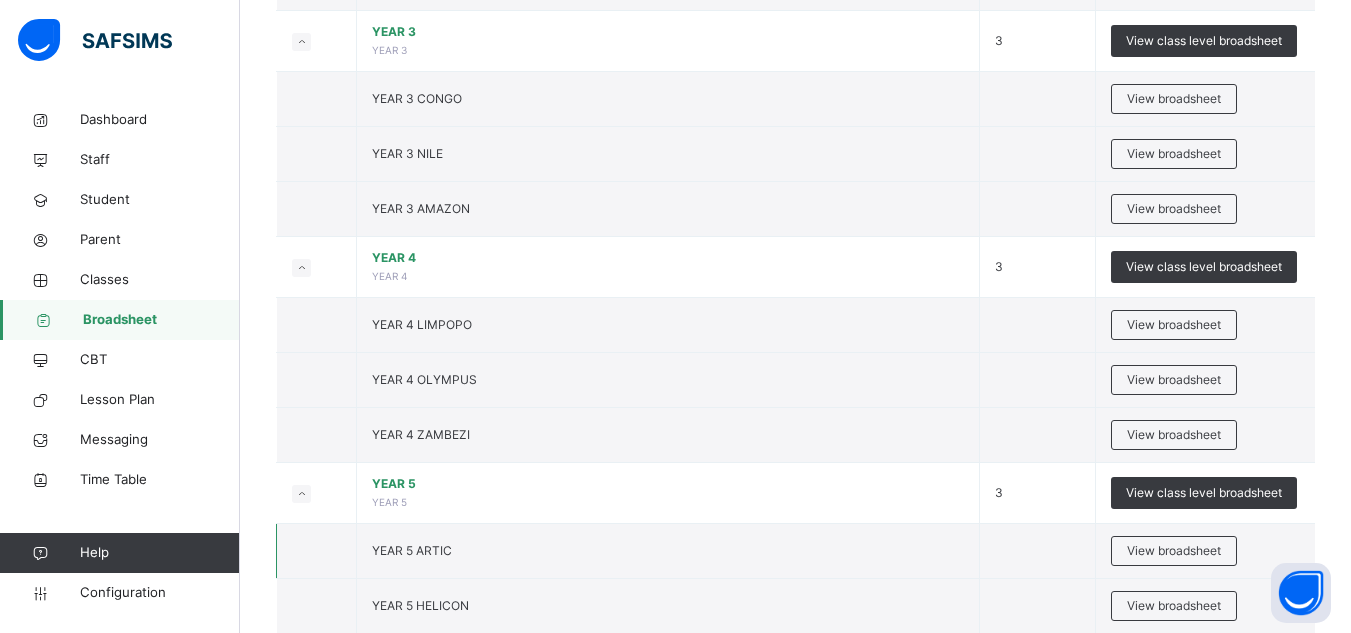scroll, scrollTop: 1360, scrollLeft: 0, axis: vertical 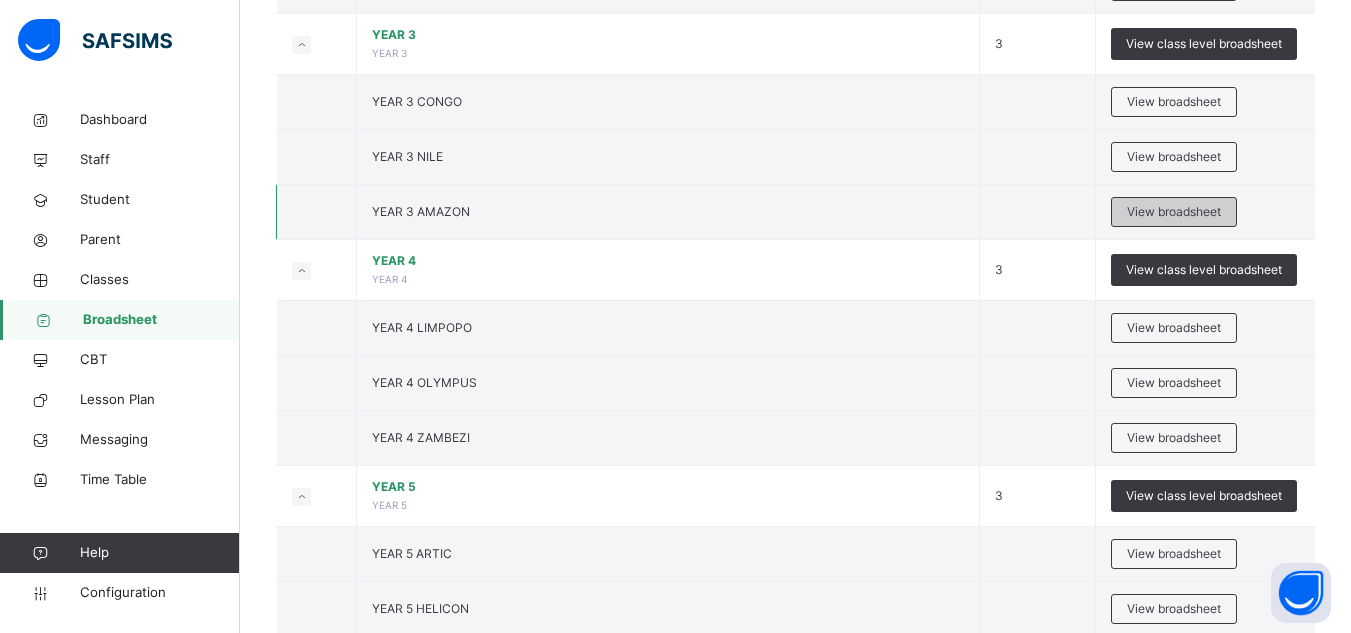click on "View broadsheet" at bounding box center [1174, 212] 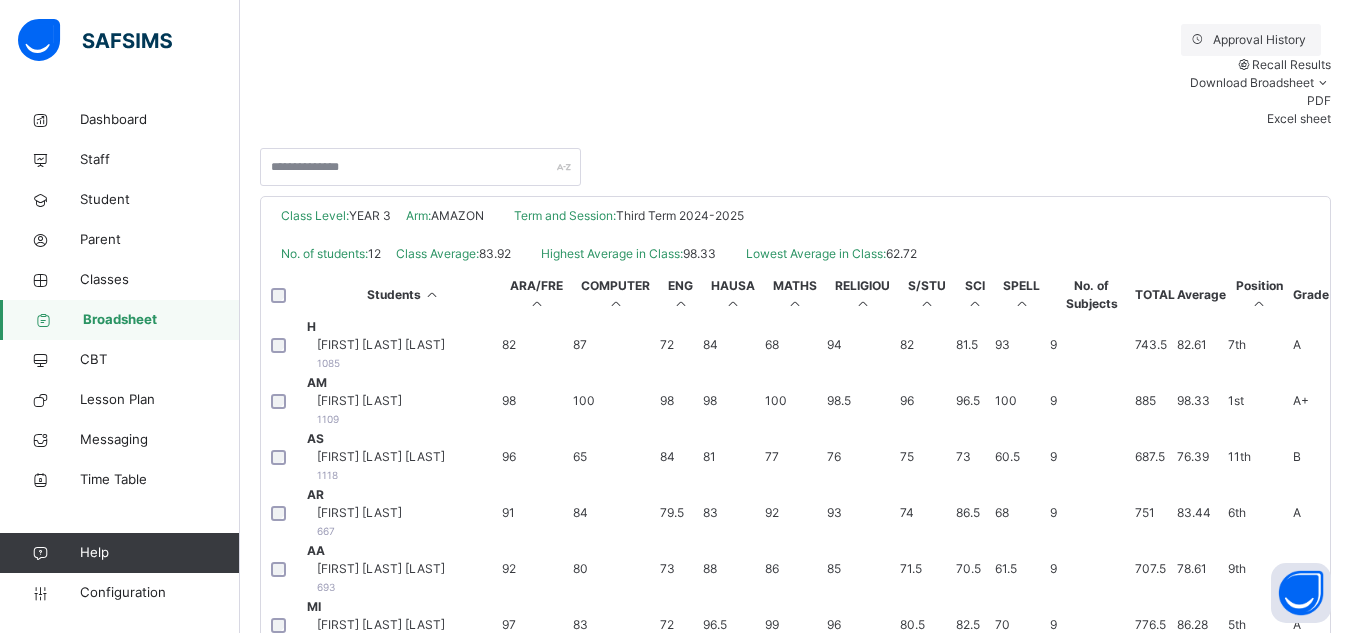 scroll, scrollTop: 440, scrollLeft: 0, axis: vertical 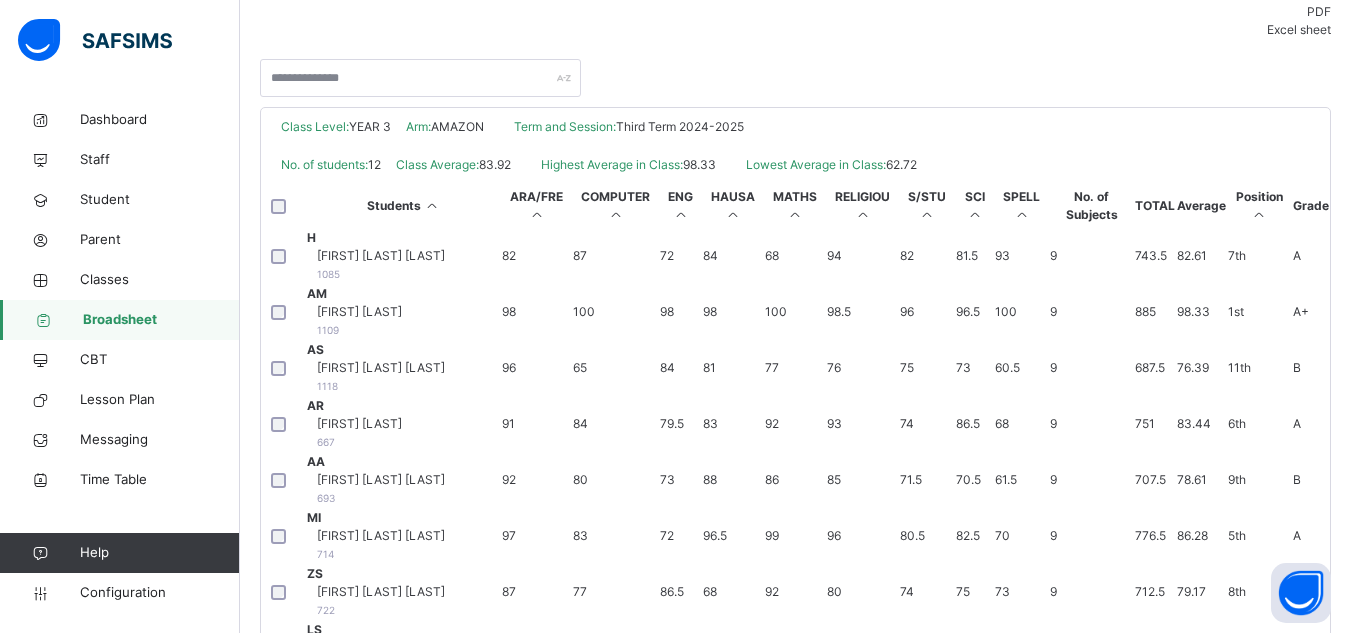 click on "[FIRST] [LAST] [LAST] [NUMBER]" at bounding box center (408, 377) 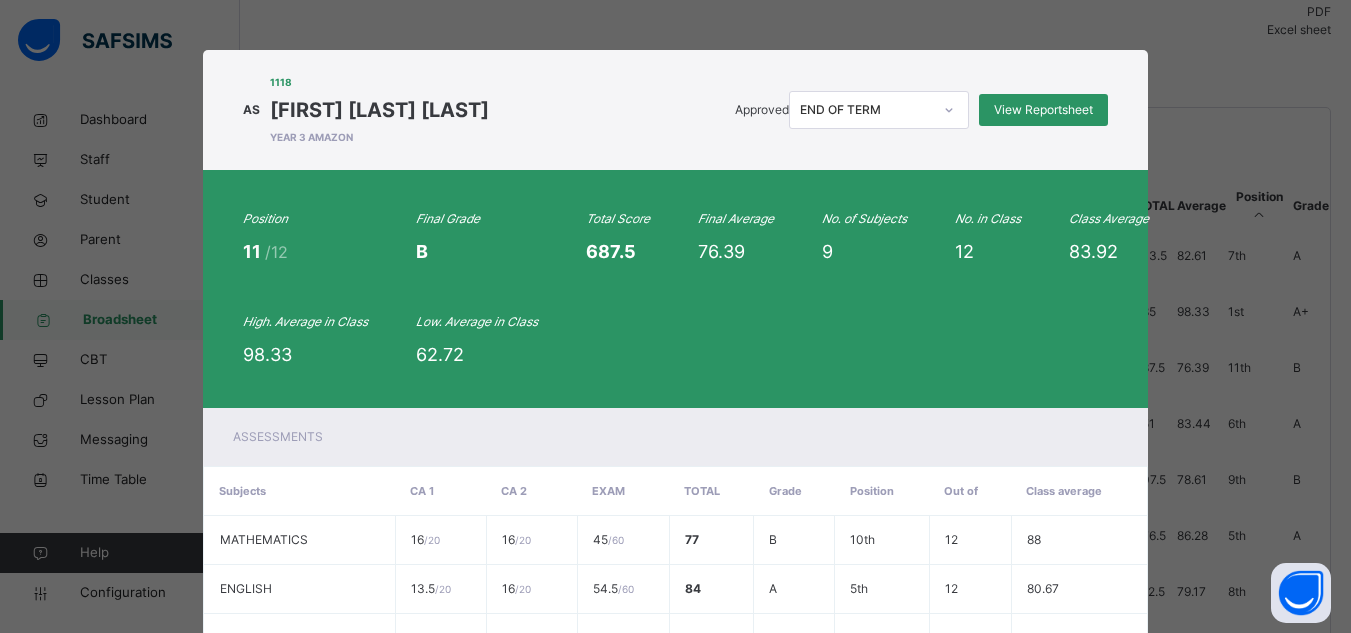 click on "Position         [NUMBER]       /[NUMBER]         Final Grade         [LETTER]         Total Score         [NUMBER]         Final Average         [NUMBER]         No. of Subjects         [NUMBER]         No. in Class         [NUMBER]         Class Average         [NUMBER]         High. Average in Class         [NUMBER]         Low. Average in Class         [NUMBER]" at bounding box center (676, 289) 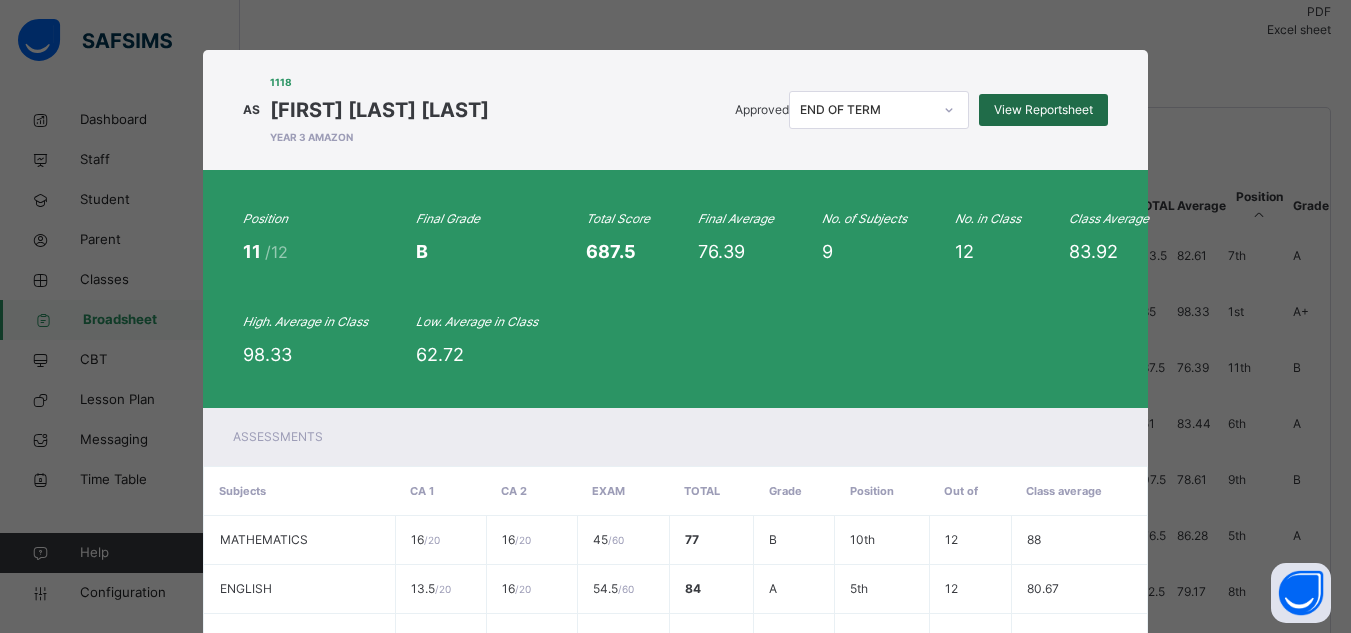 click on "View Reportsheet" at bounding box center [1043, 110] 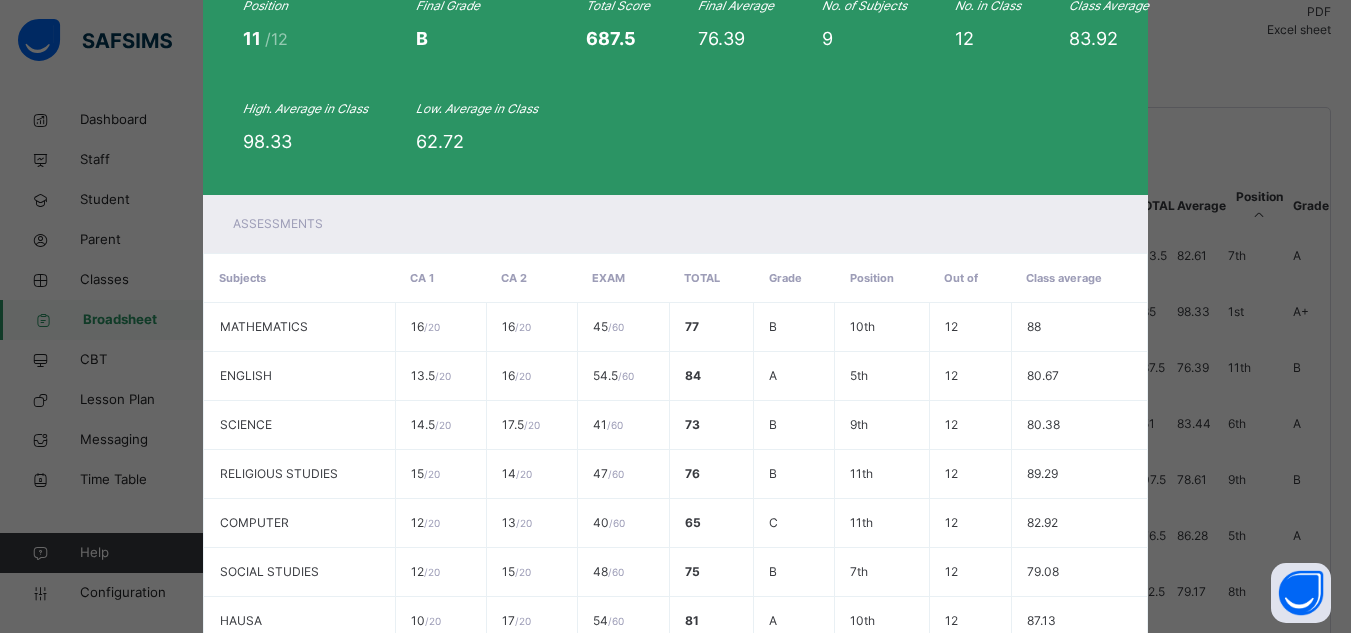 scroll, scrollTop: 492, scrollLeft: 0, axis: vertical 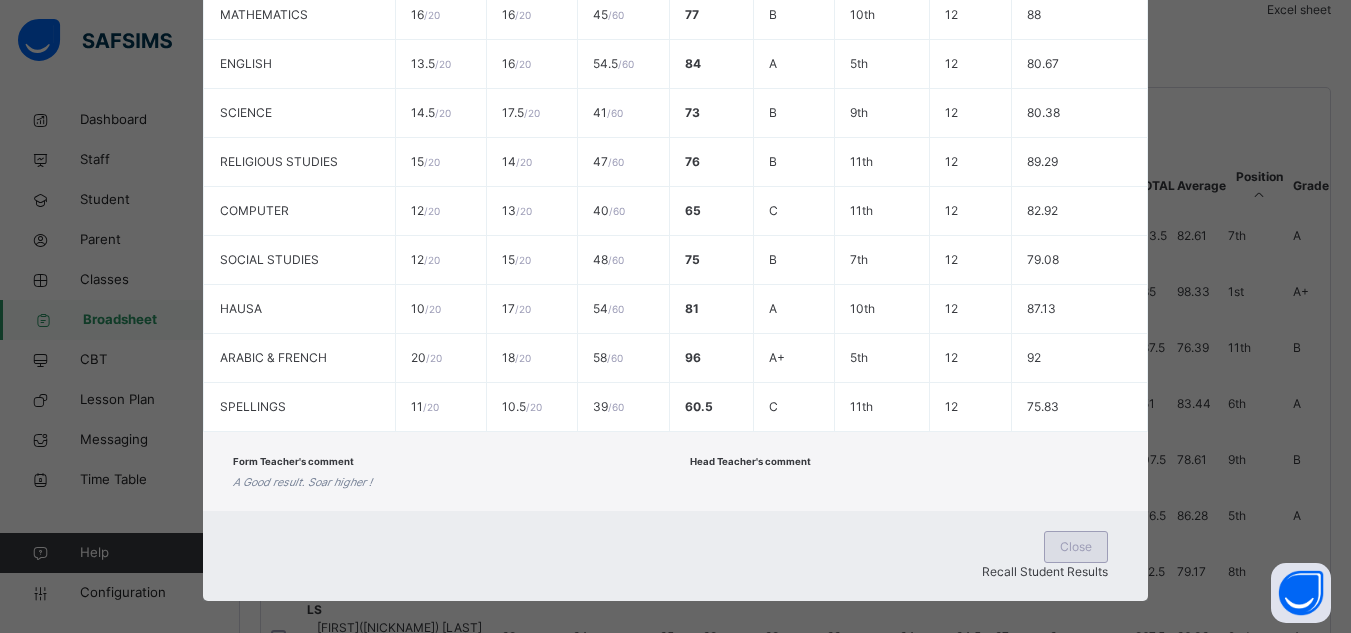 click on "Close" at bounding box center (1076, 547) 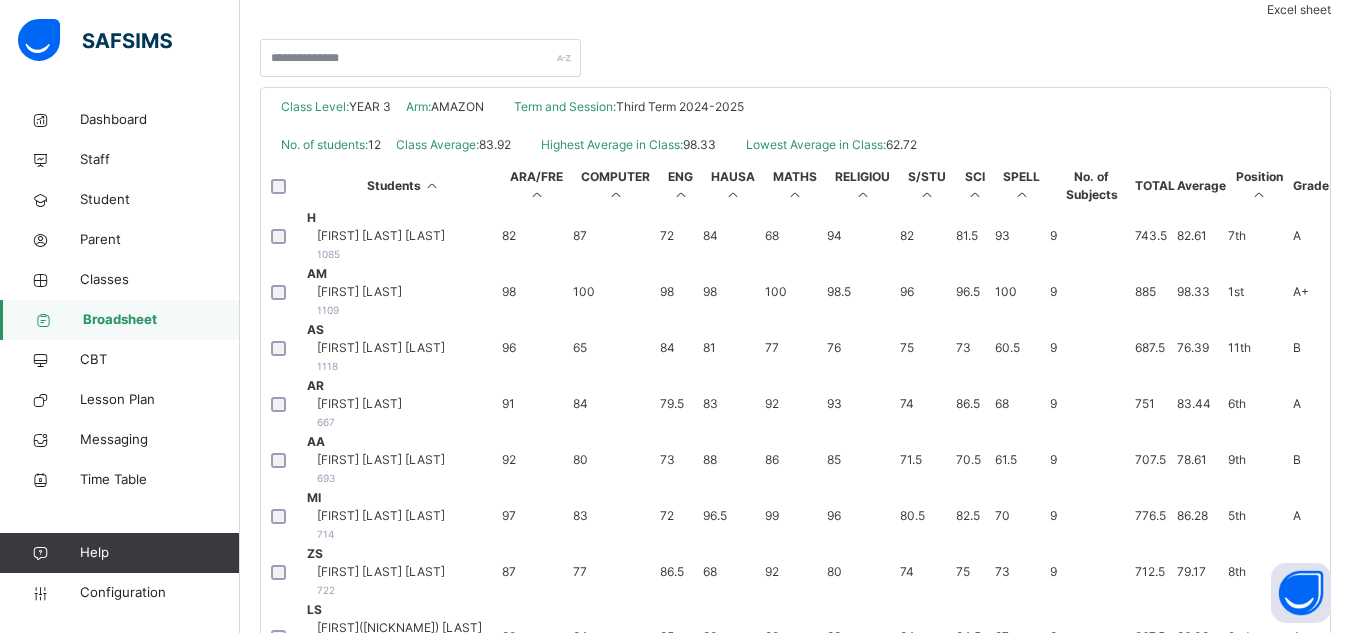 click on "Broadsheet" at bounding box center (161, 320) 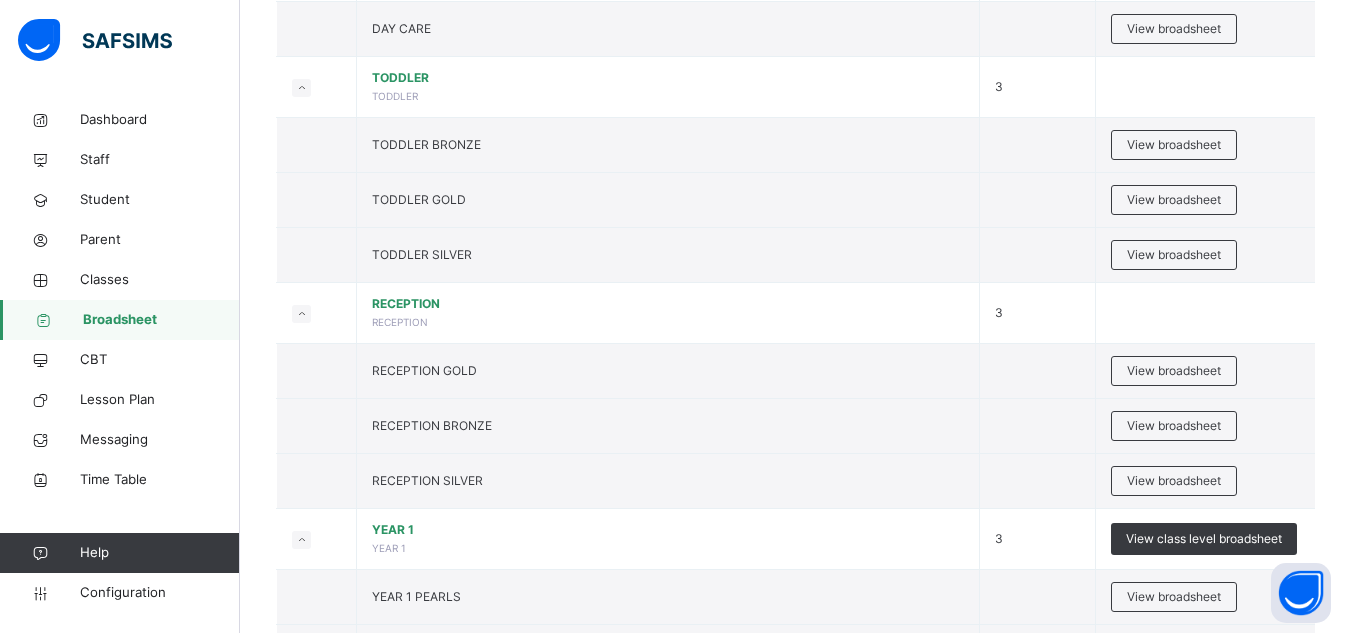 scroll, scrollTop: 480, scrollLeft: 0, axis: vertical 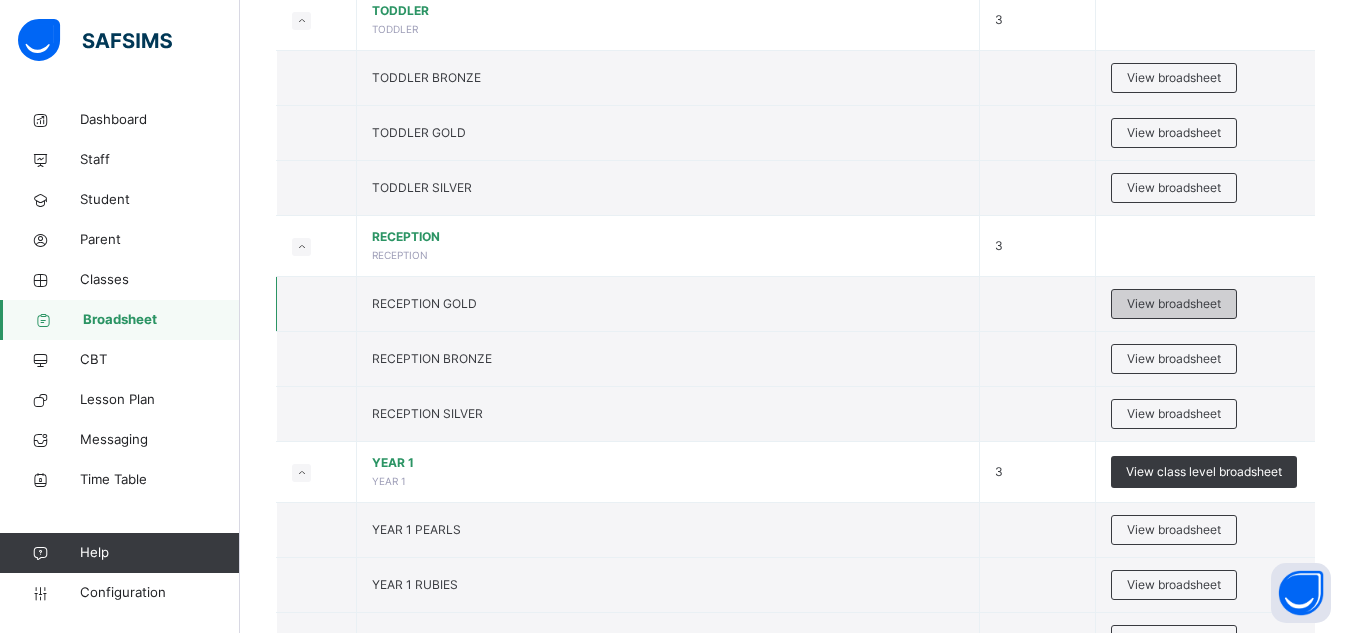 click on "View broadsheet" at bounding box center [1174, 304] 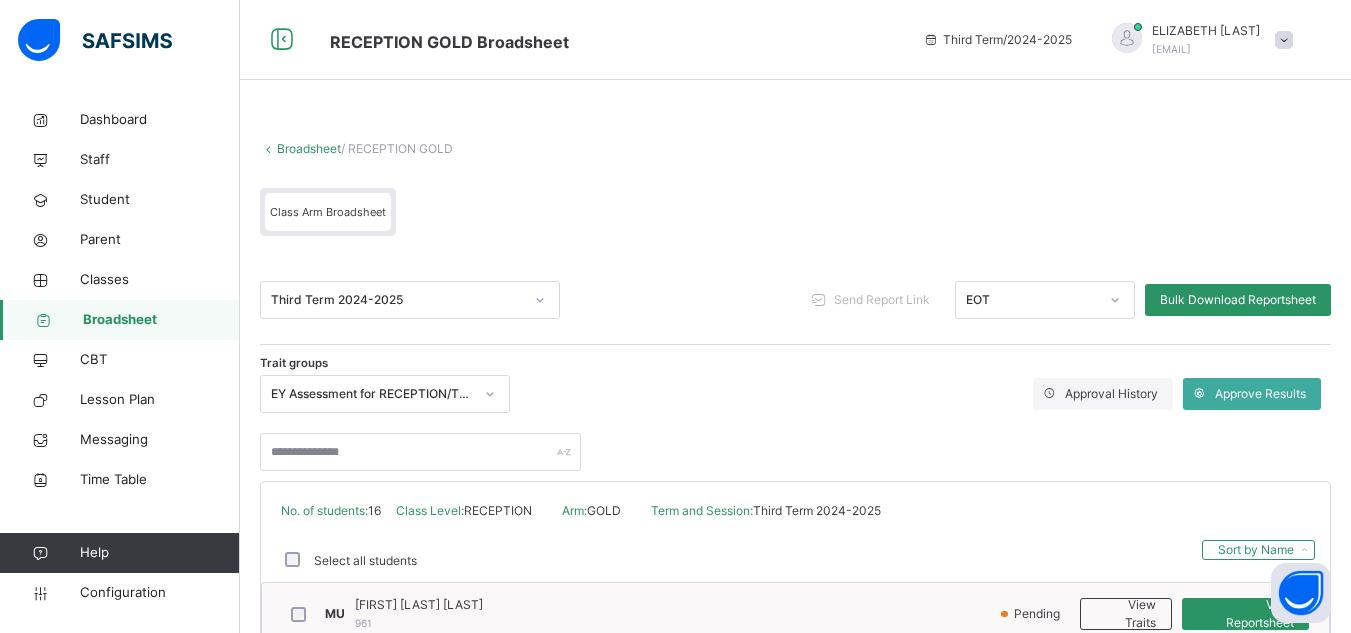 click on "Third Term 2024-2025 Send Report Link EOT Bulk Download Reportsheet" at bounding box center (795, 300) 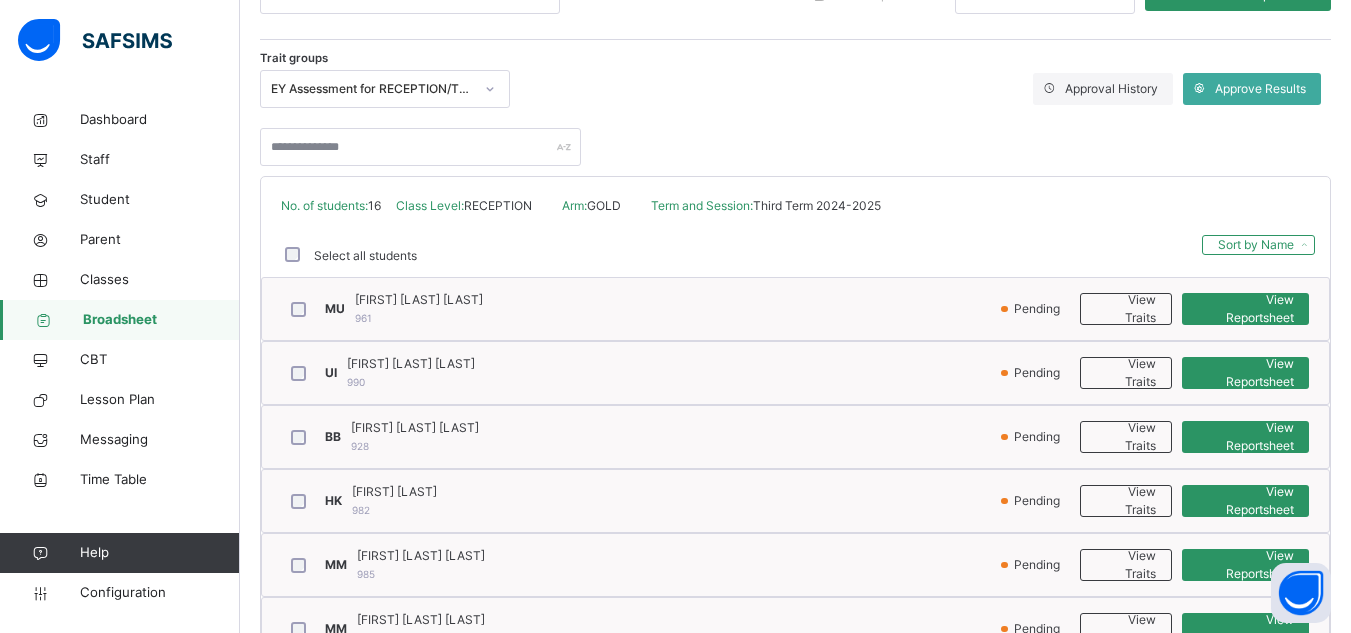 scroll, scrollTop: 254, scrollLeft: 0, axis: vertical 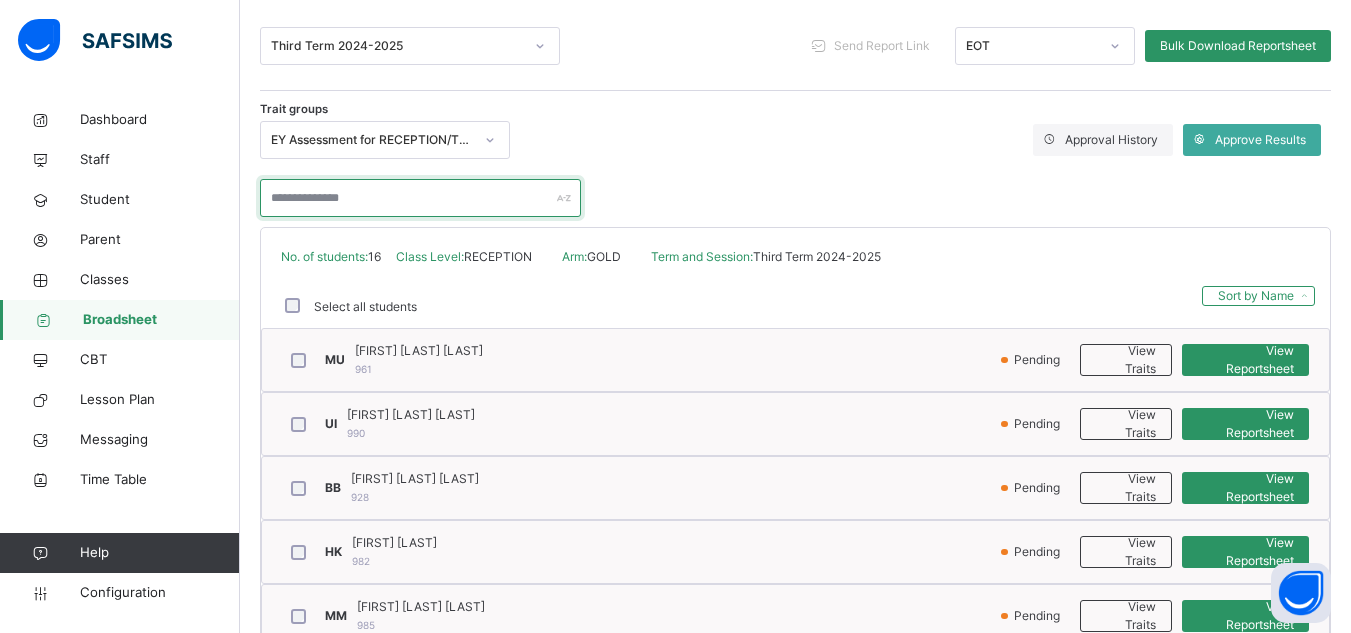 click at bounding box center (420, 198) 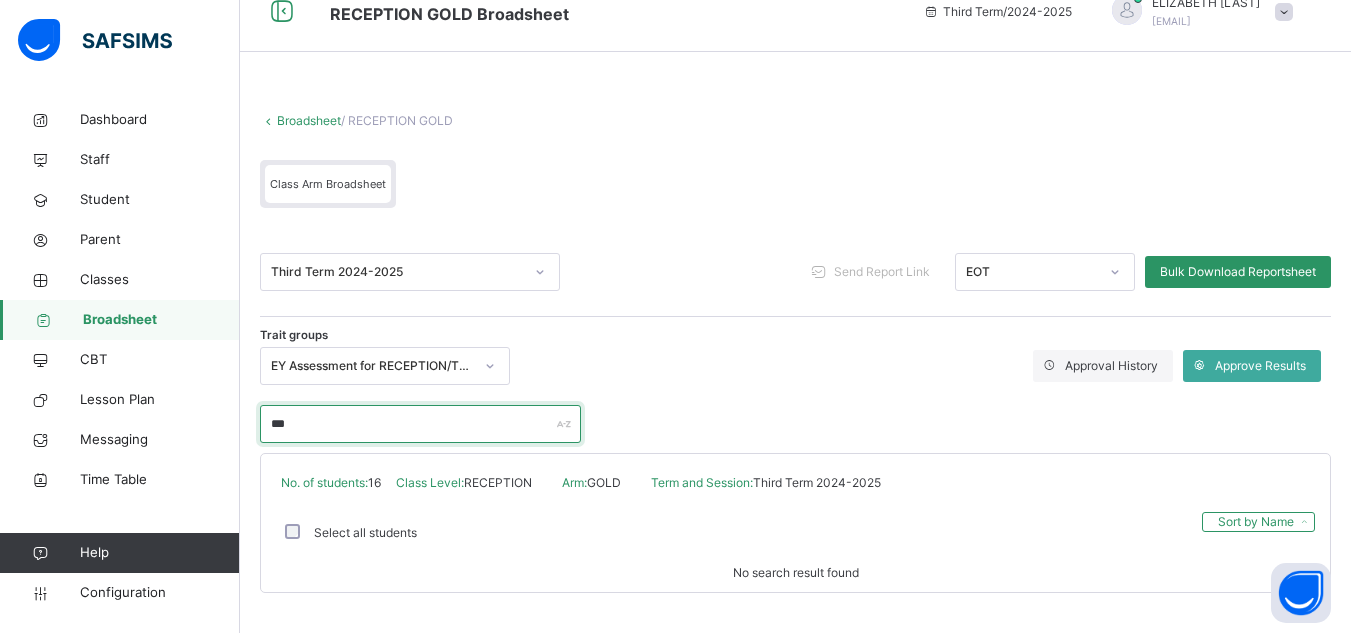scroll, scrollTop: 37, scrollLeft: 0, axis: vertical 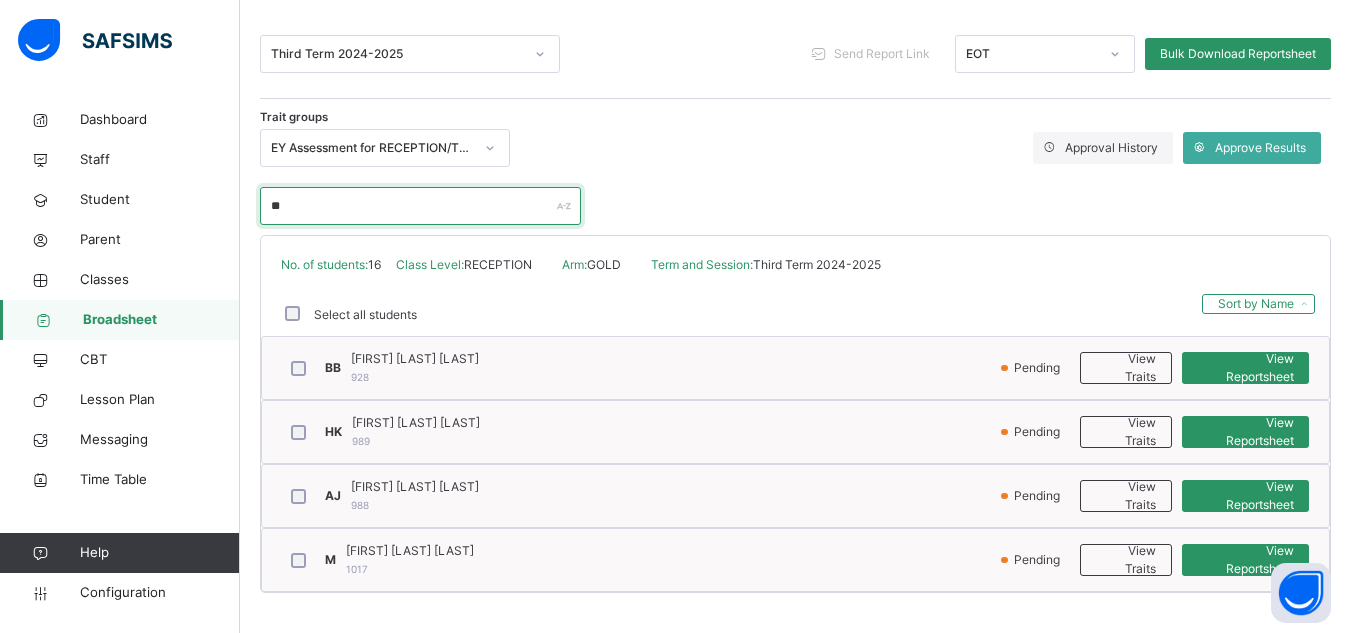 type on "*" 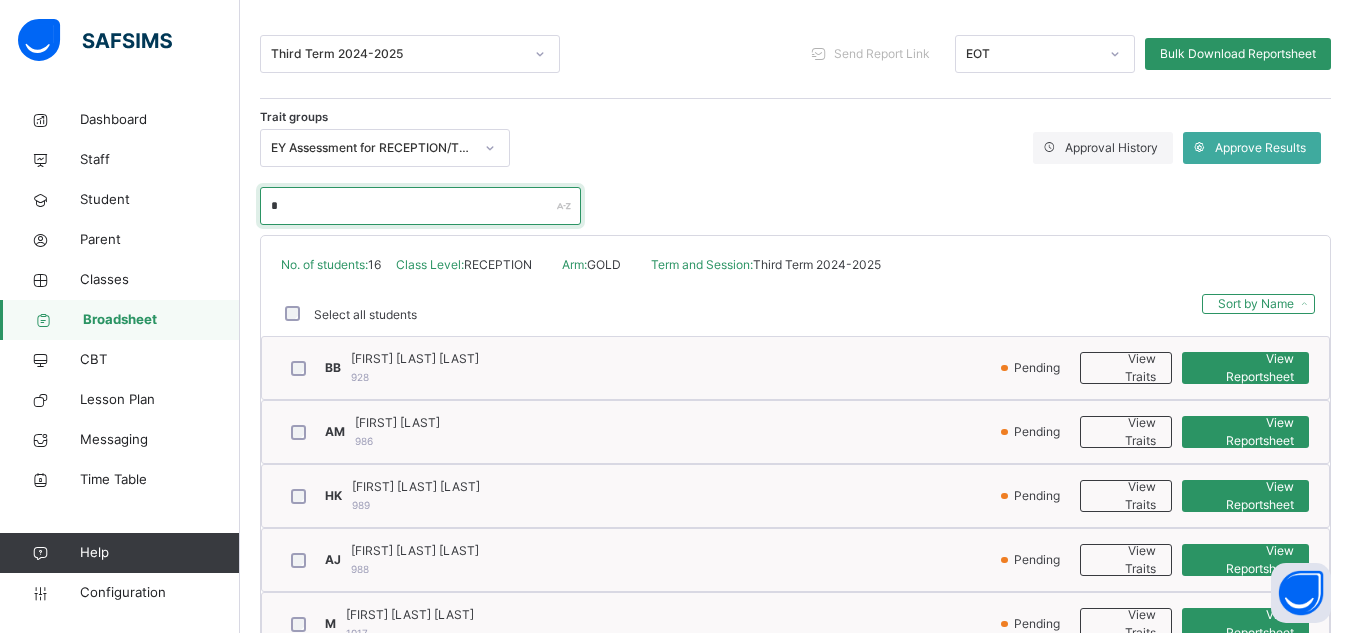 scroll, scrollTop: 254, scrollLeft: 0, axis: vertical 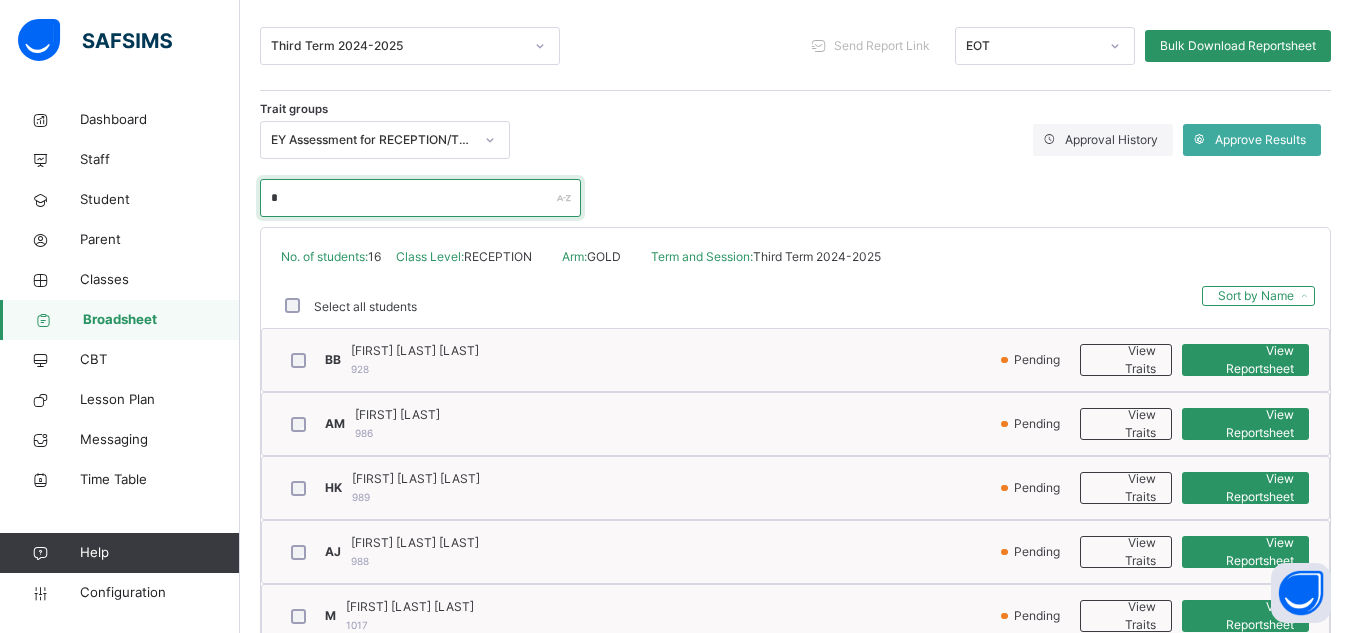 type 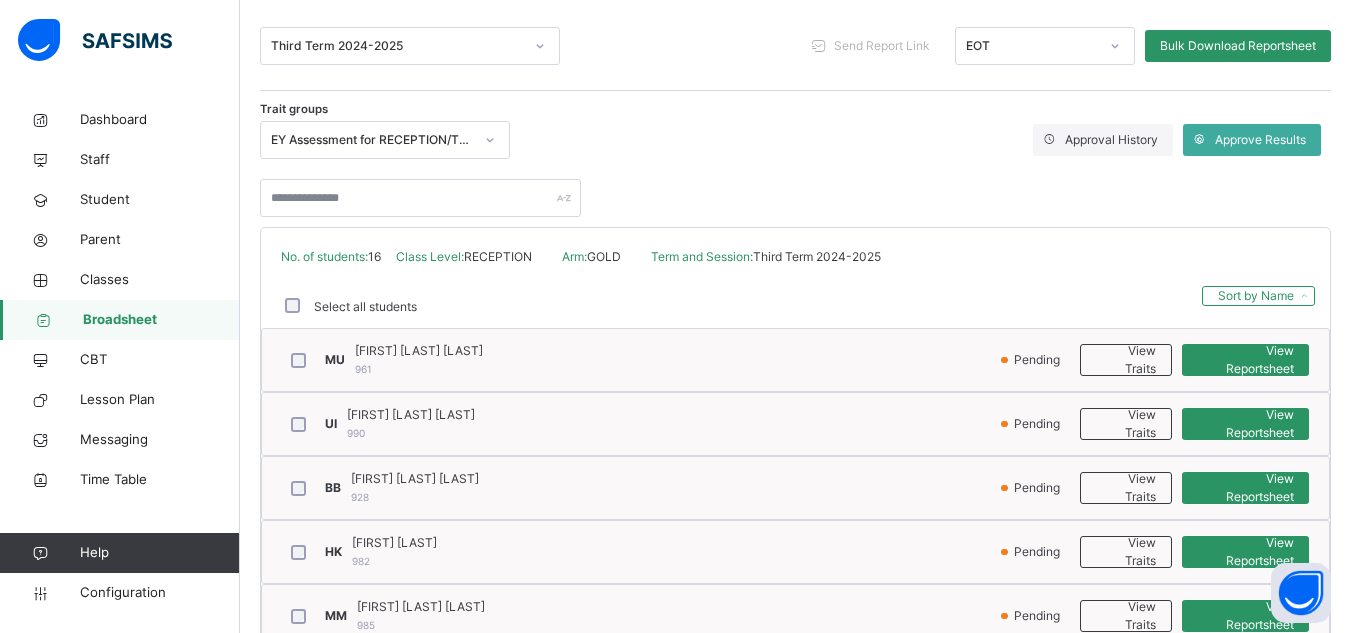 click on "Broadsheet" at bounding box center (161, 320) 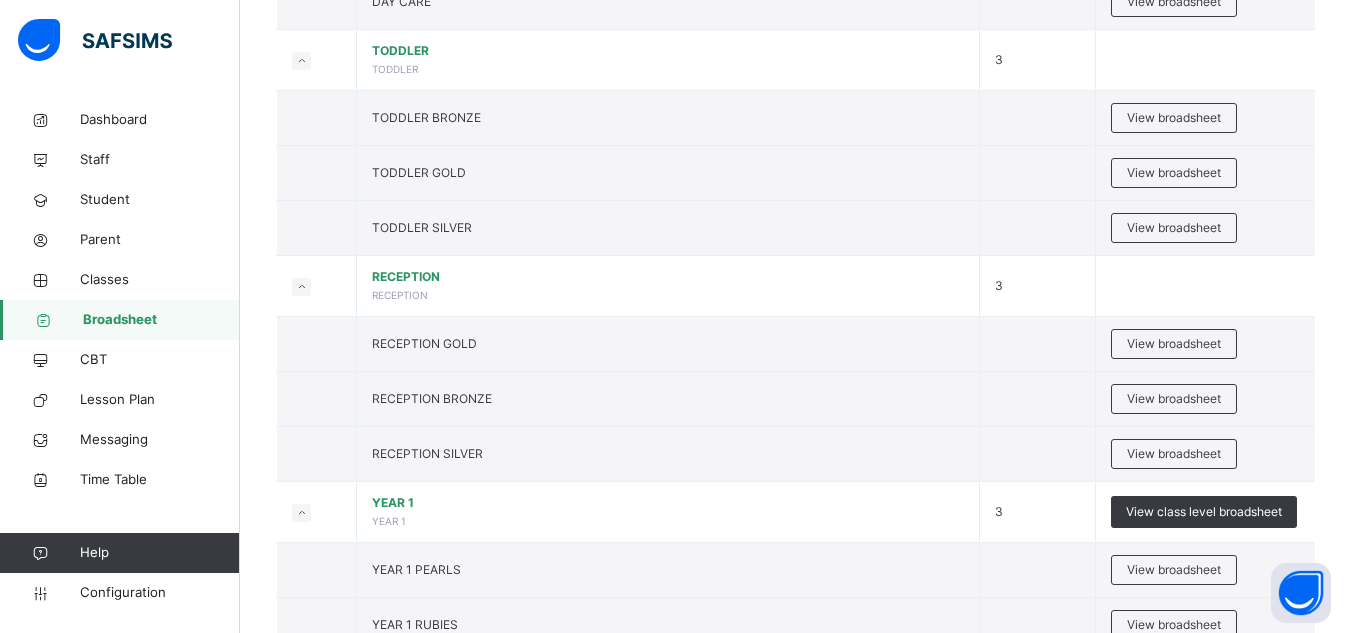 scroll, scrollTop: 480, scrollLeft: 0, axis: vertical 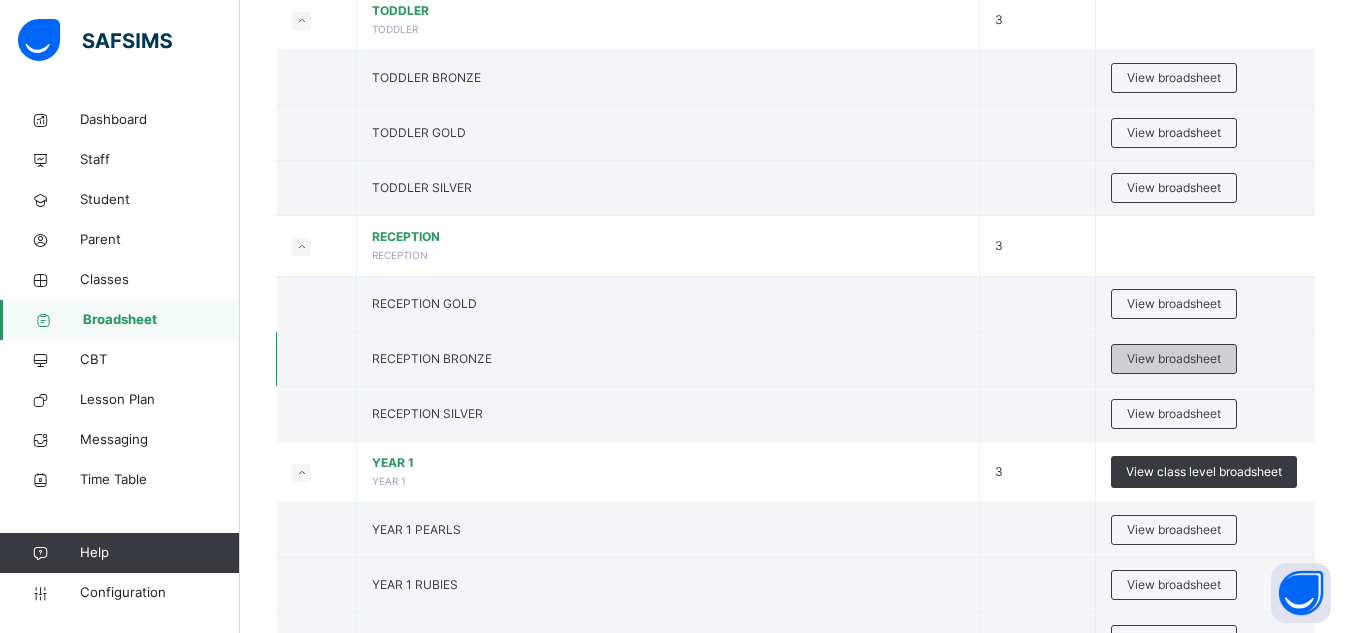 click on "View broadsheet" at bounding box center [1174, 359] 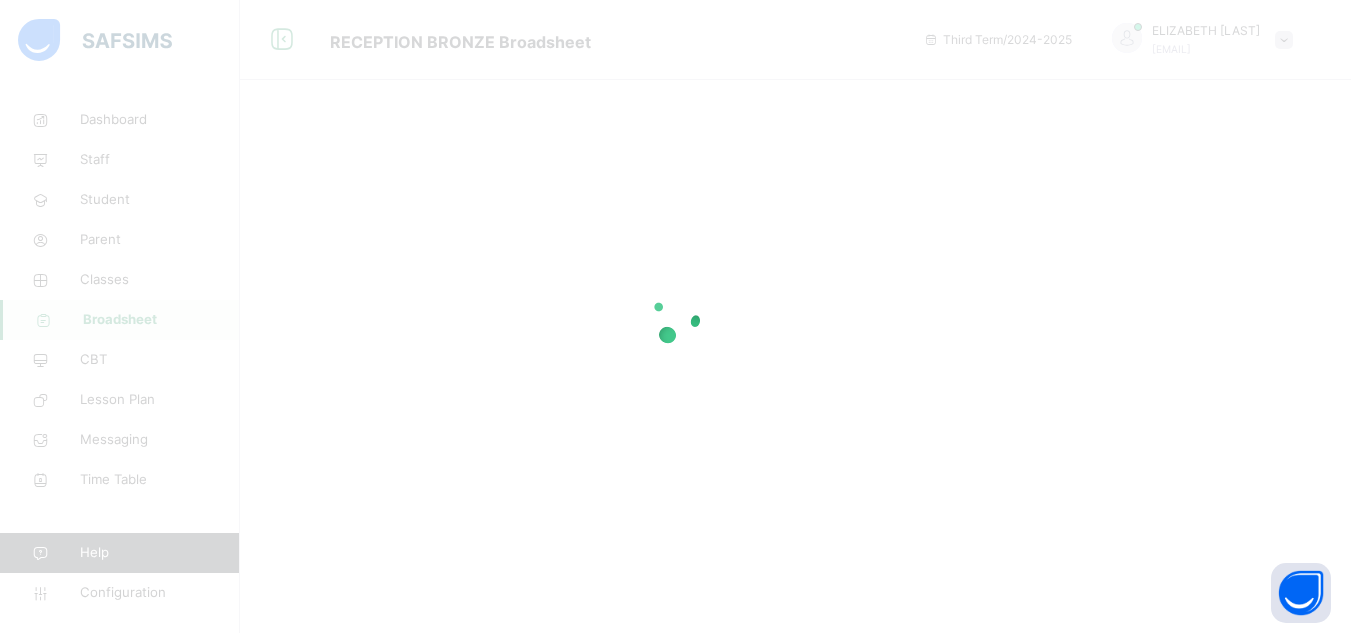 scroll, scrollTop: 0, scrollLeft: 0, axis: both 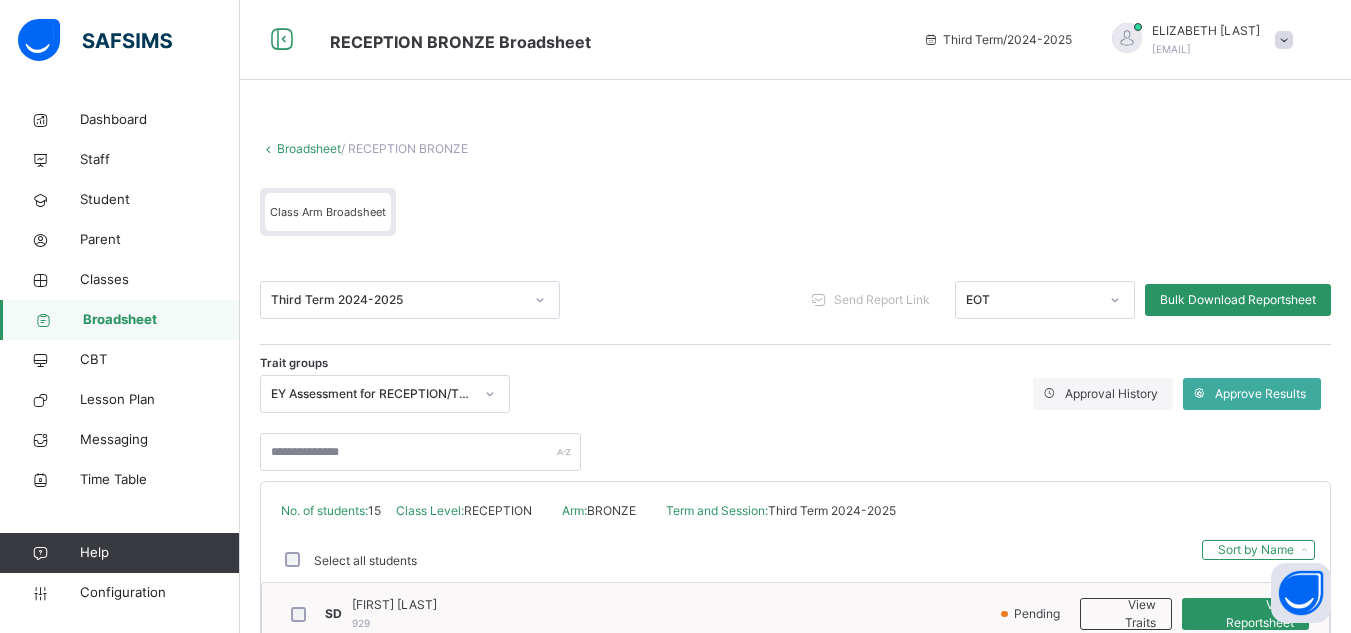 click on "Class Arm Broadsheet" at bounding box center (795, 217) 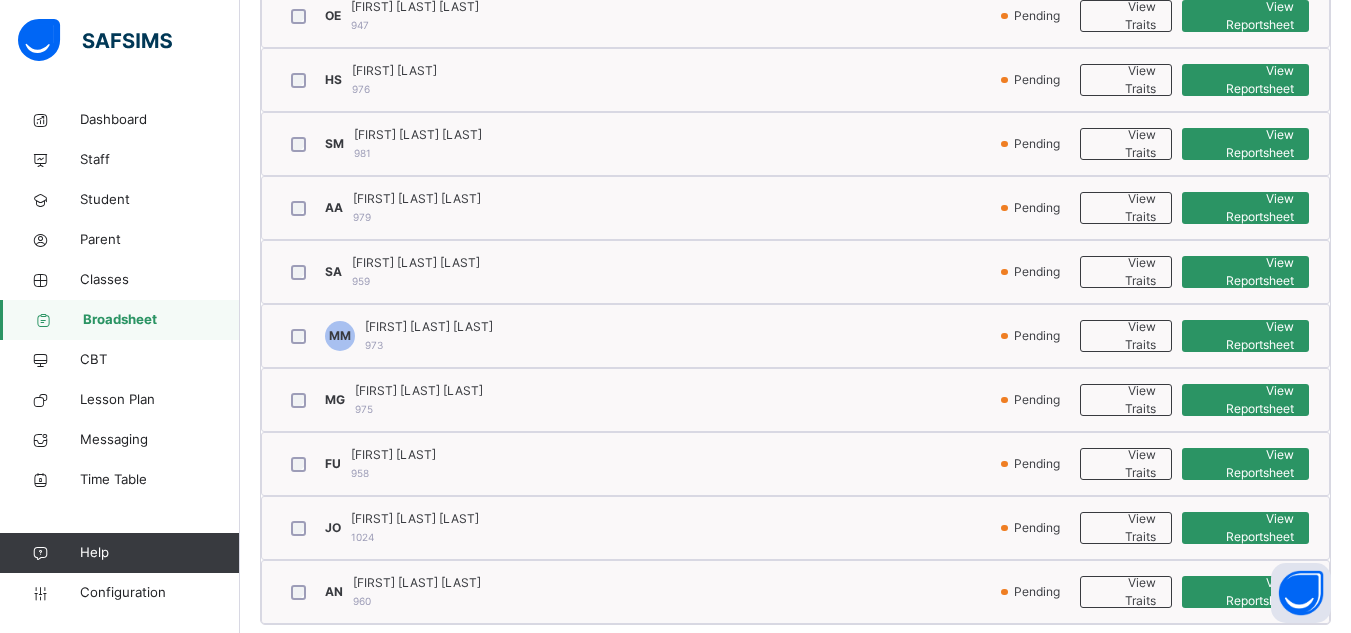 scroll, scrollTop: 920, scrollLeft: 0, axis: vertical 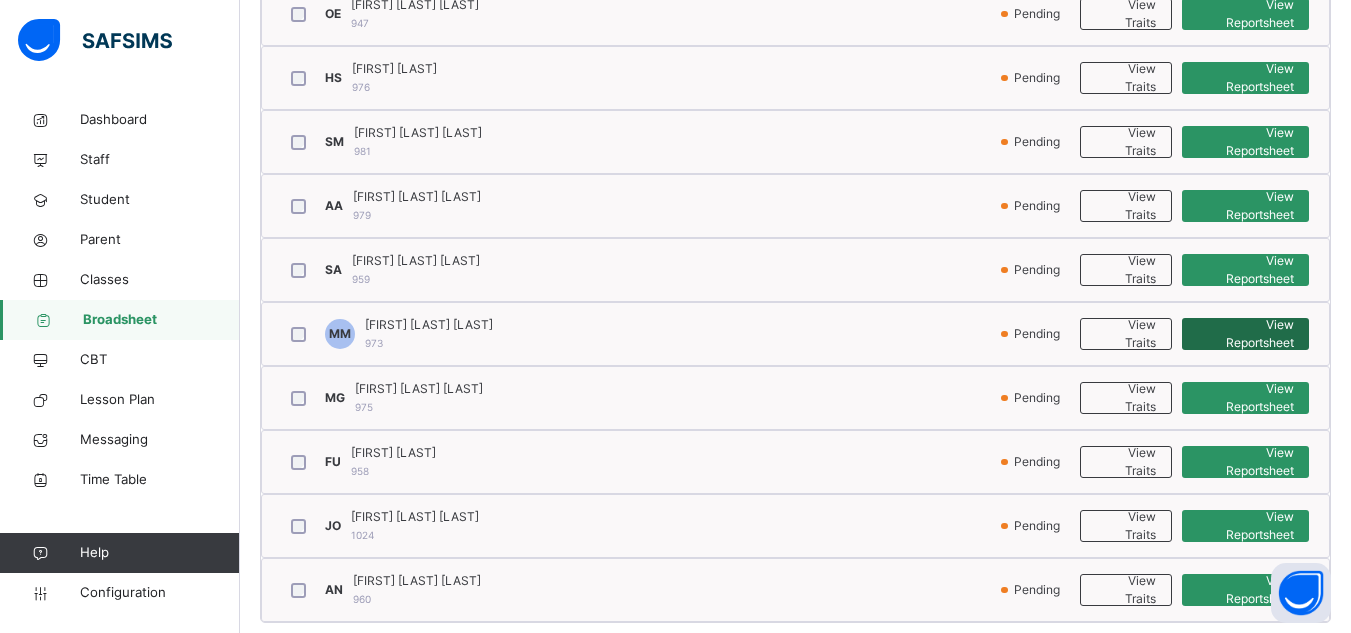 click on "View Reportsheet" at bounding box center [1245, 334] 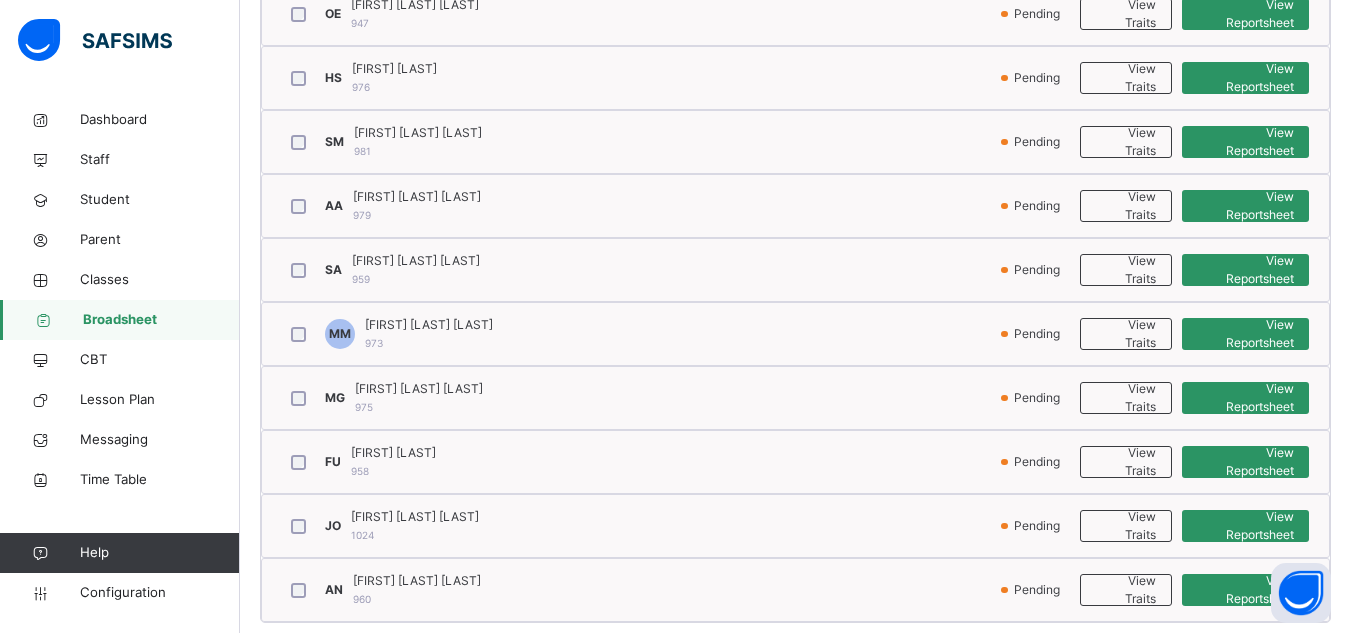 click on "Broadsheet" at bounding box center [161, 320] 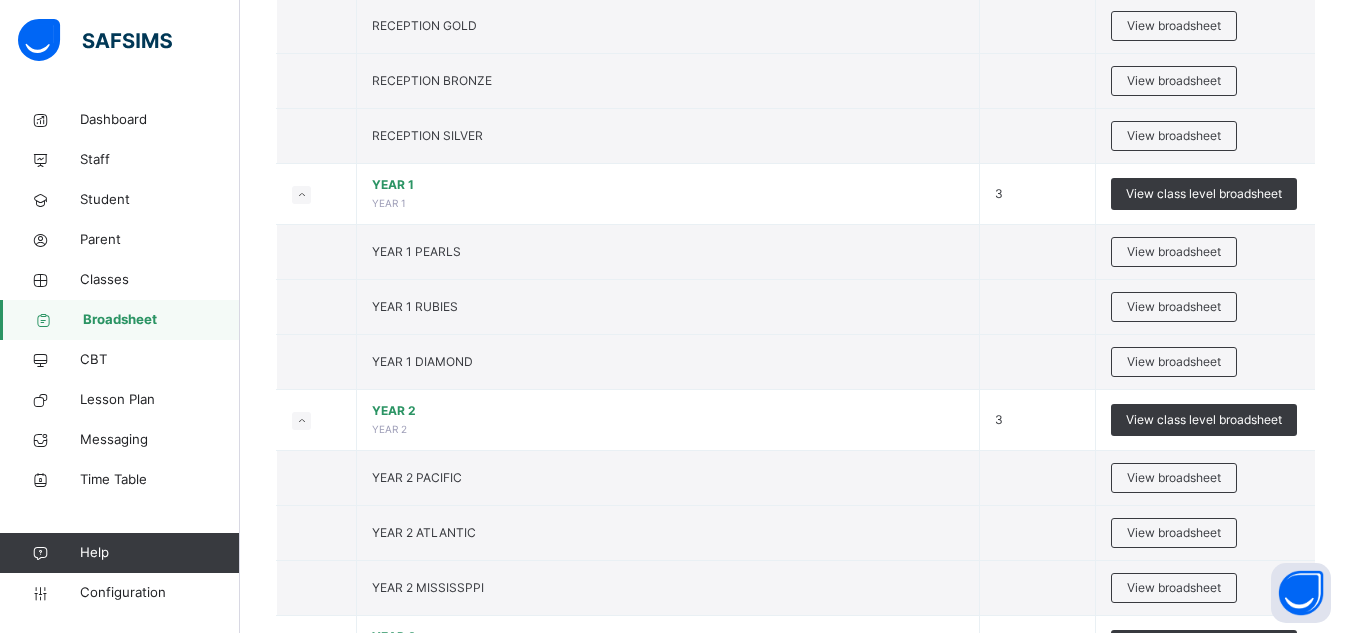 scroll, scrollTop: 760, scrollLeft: 0, axis: vertical 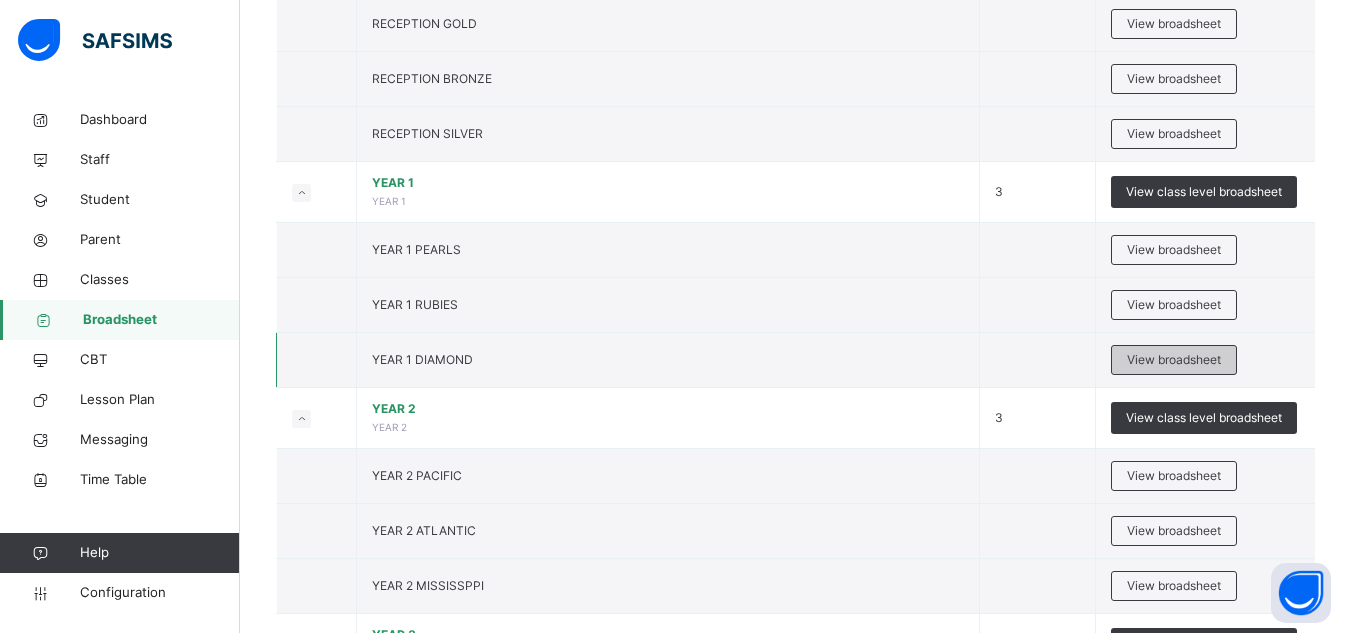 click on "View broadsheet" at bounding box center (1174, 360) 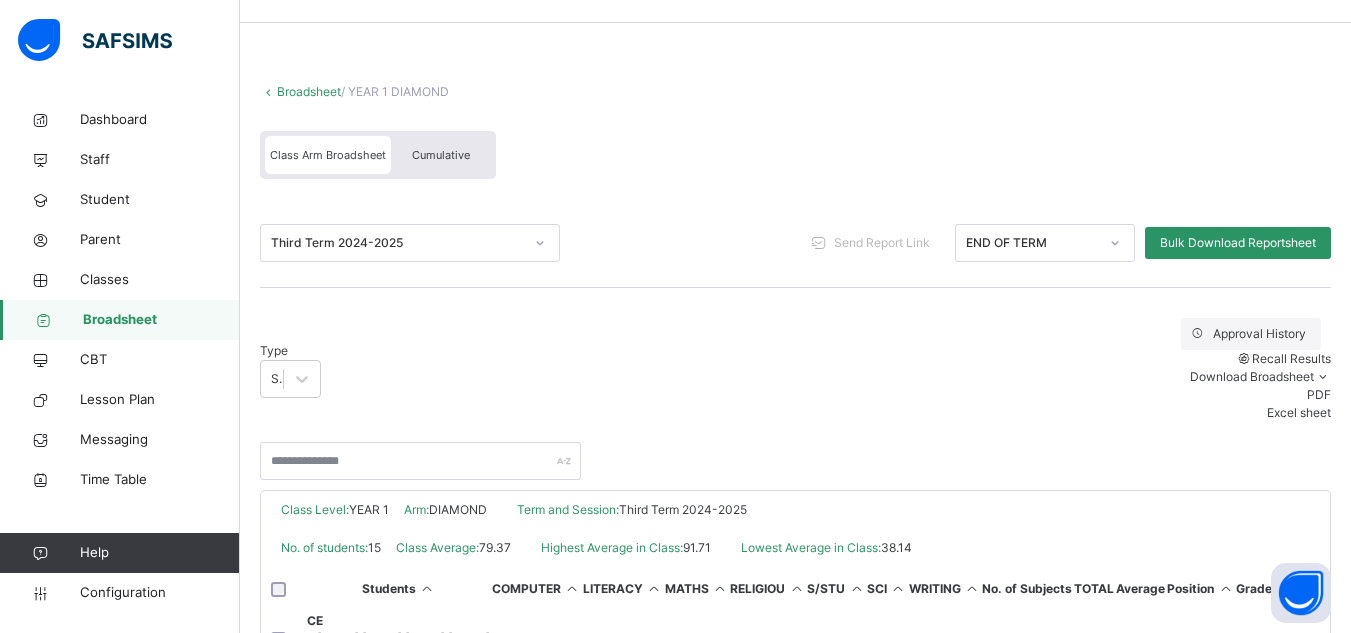scroll, scrollTop: 26, scrollLeft: 0, axis: vertical 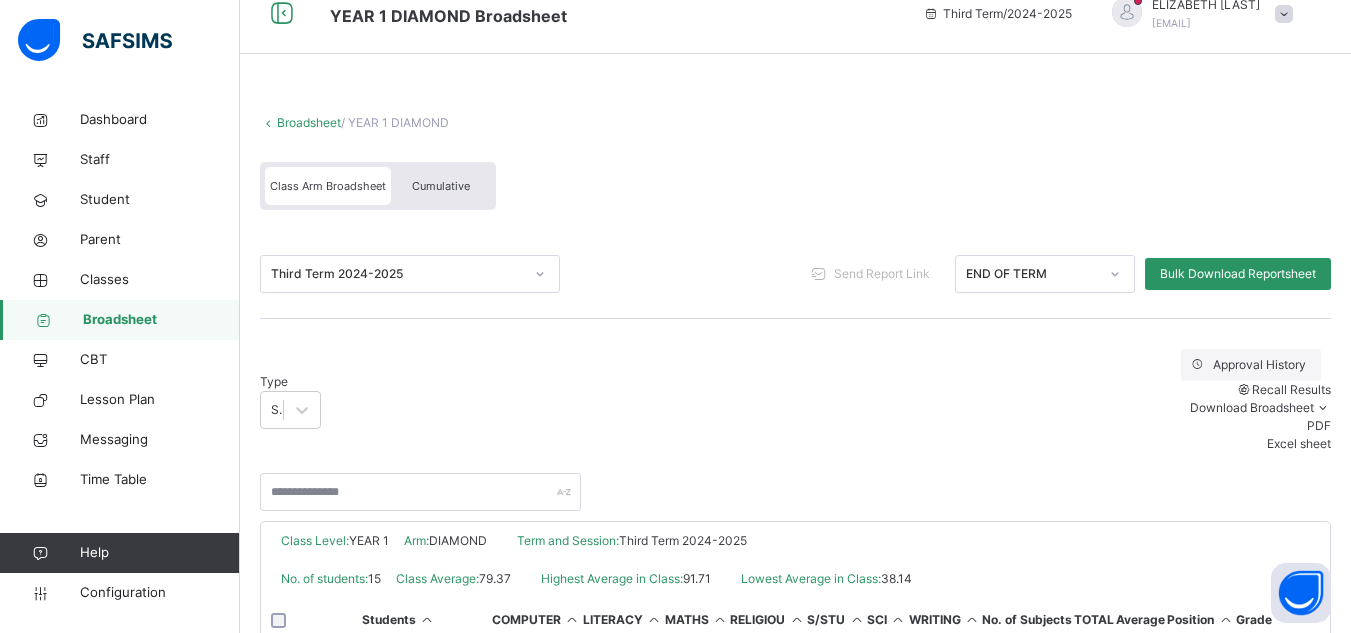 click on "Broadsheet" at bounding box center [161, 320] 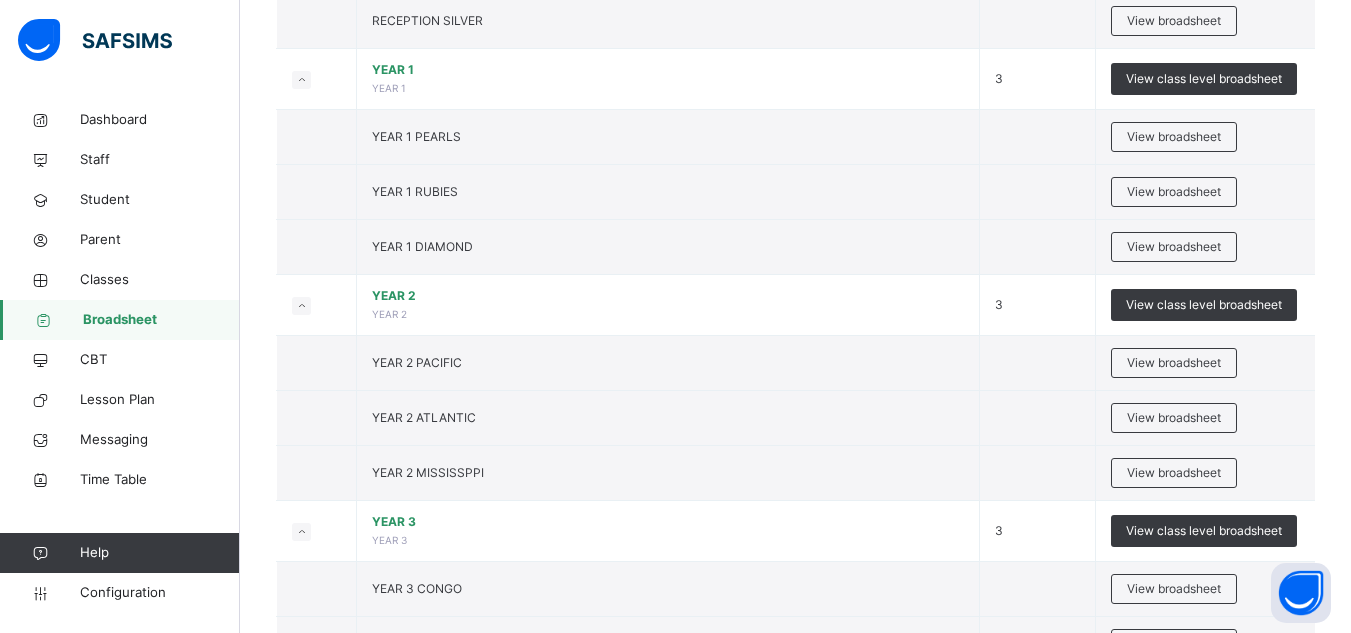 scroll, scrollTop: 880, scrollLeft: 0, axis: vertical 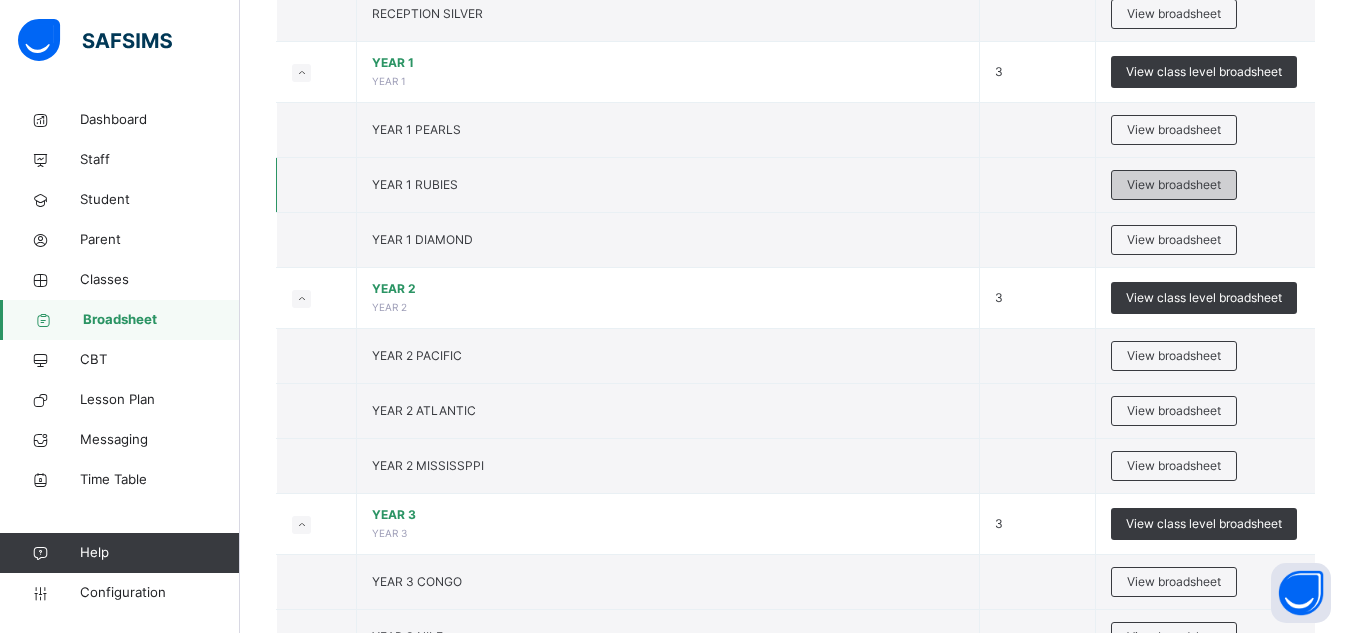 click on "View broadsheet" at bounding box center [1174, 185] 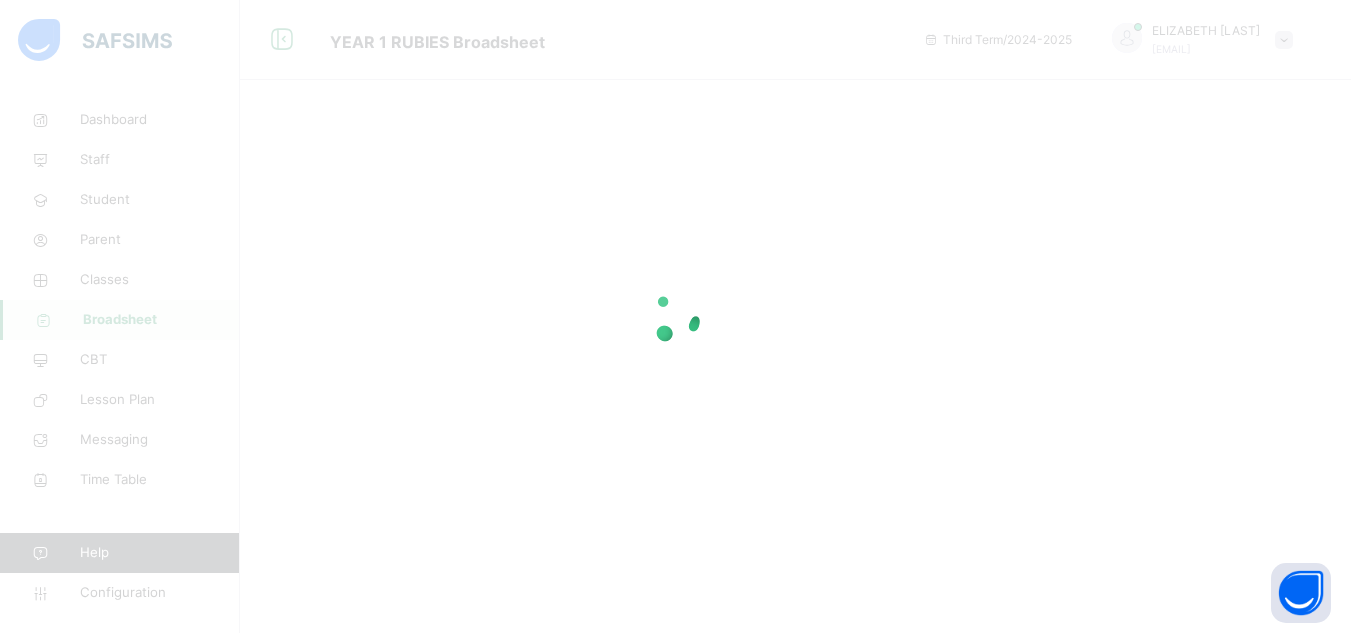 scroll, scrollTop: 0, scrollLeft: 0, axis: both 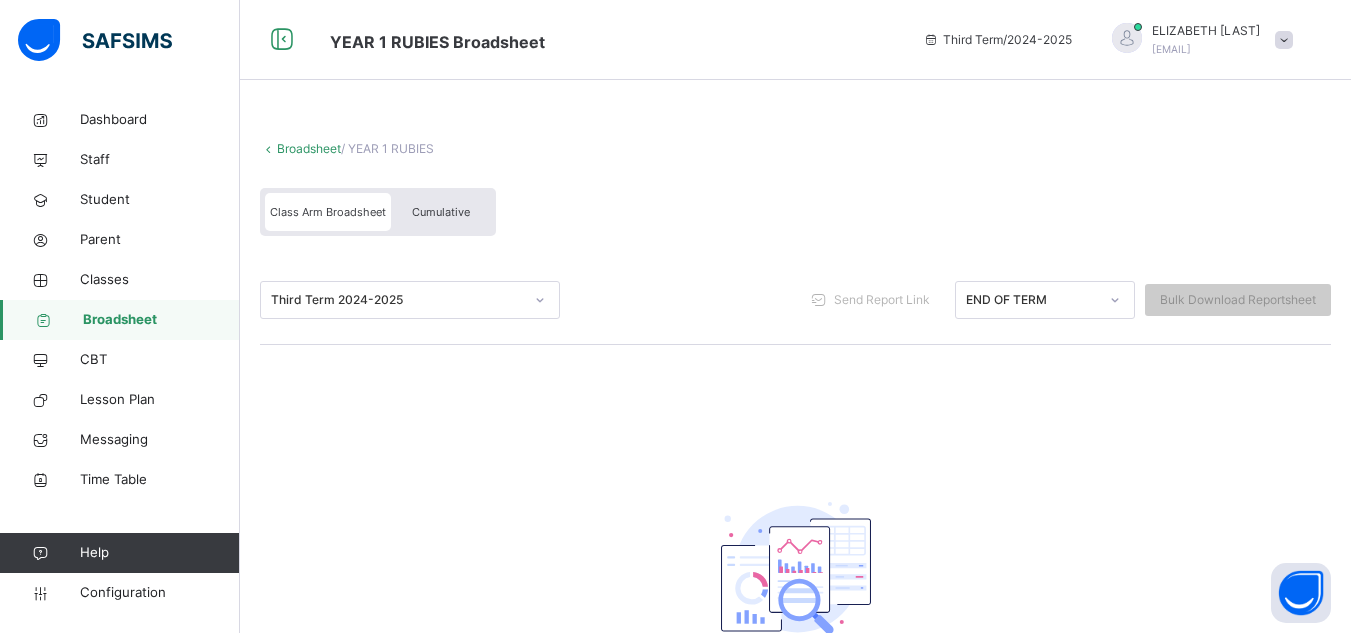 click on "Broadsheet" at bounding box center [161, 320] 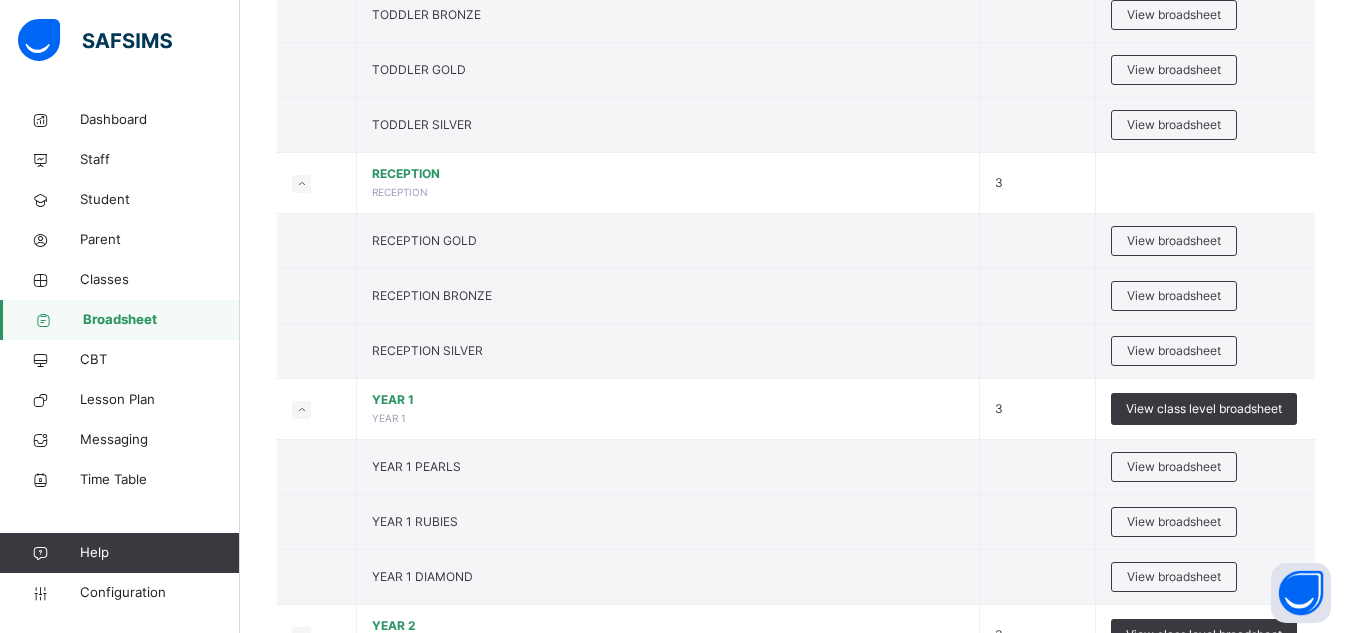 scroll, scrollTop: 720, scrollLeft: 0, axis: vertical 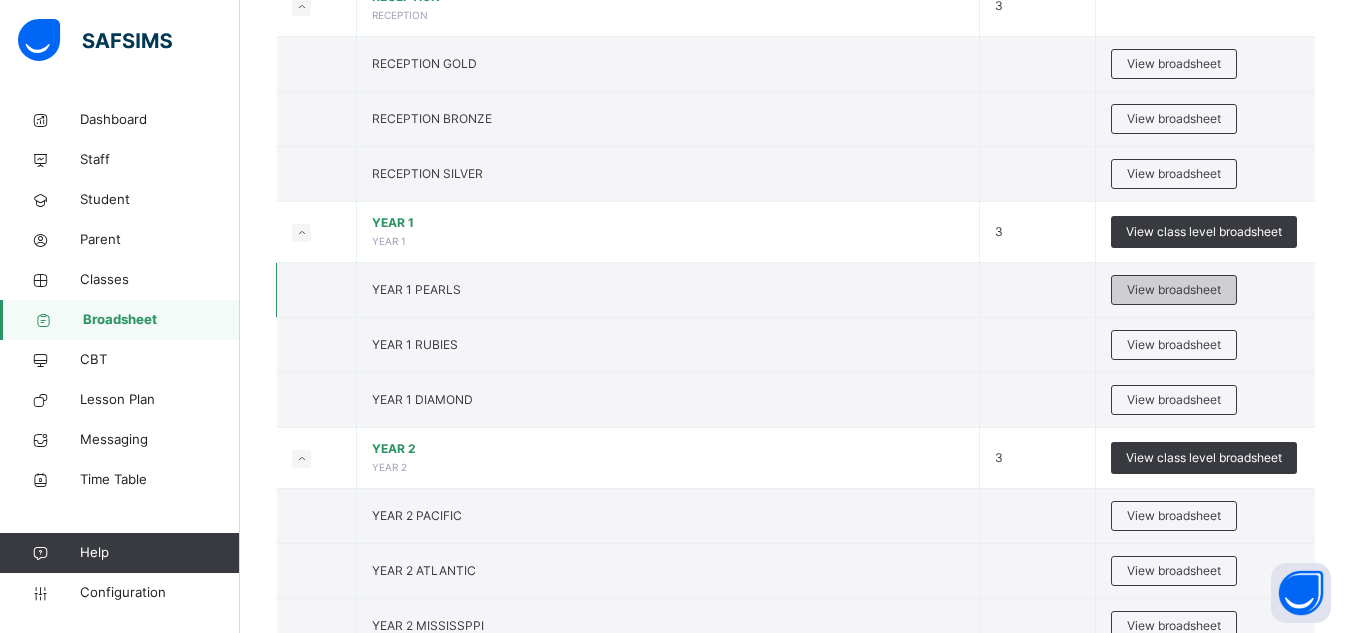 click on "View broadsheet" at bounding box center [1174, 290] 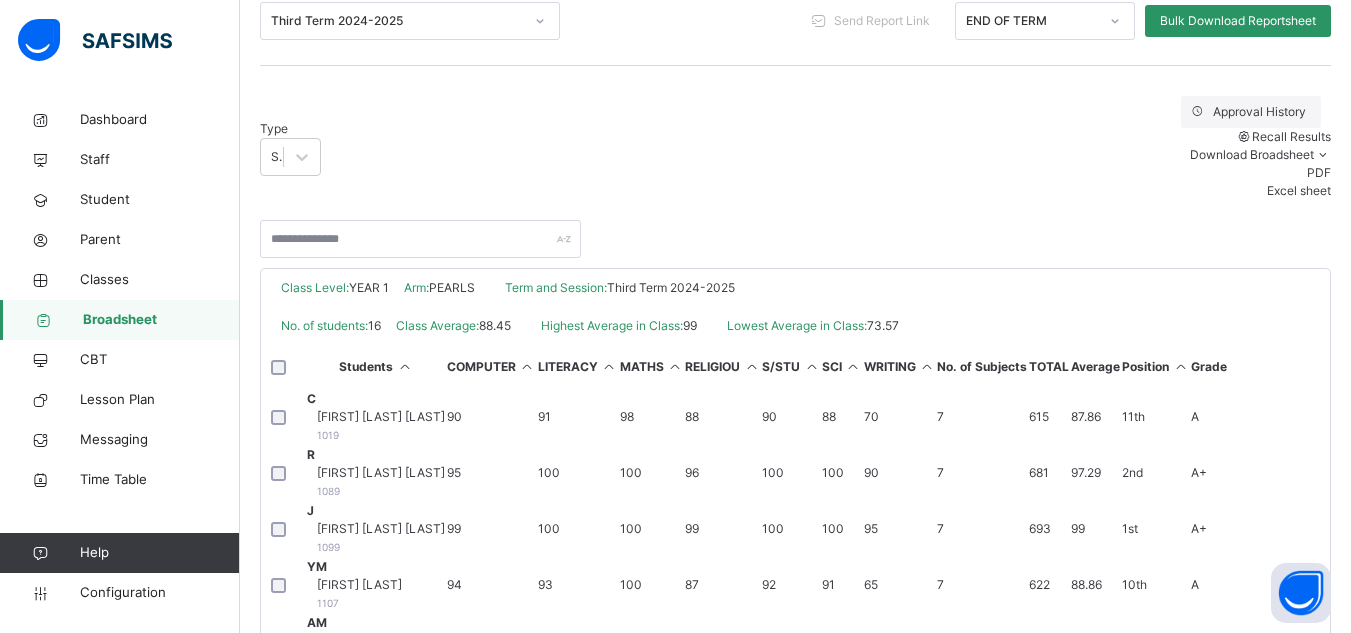 scroll, scrollTop: 266, scrollLeft: 0, axis: vertical 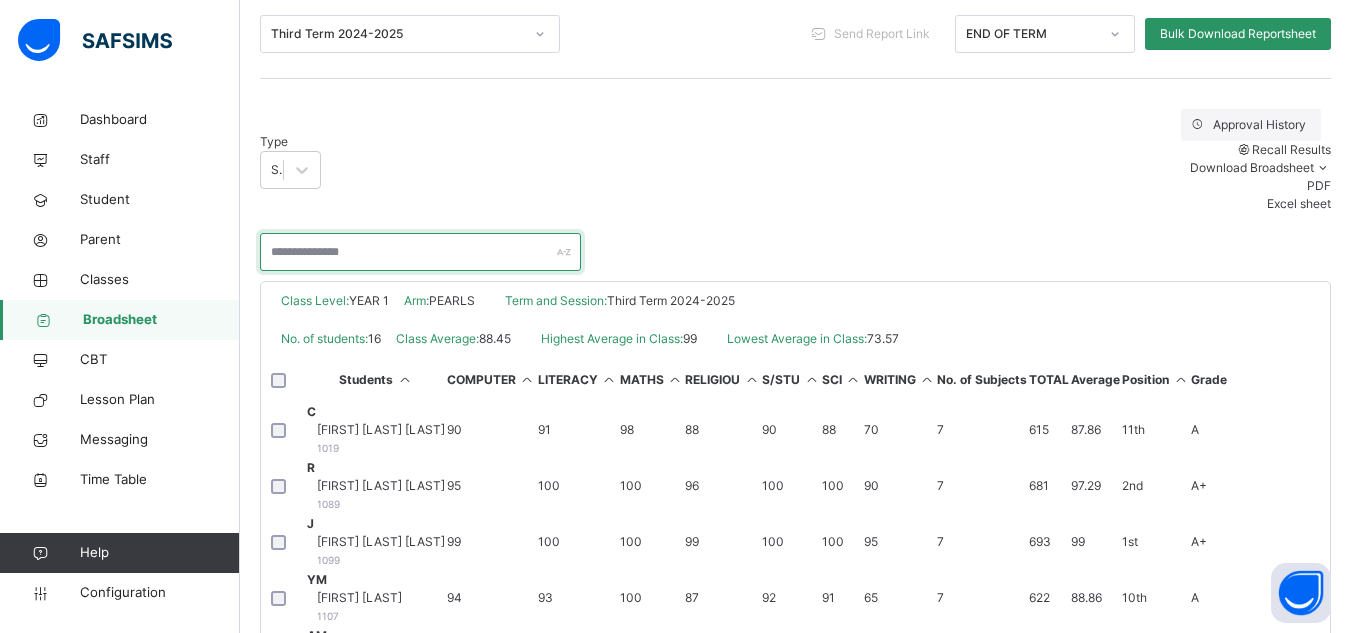 click at bounding box center [420, 252] 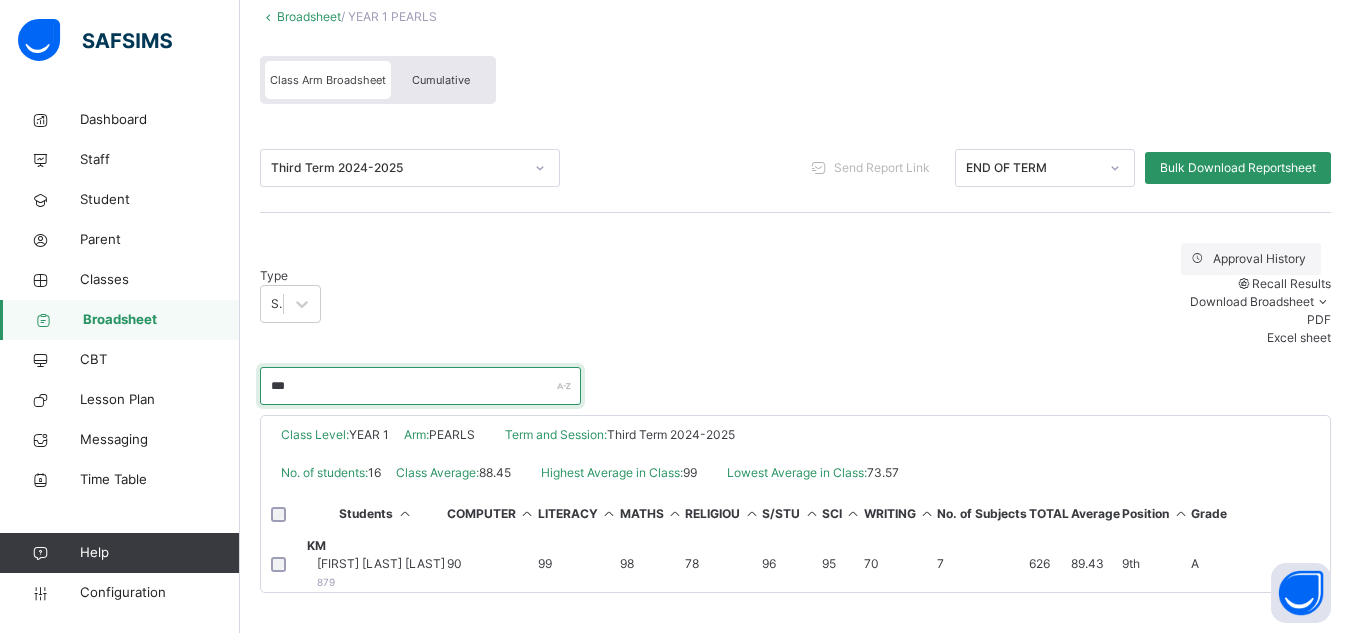 scroll, scrollTop: 131, scrollLeft: 0, axis: vertical 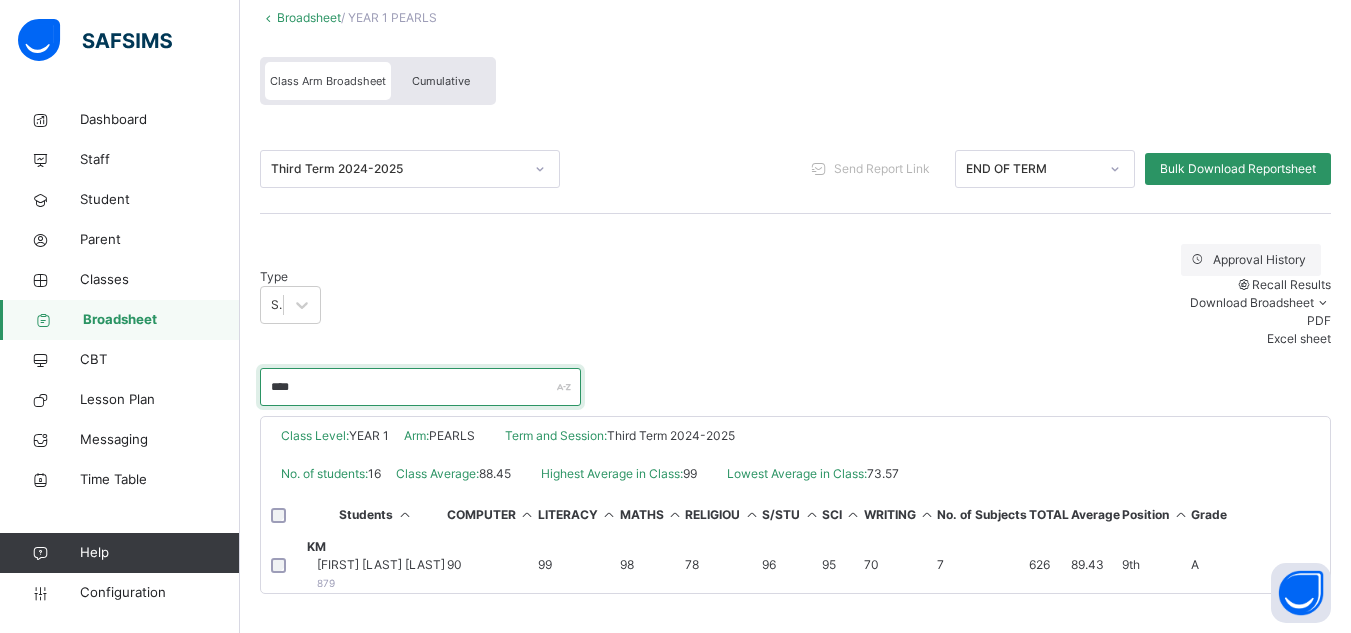 type on "****" 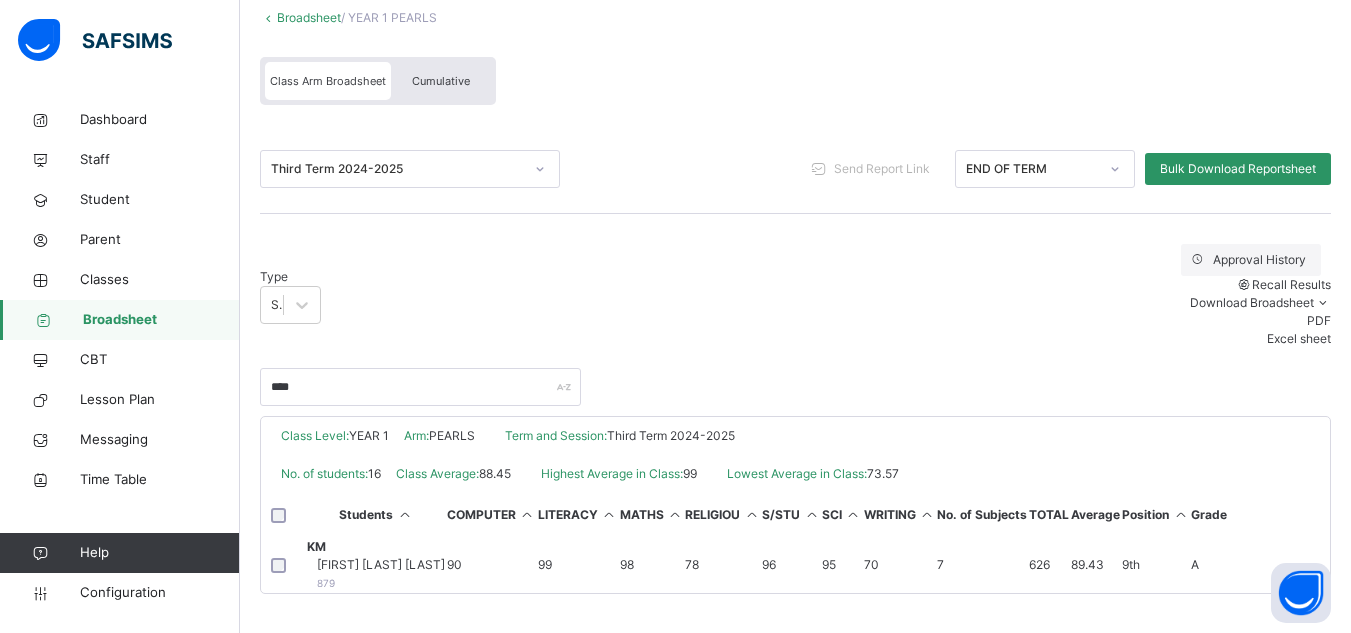 click on "KM [LAST] [LAST] [NUMBER]" at bounding box center [376, 565] 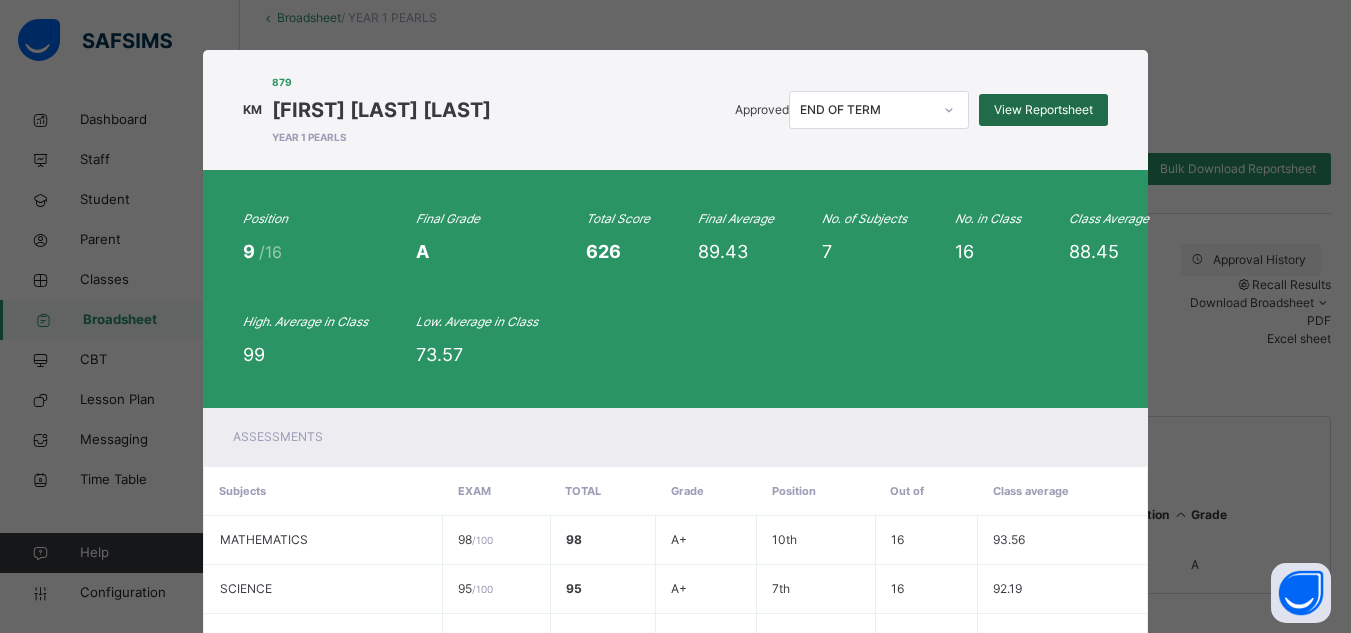 click on "View Reportsheet" at bounding box center [1043, 110] 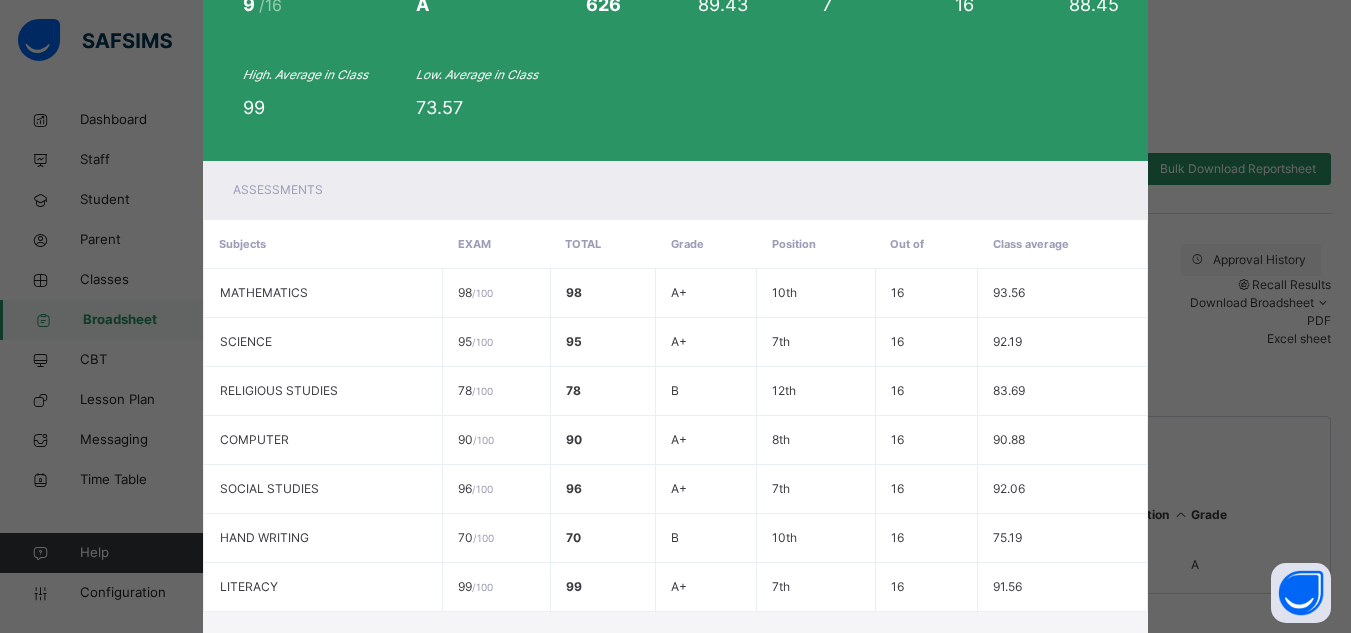 scroll, scrollTop: 427, scrollLeft: 0, axis: vertical 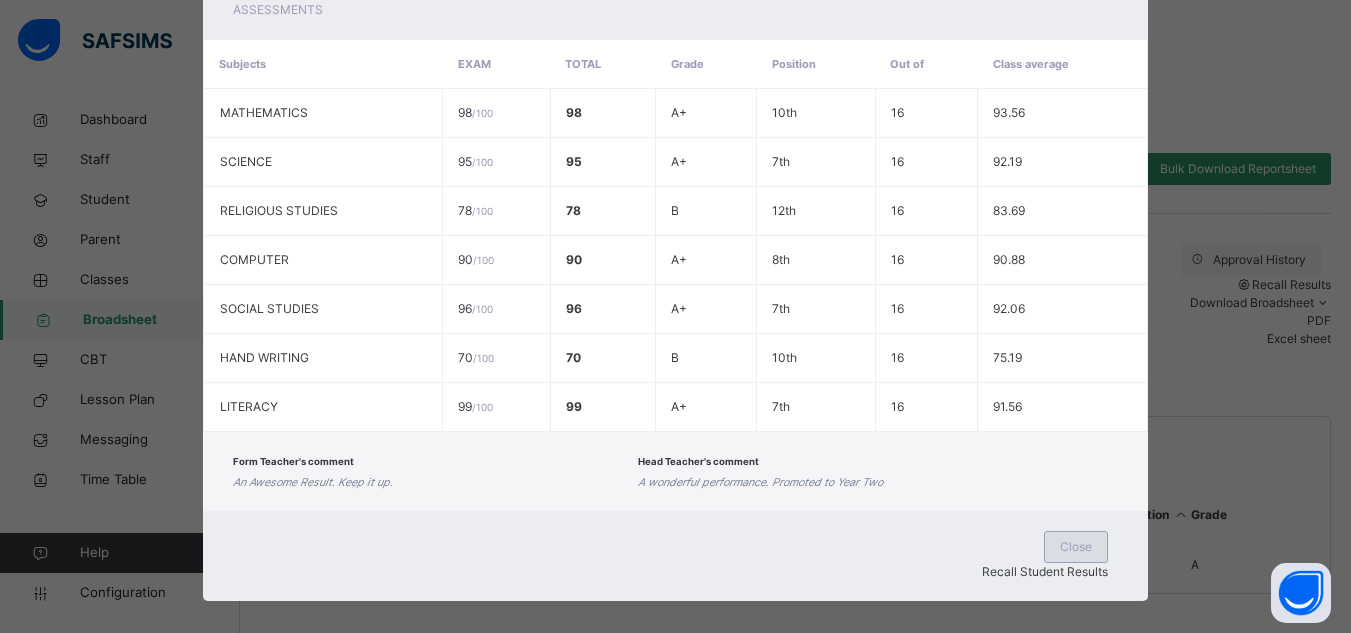 click on "Close" at bounding box center [1076, 547] 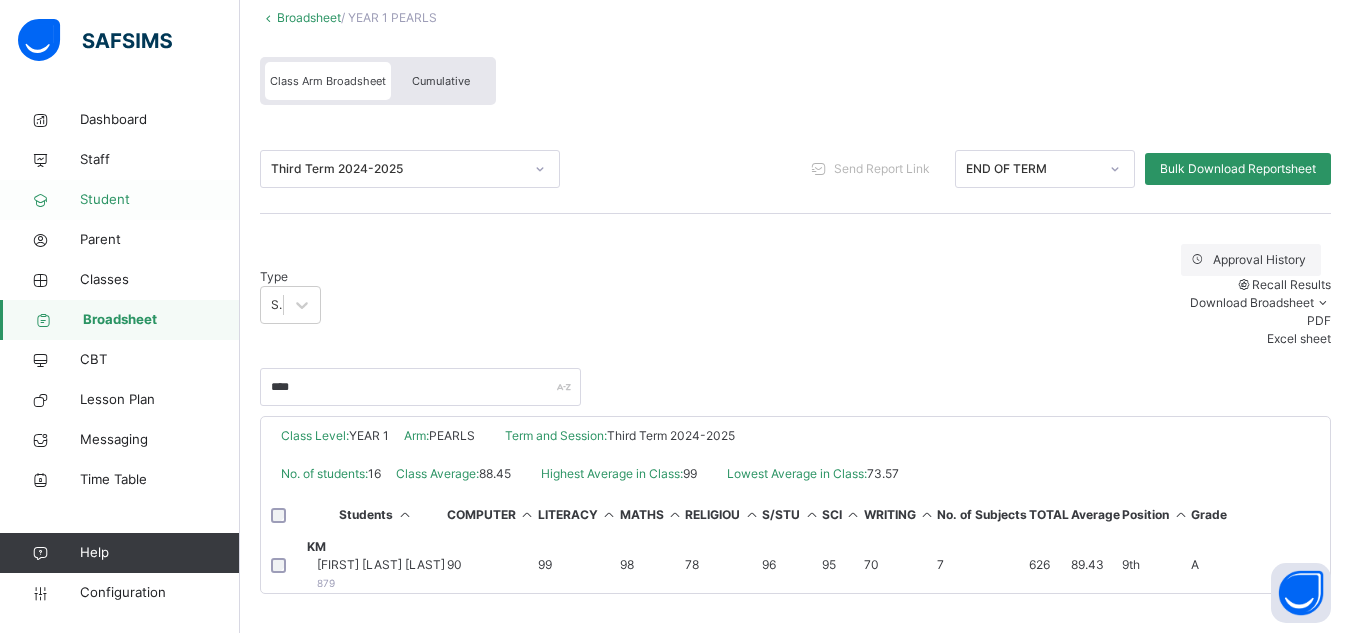 click on "Student" at bounding box center [120, 200] 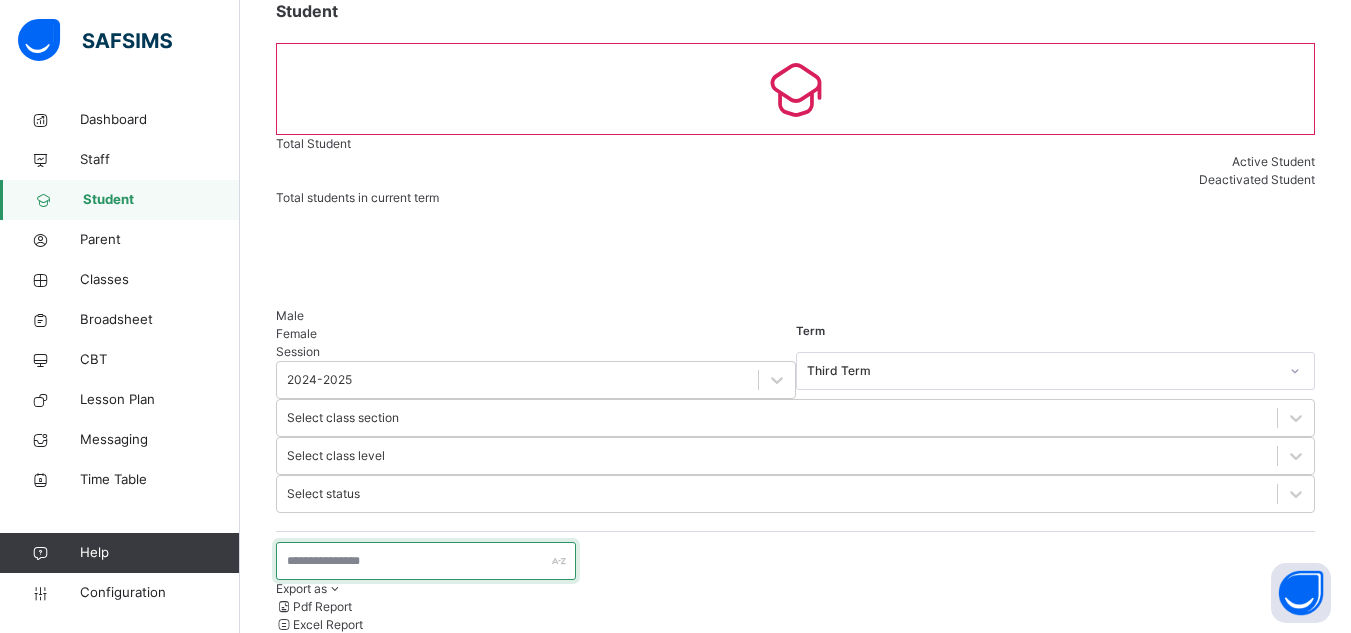 click at bounding box center (426, 561) 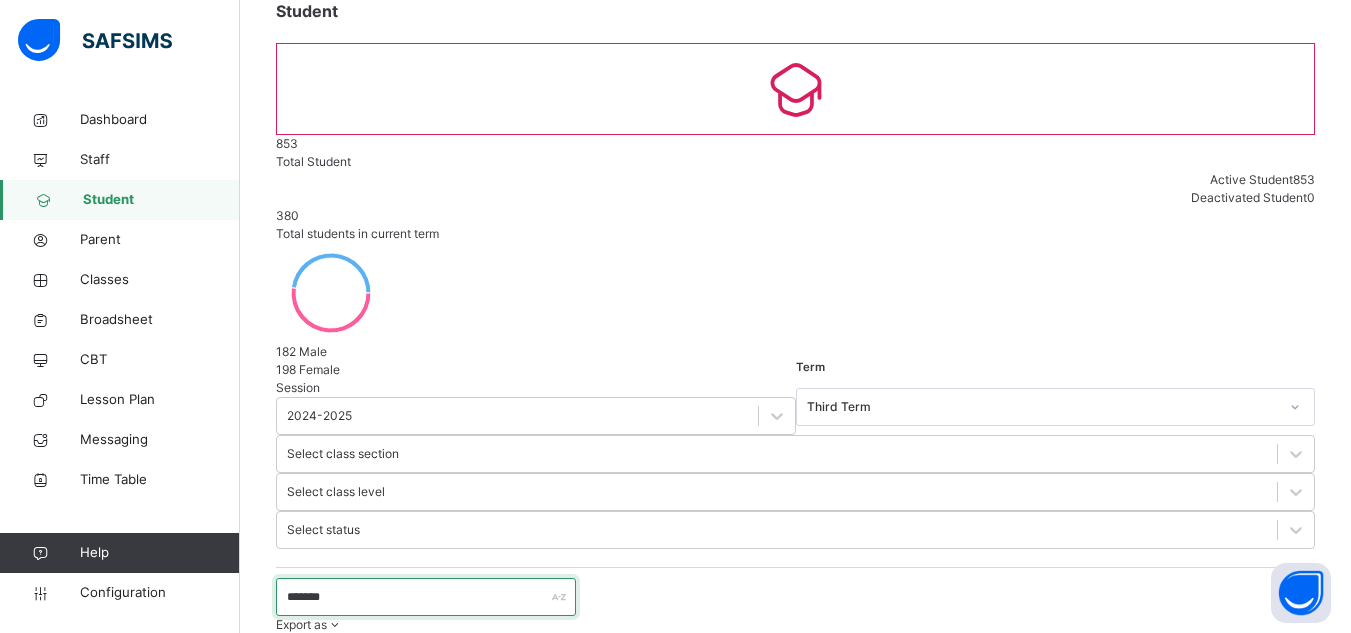 type on "*******" 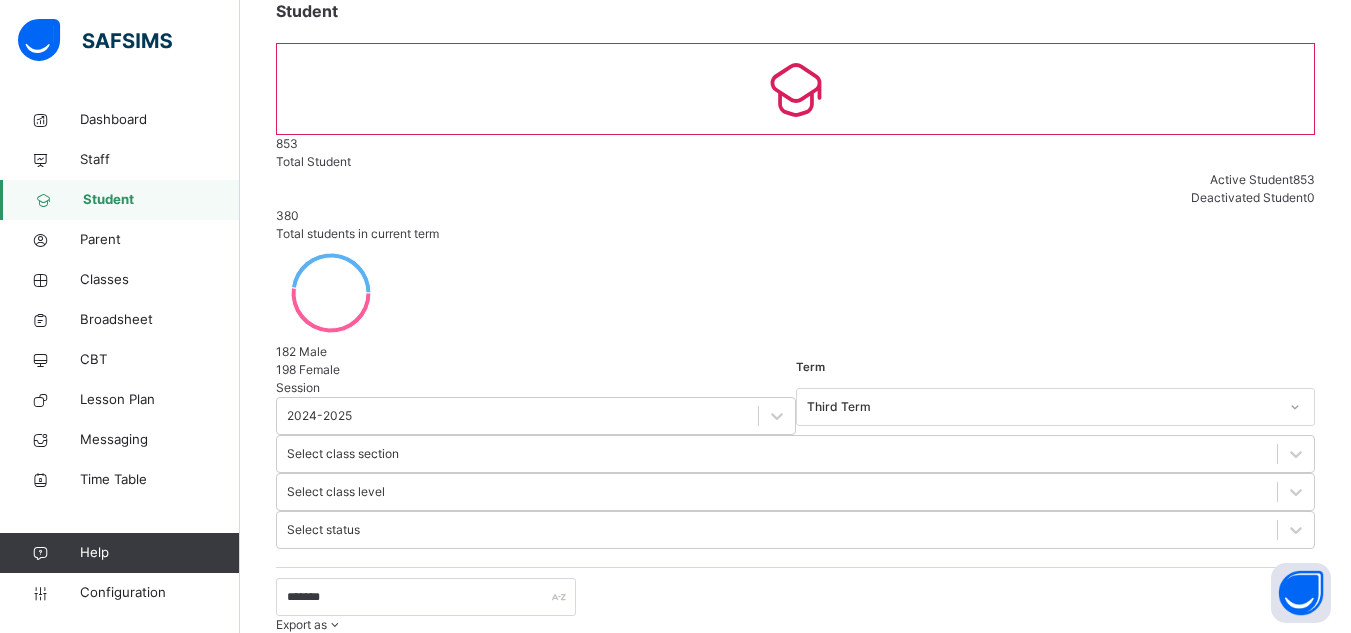 click on "View Profile" at bounding box center [994, 818] 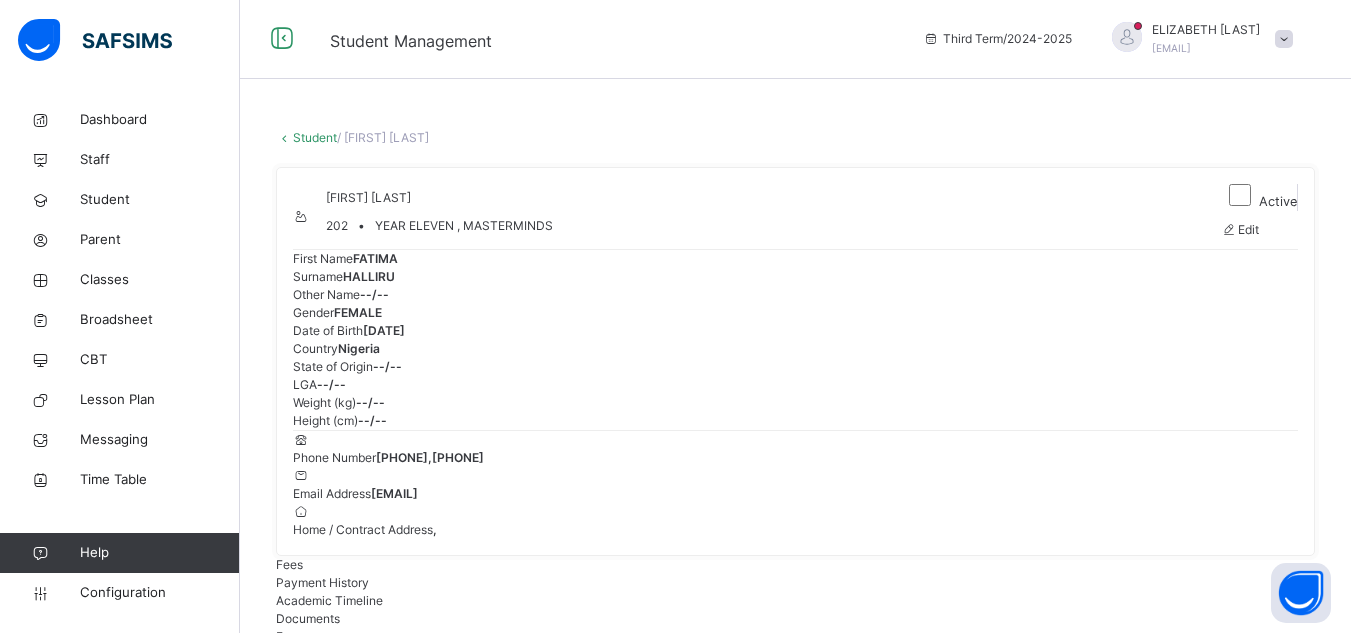 scroll, scrollTop: 0, scrollLeft: 0, axis: both 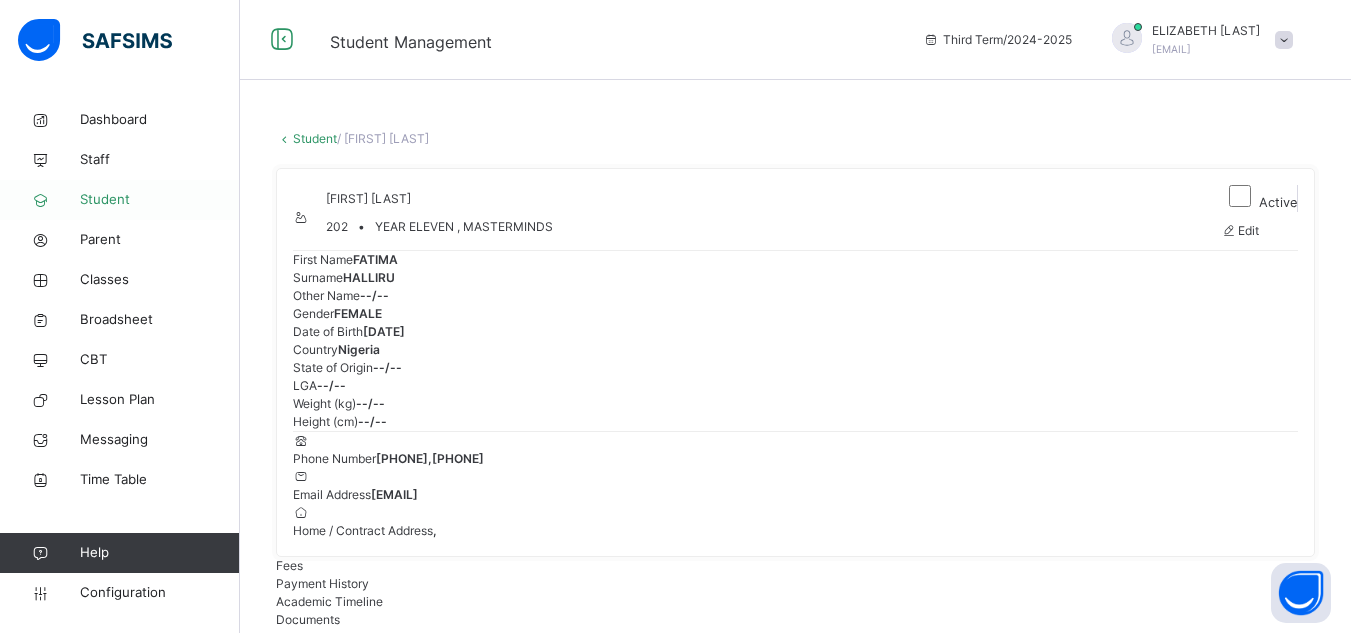 click on "Student" at bounding box center [160, 200] 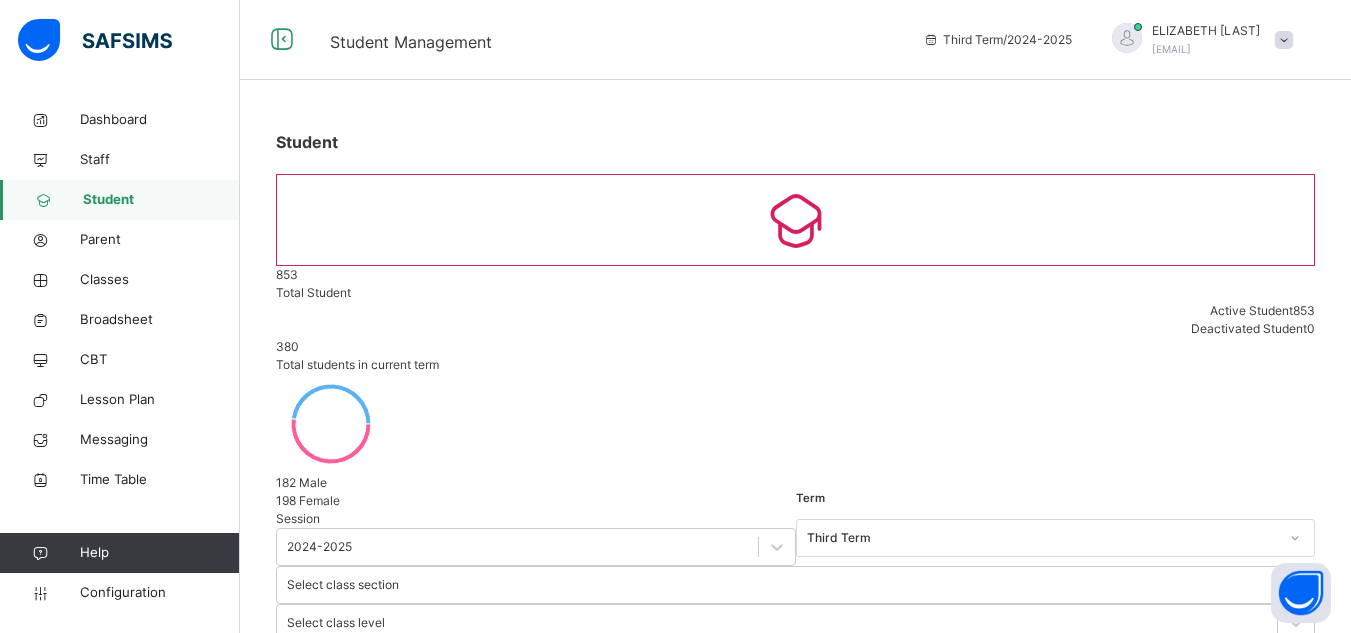 click at bounding box center (426, 728) 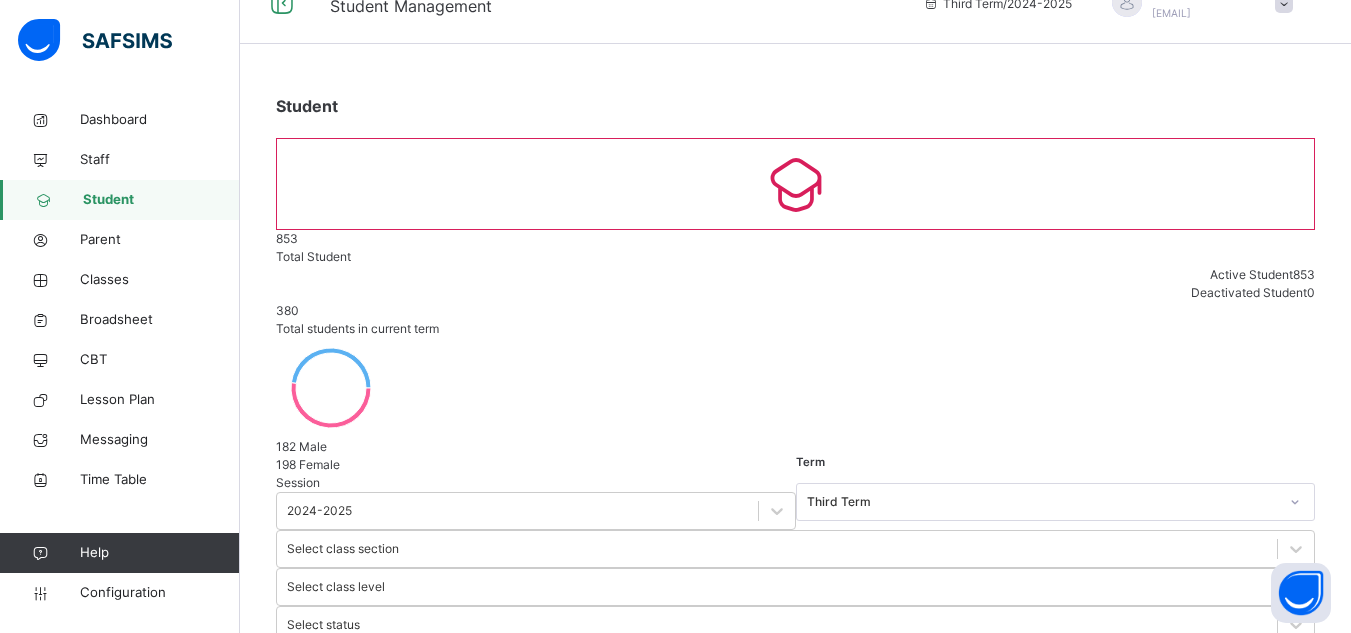 scroll, scrollTop: 40, scrollLeft: 0, axis: vertical 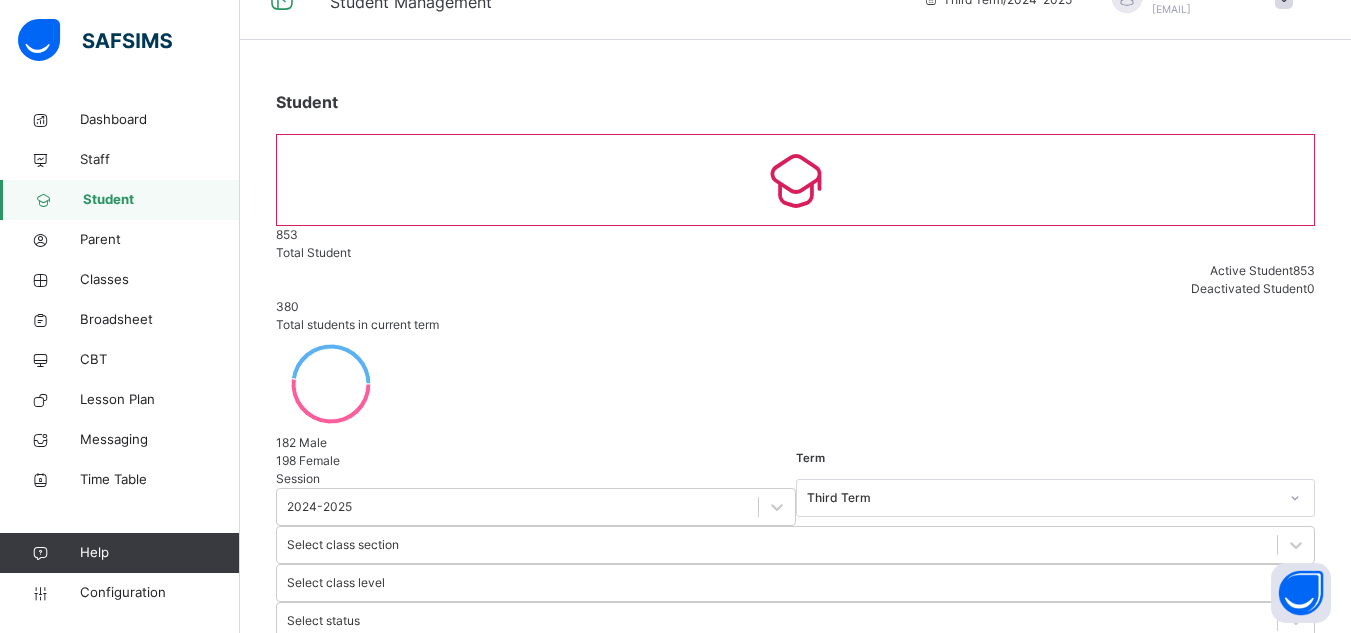 click on "View Profile" at bounding box center (1039, 909) 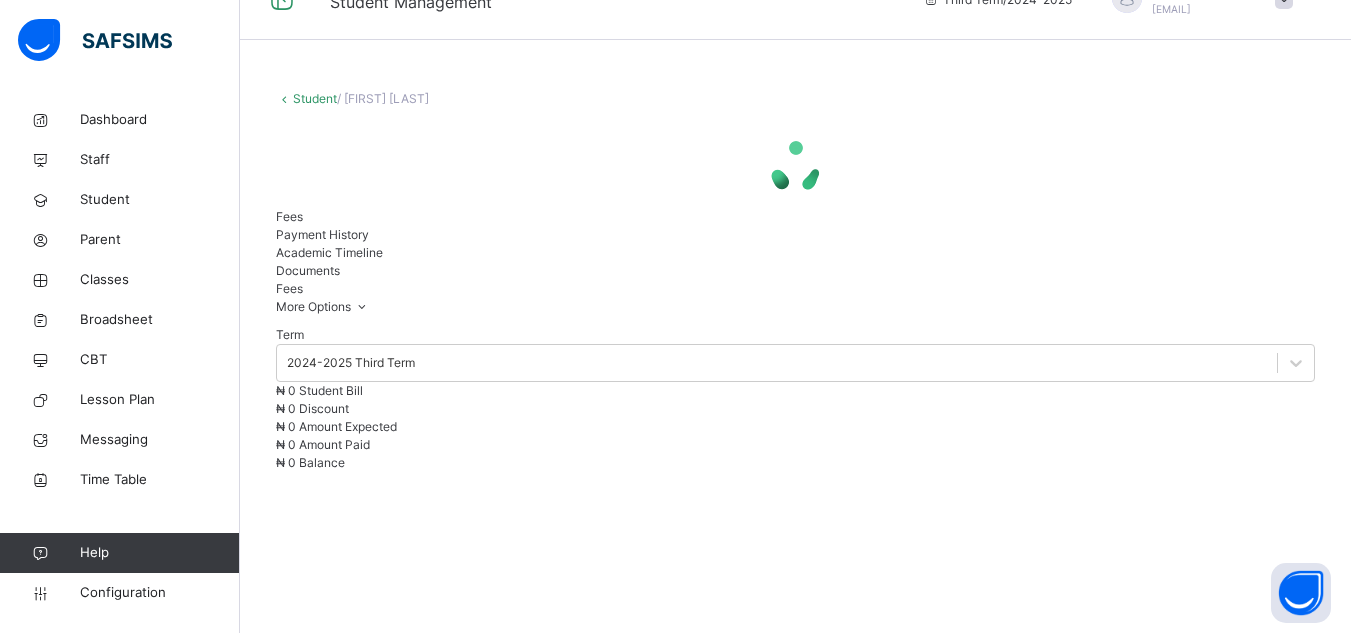 scroll, scrollTop: 0, scrollLeft: 0, axis: both 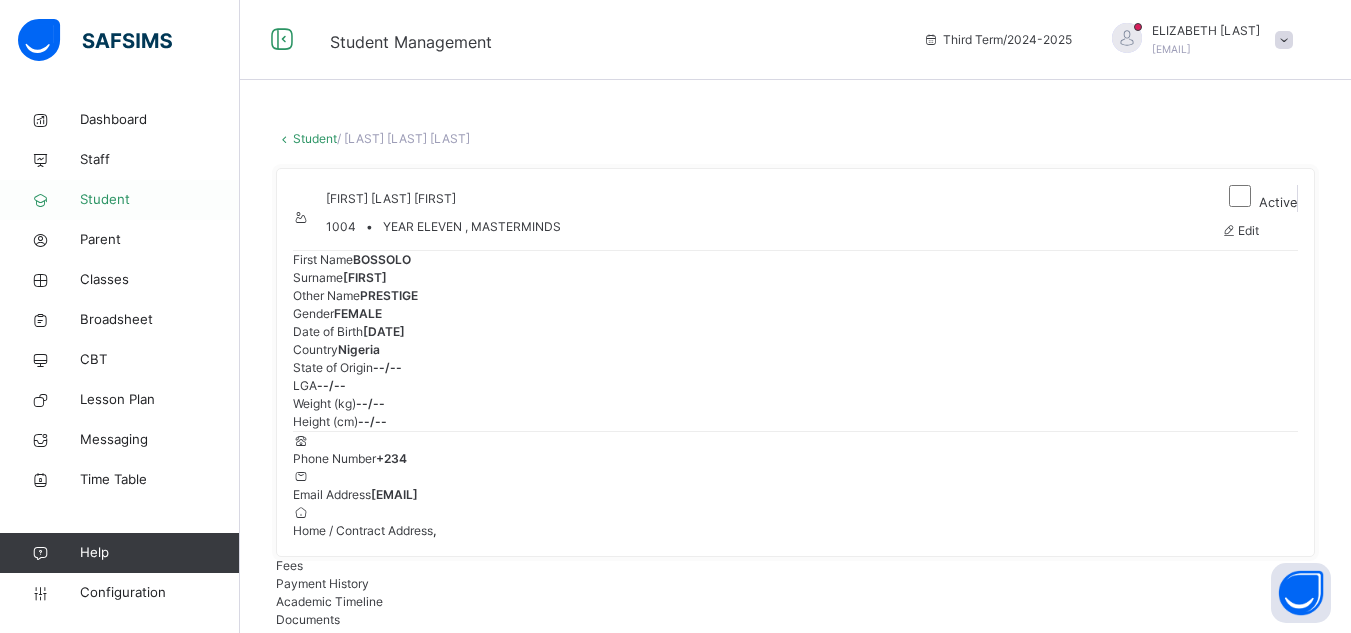 click on "Student" at bounding box center (160, 200) 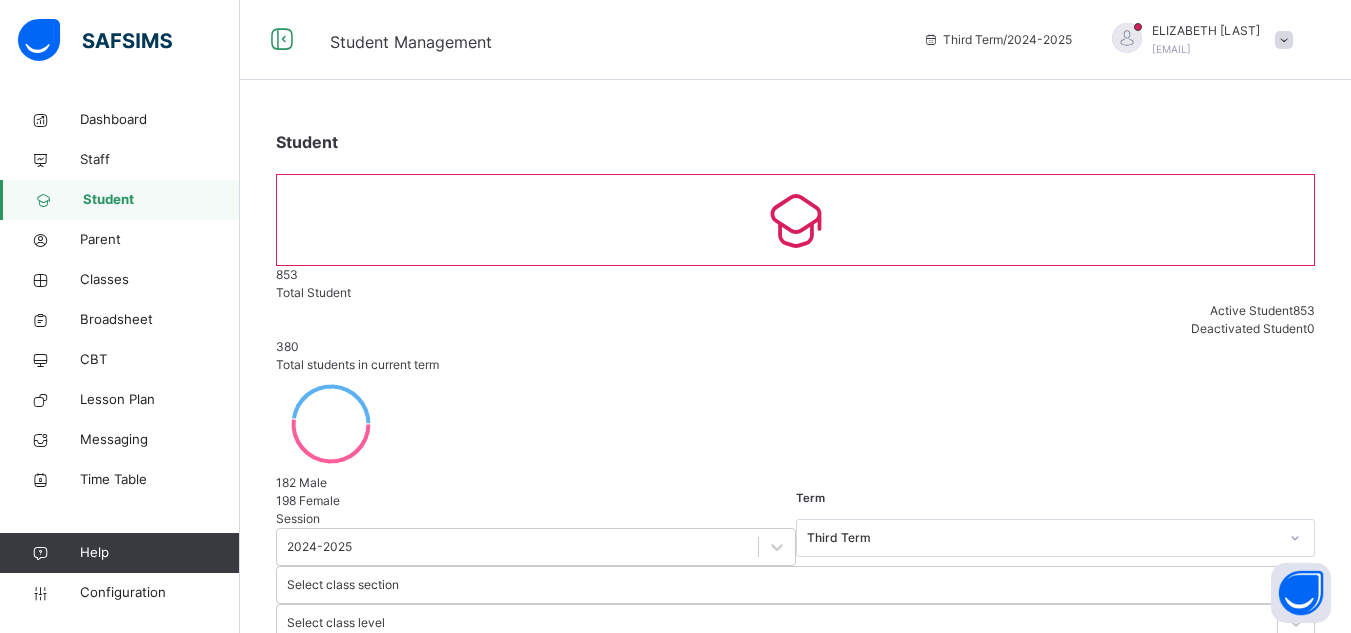 click at bounding box center [426, 728] 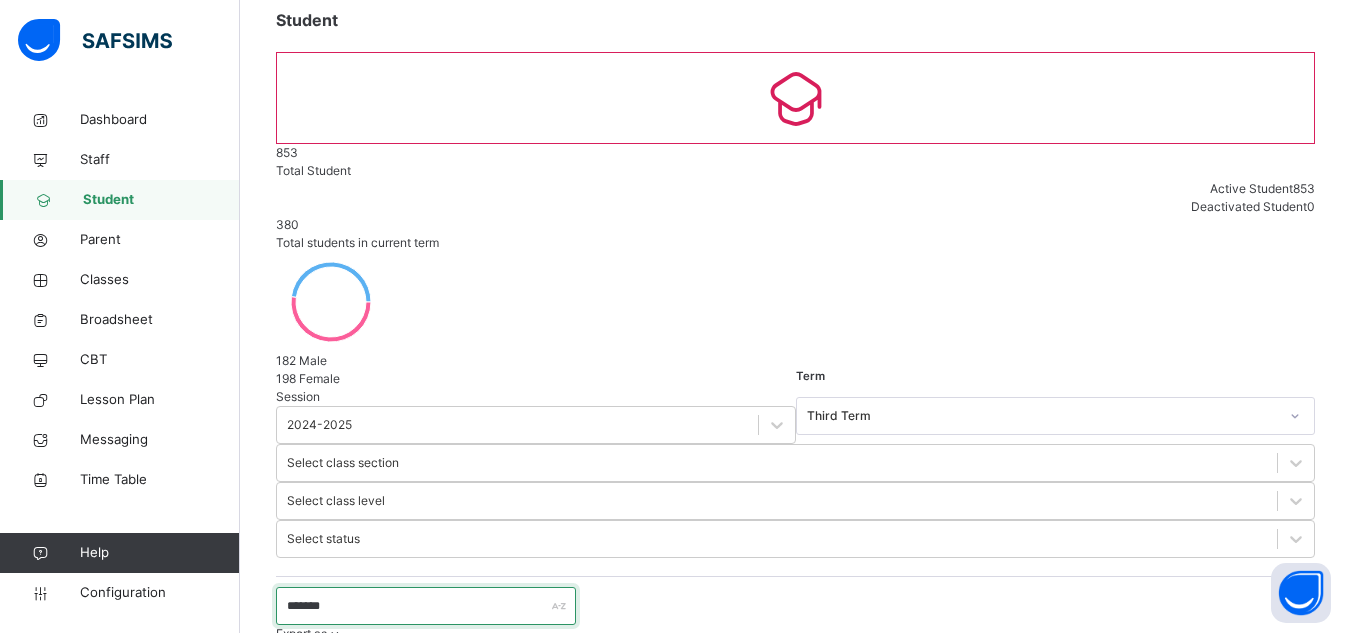 scroll, scrollTop: 161, scrollLeft: 0, axis: vertical 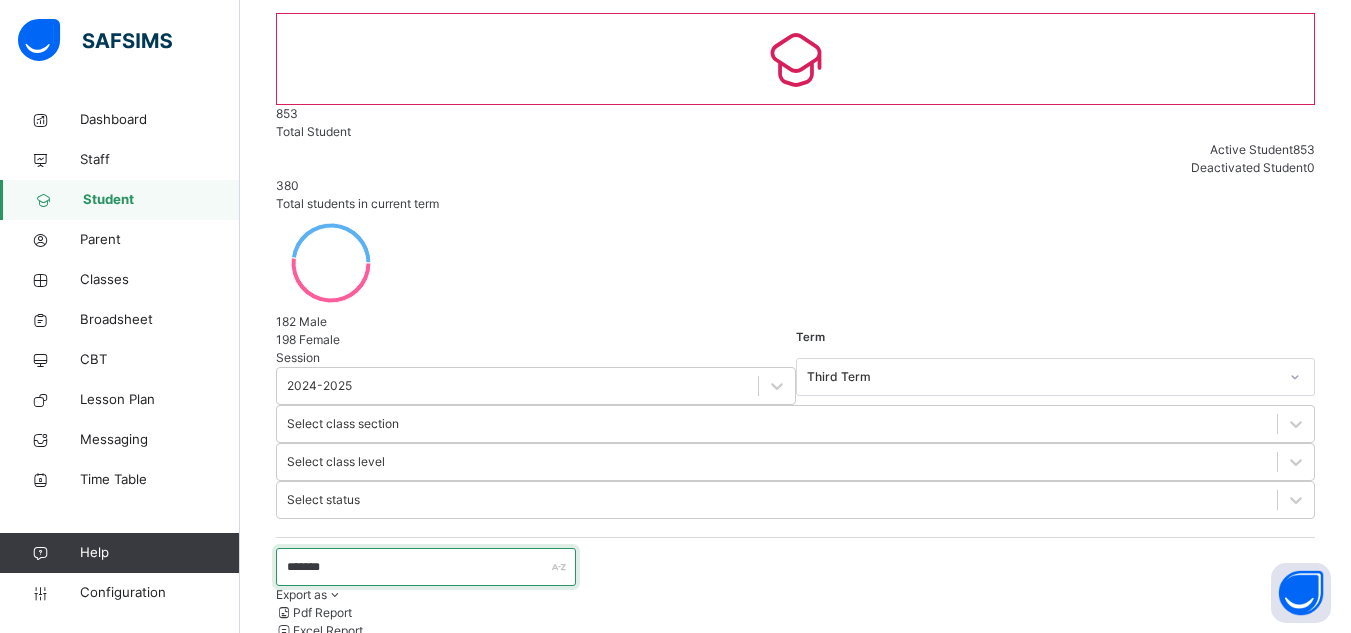 type on "*******" 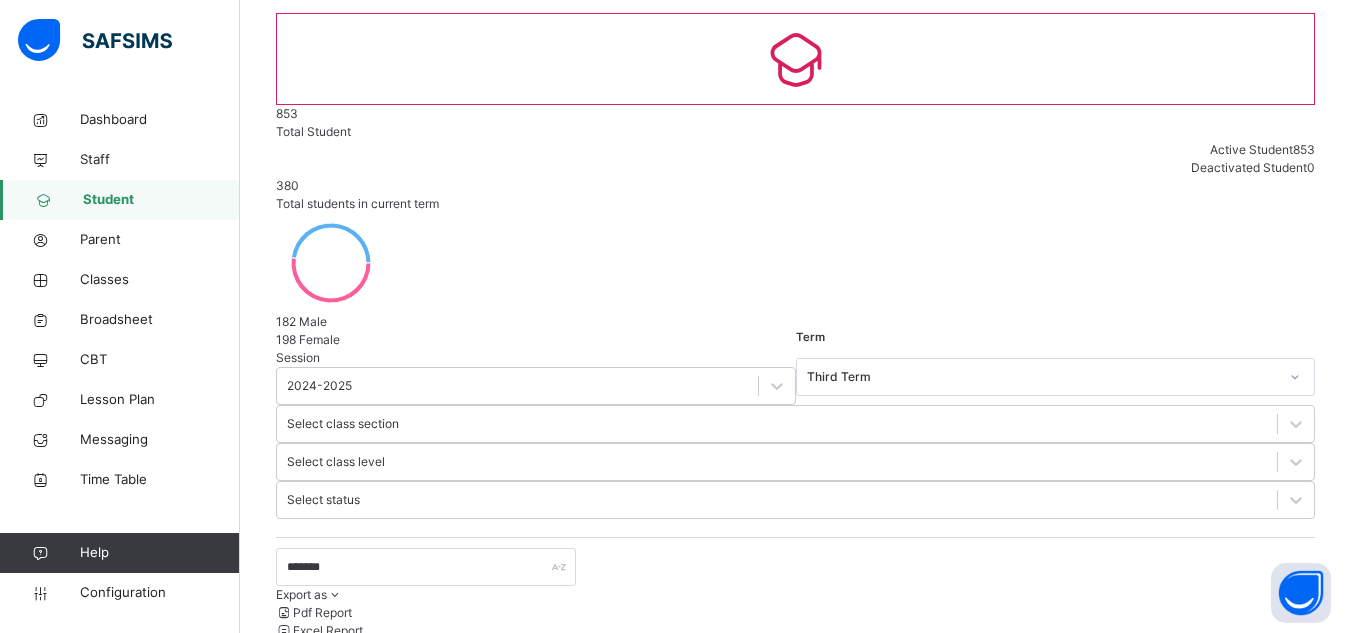 click on "View Profile" at bounding box center (1037, 788) 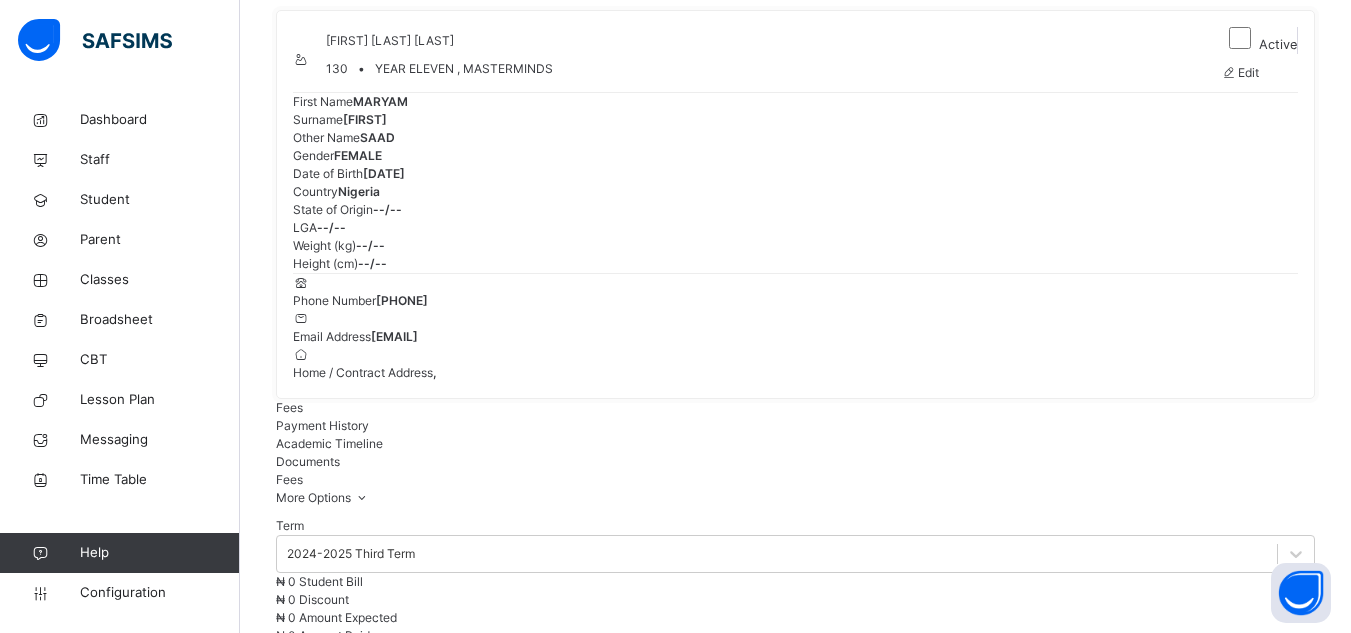 scroll, scrollTop: 160, scrollLeft: 0, axis: vertical 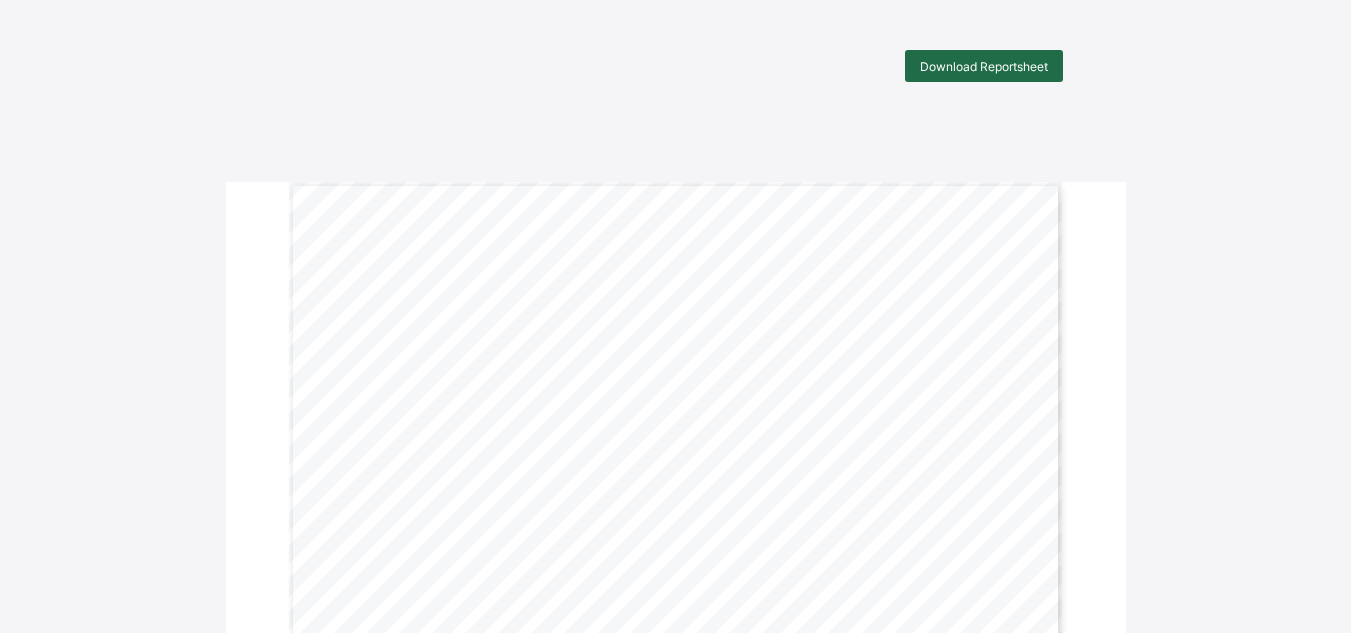 click on "Download Reportsheet" at bounding box center [984, 66] 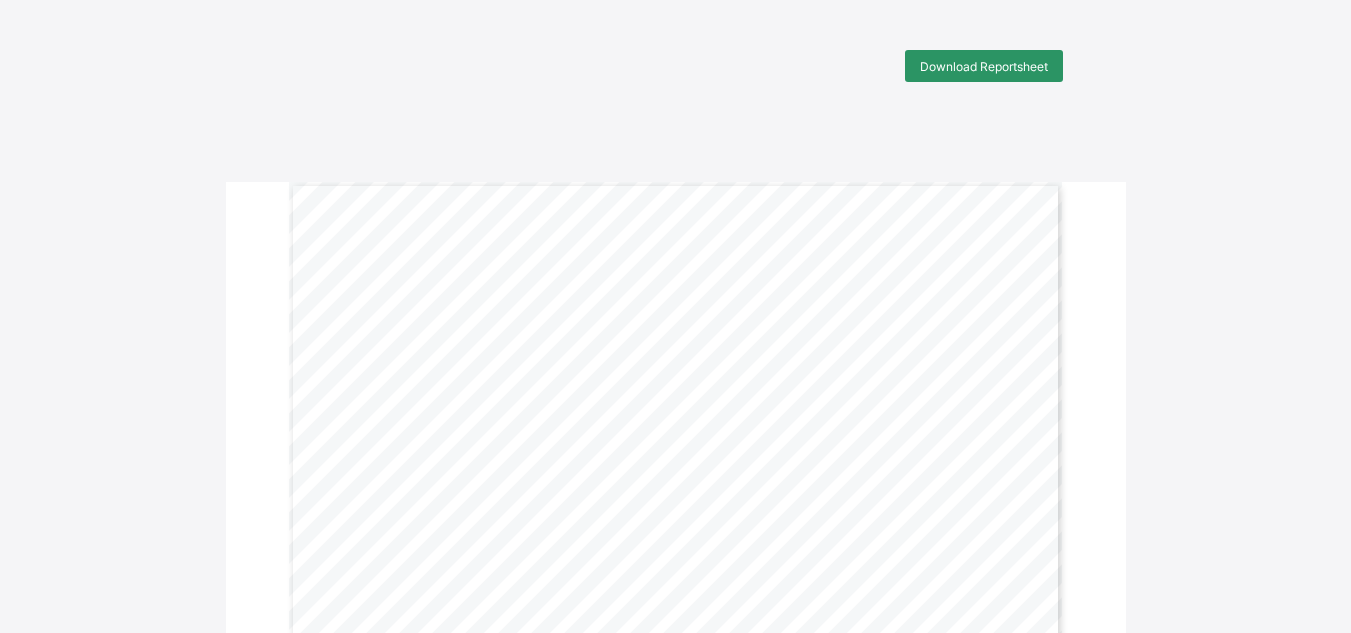 click on "Download Reportsheet Printed On:   [DATE] PROGRESS REPORT   |   Third Term [YEAR]-[YEAR] Pupil’s Name:   [FIRST]   [LAST]   Times   School Opened:   [NUMBER] Class:   YEAR 3 AMAZON   Times Present:   [NUMBER] No. of Pupils:   [NUMBER]   Times Absent:   [NUMBER] SUBJECTS   C.A (40%) EXAM (60%) TOTAL (100%)   GRADE   REMARKS ENGLISH   [NUMBER]   [NUMBER]   [NUMBER]   A   VERY GOOD MATHEMATICS   [NUMBER]   [NUMBER]   [NUMBER]   B   GOOD SOCIAL STUDIES   [NUMBER]   [NUMBER]   [NUMBER]   B   GOOD SCIENCE   [NUMBER]   [NUMBER]   [NUMBER]   B   GOOD COMPUTER   [NUMBER]   [NUMBER]   [NUMBER]   C   AVERAGE RELIGIOUS STUDIES   [NUMBER]   [NUMBER]   [NUMBER]   B   GOOD ARABIC/FRENCH   [NUMBER]   [NUMBER]   [NUMBER]   A+   EXCELLENT SPELLINGS   [NUMBER]   [NUMBER]   [NUMBER]   C   AVERAGE HAUSA   [NUMBER]   [NUMBER]   [NUMBER]   A   VERY GOOD GRADED SUBJECTS   RATING FINE ART   B WRITING   D Total Score:   [NUMBER]   Pupil’s Average:   [NUMBER] ANALYSIS   Final Grade:   B   Class Average:   [NUMBER] PERSONAL DEVELOPMENT AND WORK HABIT   RATING   GRADE   INTERPRETATION PUNCTUALITY   A   [NUMBER] - [NUMBER]   A+   EXCELLENT APPEARANCE   A   [NUMBER] - [NUMBER]   A     A" at bounding box center (675, 663) 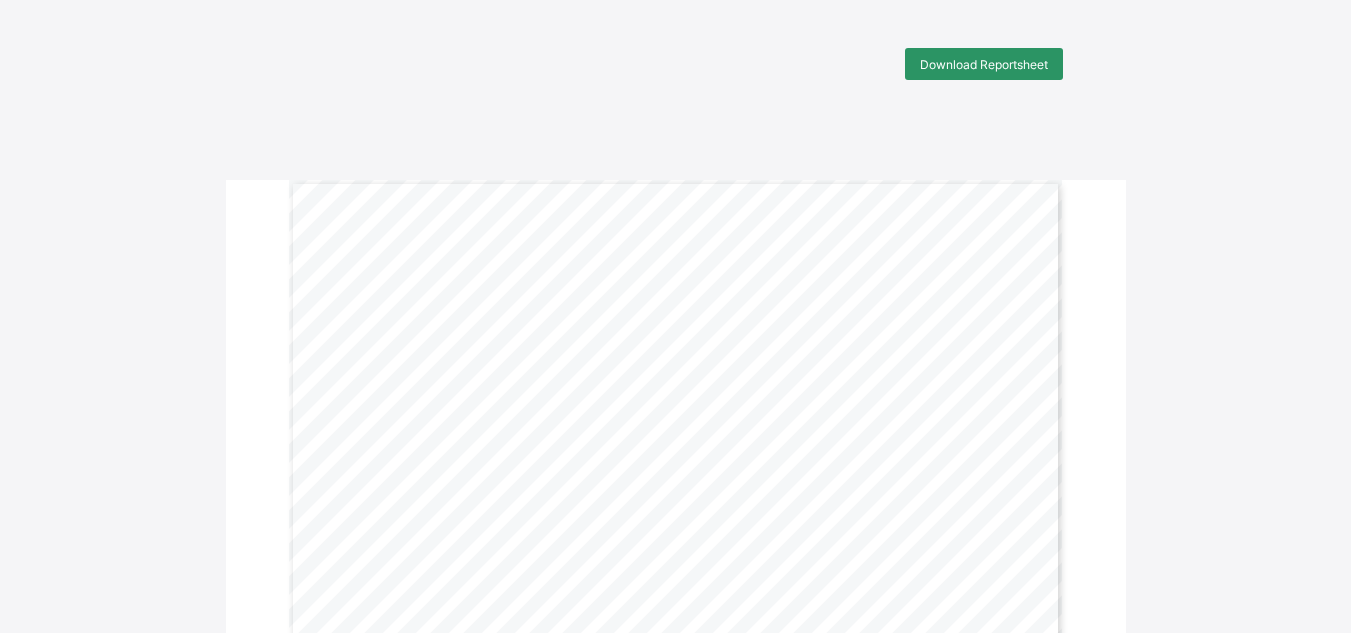 scroll, scrollTop: 0, scrollLeft: 0, axis: both 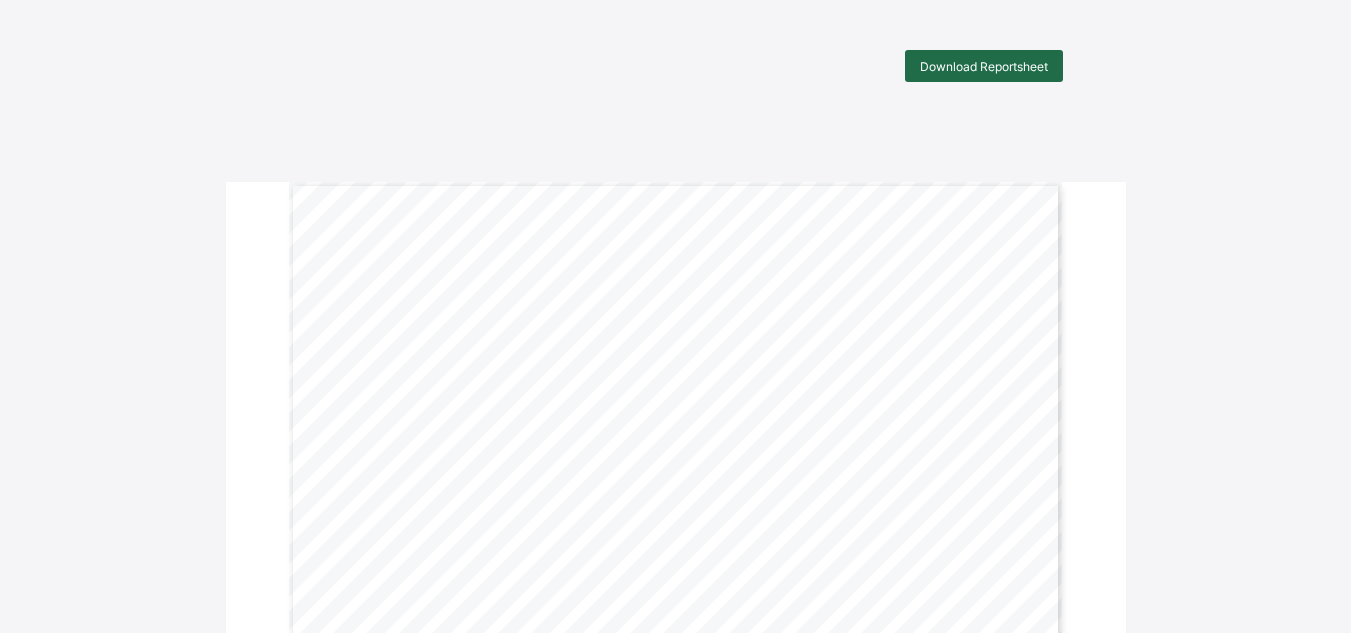 click on "Download Reportsheet" at bounding box center (984, 66) 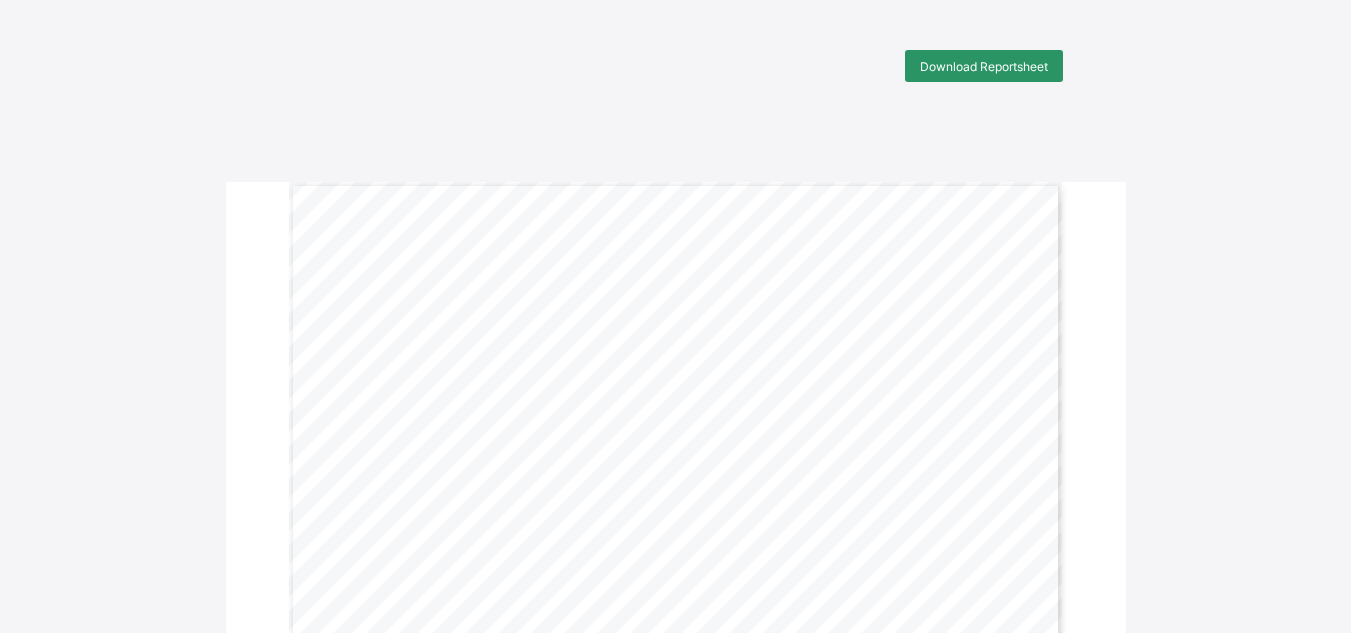scroll, scrollTop: 0, scrollLeft: 0, axis: both 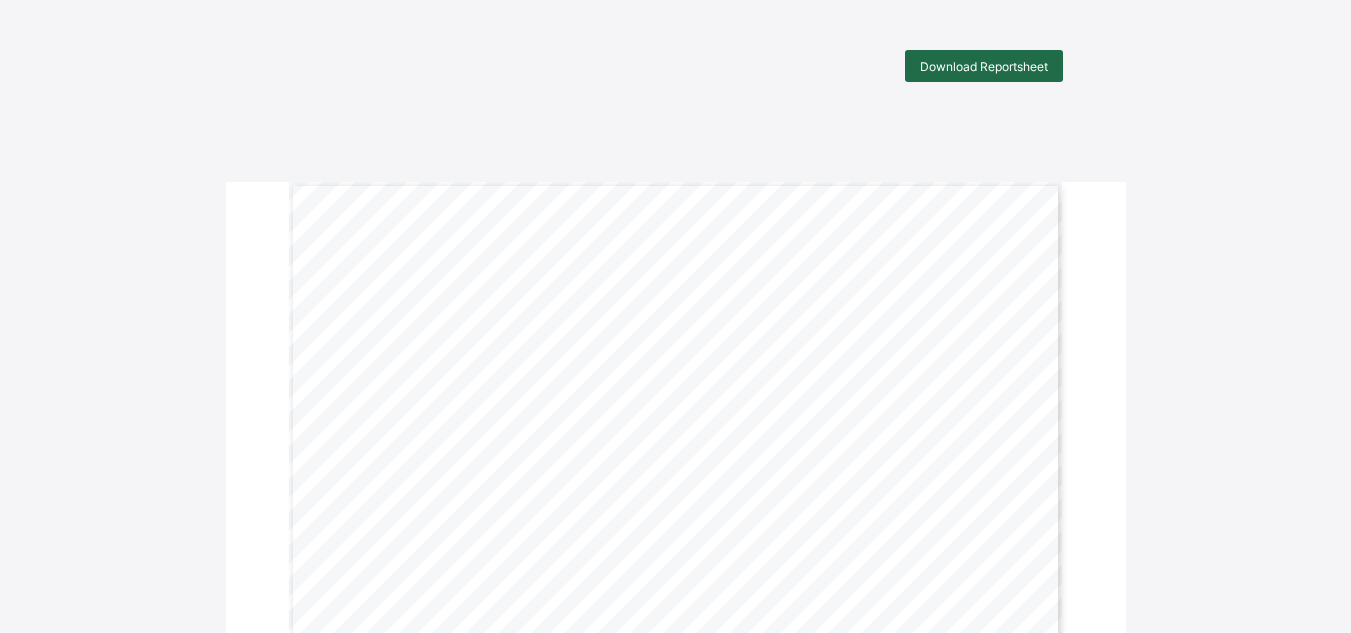 click on "Download Reportsheet" at bounding box center [984, 66] 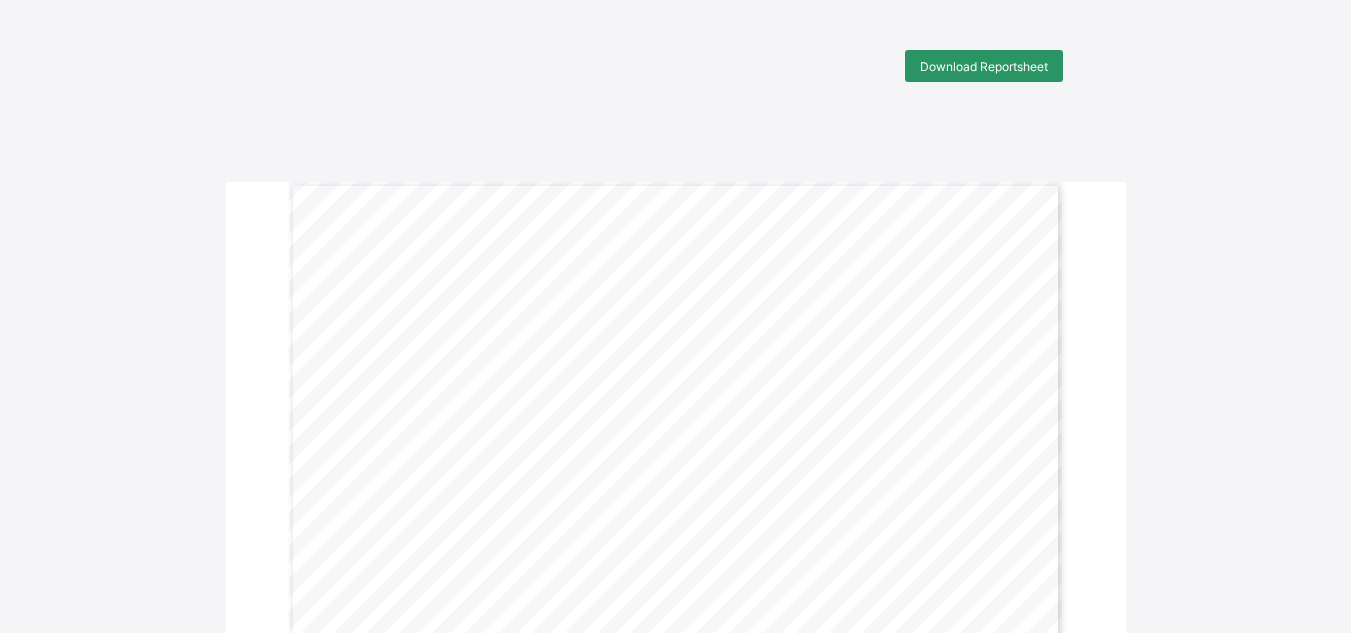 click on "Download Reportsheet Page 1 of 2 2024-2025 LEARNING PROGRESS REPORT Pupil’s Name :   MOHAMMAD   MAHMOUD BAWA   Term :   Third Term Class :   RECEPTION BRONZE   Session :   2024-2025 Grade: LEARNING AREAS   ACTIVITY/ACHIEVEMENTS   RATING PRACTICAL LIFE Care of Self   He enjoys dressing buckle frame and zipper.   M.S Fine & Gross Motor Development   Muhammad is able to transfer marbles with tong.   M.S Care of Environment   He has mastered wiping up spill.   M.S Social Grace & Courtesy   He can walk on a straight line and wait for his turn.   M.S SENSORIAL Tactile   He can work with baric tablets.   M.S Visual   He can work with red rods   M.S Olfactory   He is learning to work with sound cylinders.   M.S Gustotory   He can work with smelling bottles.   M.S Preparation for Geometry & Algebra   He can work with presentation tray.   M.S LANGUAGE & COMMUNICATION SKILLS Oral & Auditory   He is able to say and identify sounds using the large movable alphabet box.   M.S Word   movable alphabet box.   M.S Sentence" at bounding box center [675, 1210] 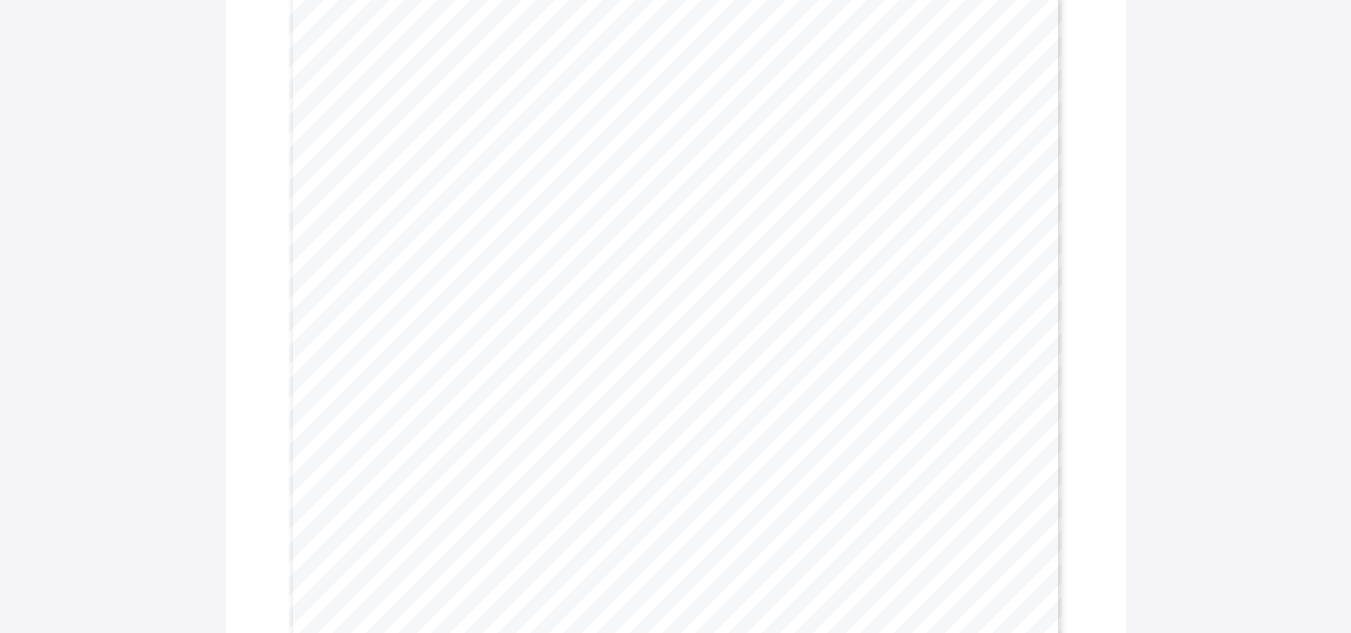 scroll, scrollTop: 360, scrollLeft: 0, axis: vertical 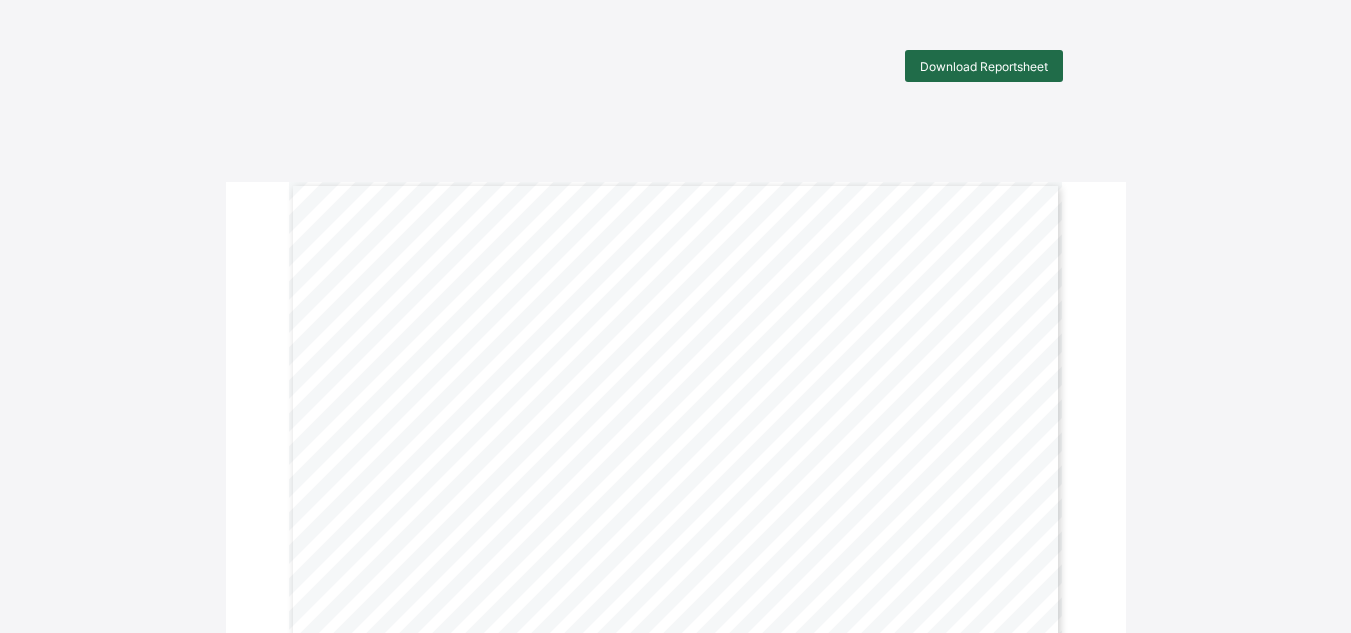 click on "Download Reportsheet" at bounding box center [984, 66] 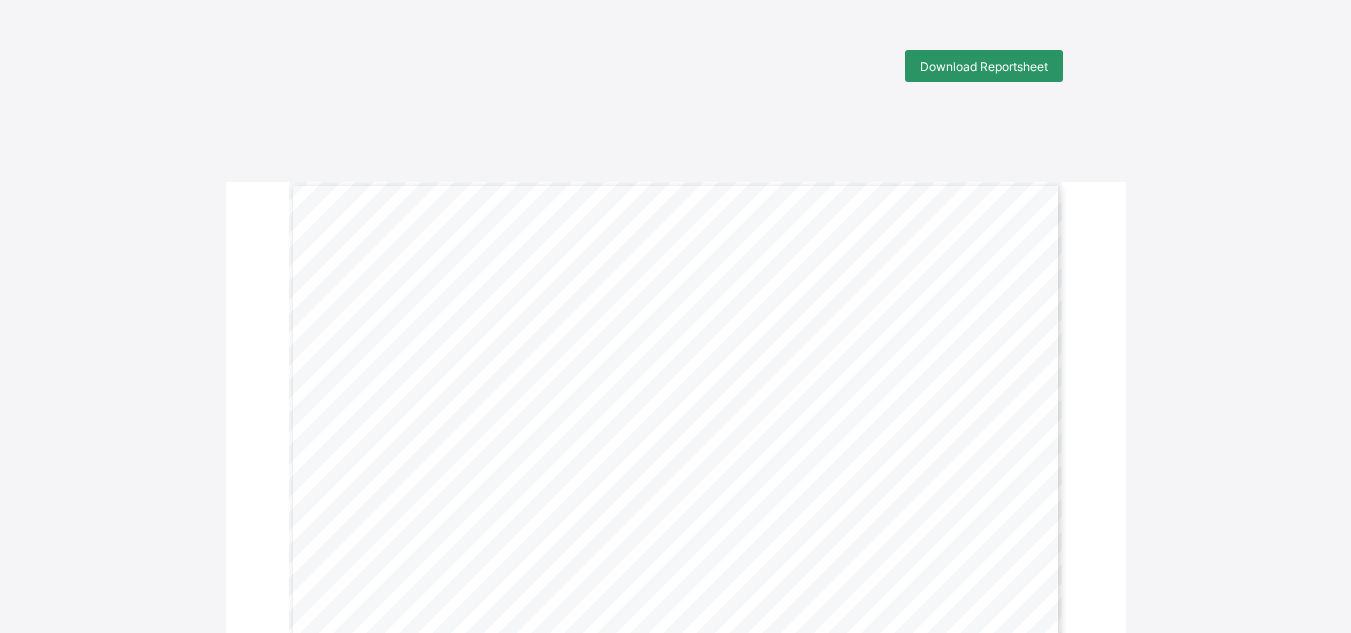 click on "Download Reportsheet Printed On:   [DATE] PROGRESS REPORT | Third Term 2024-2025 Pupil’s Name:   [FIRST] [LAST]   Times   School Opened:   [NUMBER] Class:   YEAR 1 PEARLS   Times Present:   [NUMBER] No. of Pupils:   [NUMBER]   Times Absent:   0 SUBJECTS   EXAM (100%)   GRADE   REMARKS LITERACY   99.0   A+   EXCELLENT   GRADE INTERPRETATION MATHEMATICS   98.0   A+   EXCELLENT   80 - 89   A   VERY GOOD SCIENCE   95.0   A+   EXCELLENT   70 – 79   B   GOOD COMPUTER   90.0   A+   EXCELLENT   60 – 69   C   AVERAGE RELIGIOUS STUDIES   78.0   B   GOOD   0 - 59   D   BELOW AVERAGE WRITING   70.0   B   GOOD Total Score:   626.0   Pupil’s Average:   89.4 ANALYSIS   Final Grade:   A   Class Average:   88.45 PERSONAL DEVELOPMENT AND WORK HABIT   RATING PUNCTUALITY   A+   KEY RATING APPEARANCE   A+   A+   Excellent HONESTY   A+   A   Very Good COMPOSURE   A   B   Good RELATIONSHIP WITH OTHERS   A+   C   Average CAREFULNESS AT WORK   A   D   Below Average" at bounding box center (675, 663) 